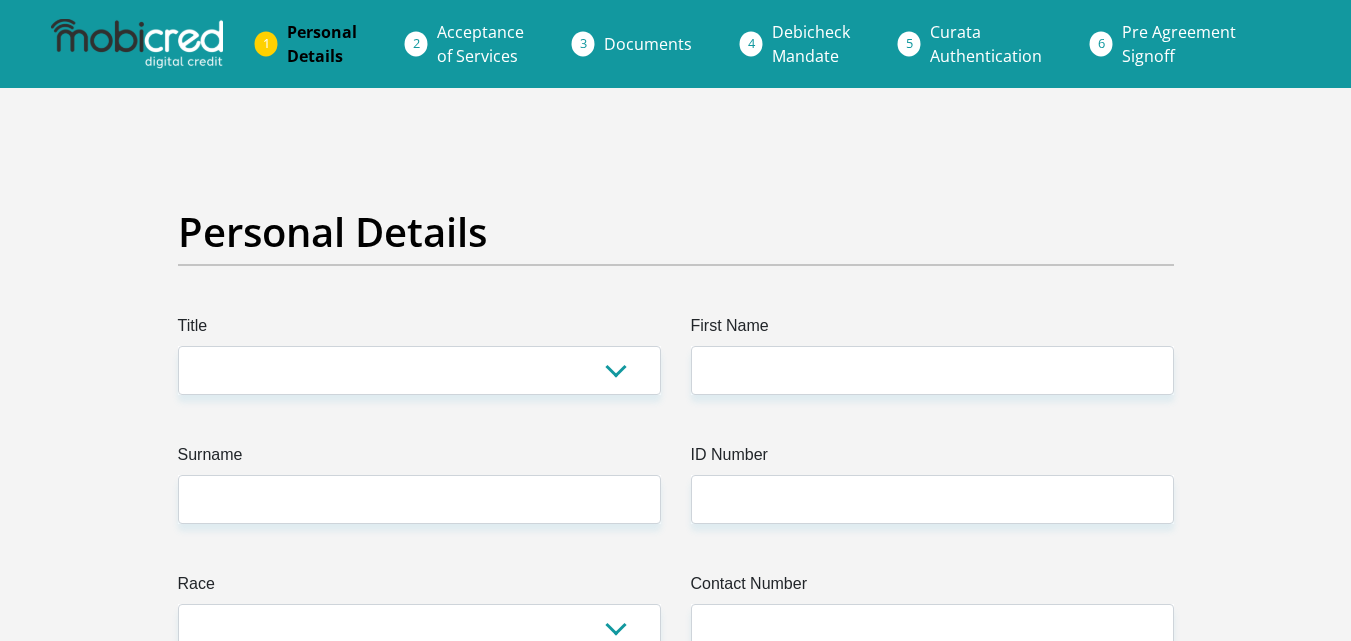 scroll, scrollTop: 0, scrollLeft: 0, axis: both 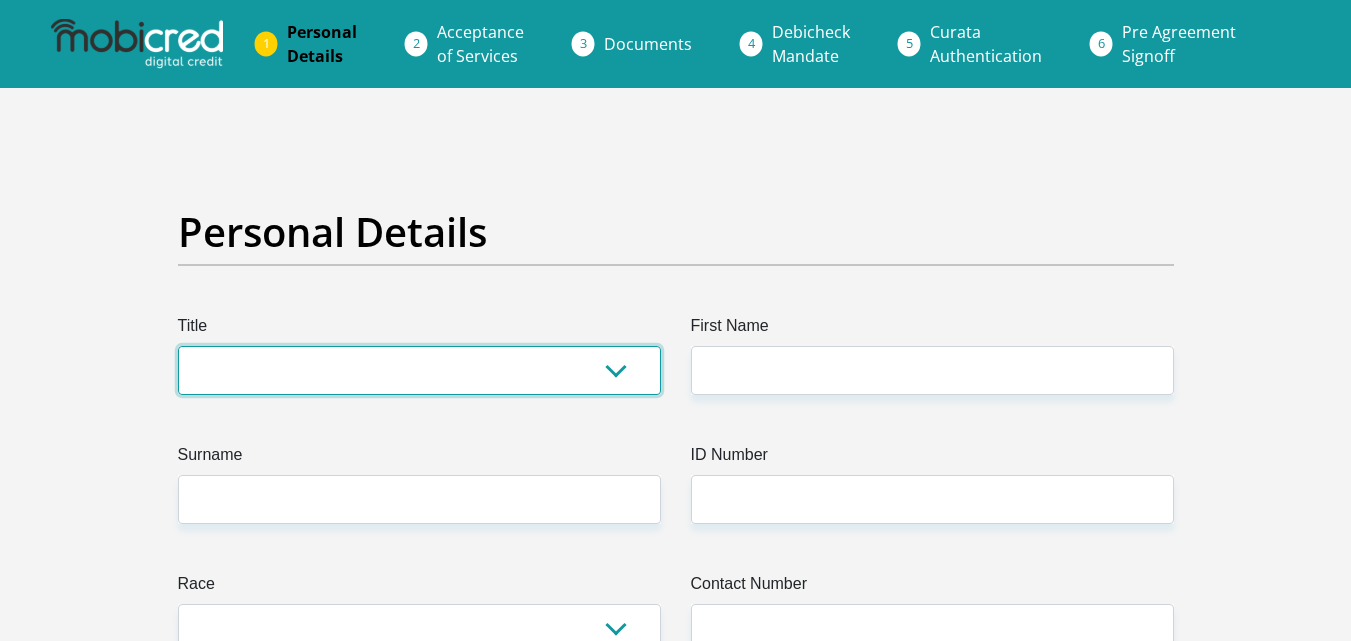 click on "Mr
Ms
Mrs
Dr
Other" at bounding box center [419, 370] 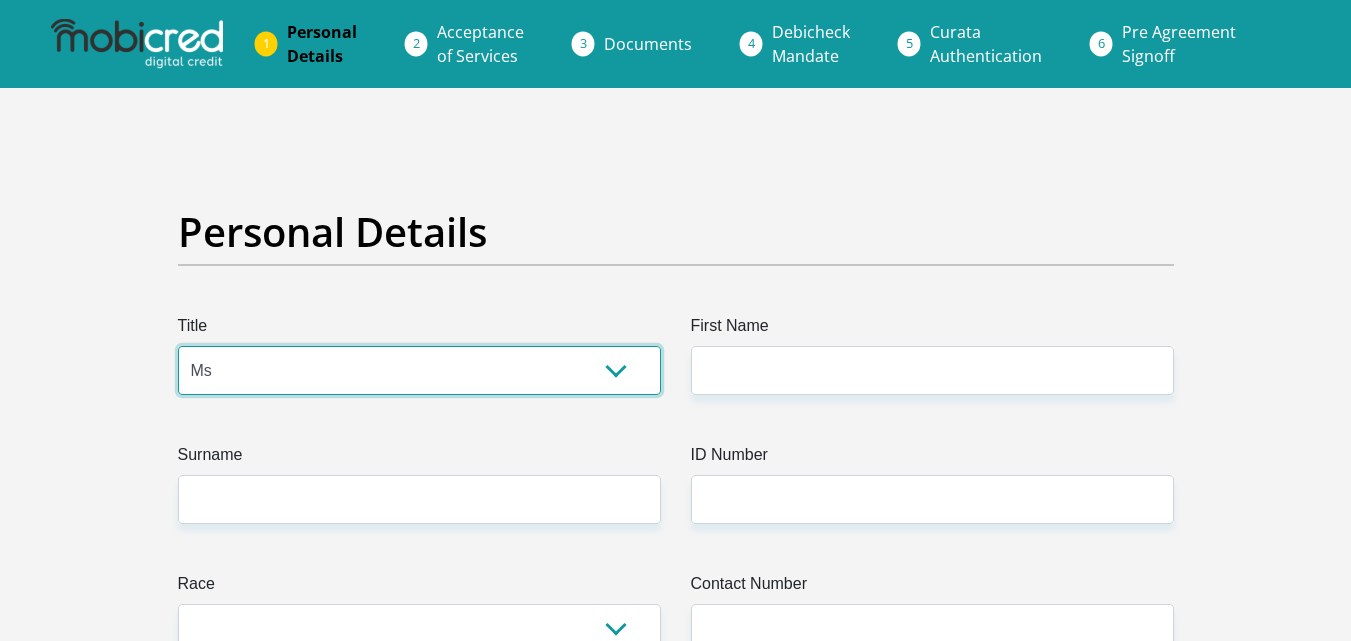 click on "Mr
Ms
Mrs
Dr
Other" at bounding box center [419, 370] 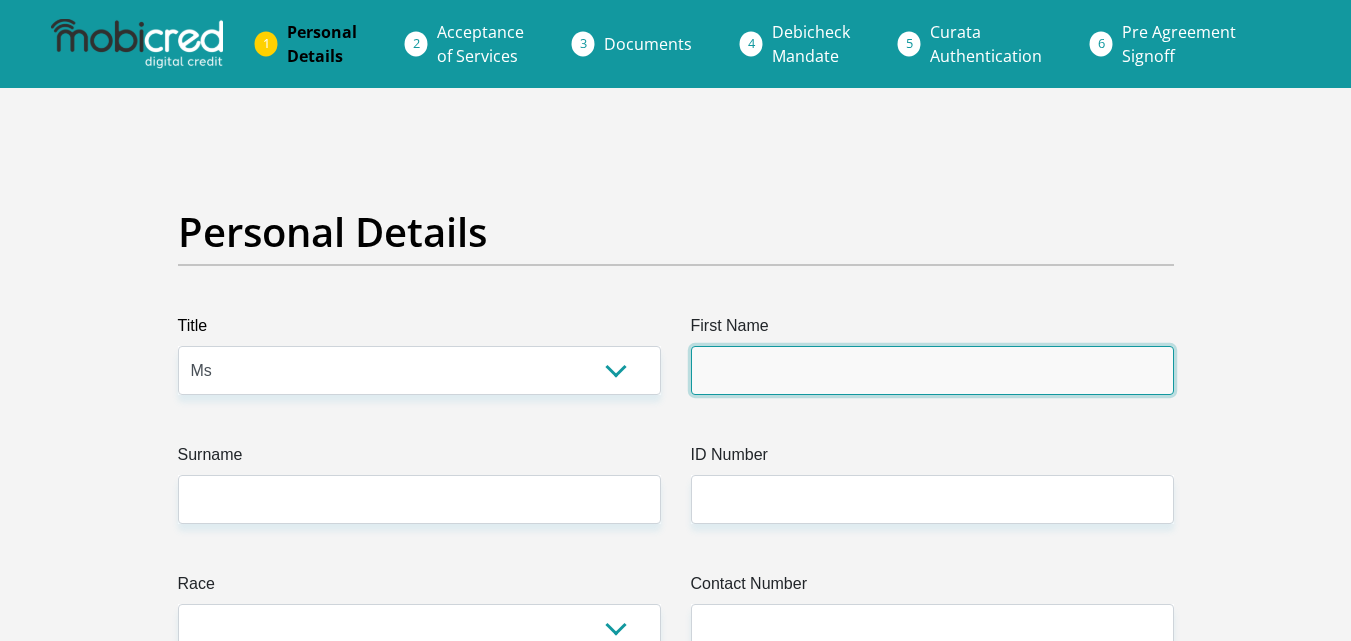 click on "First Name" at bounding box center [932, 370] 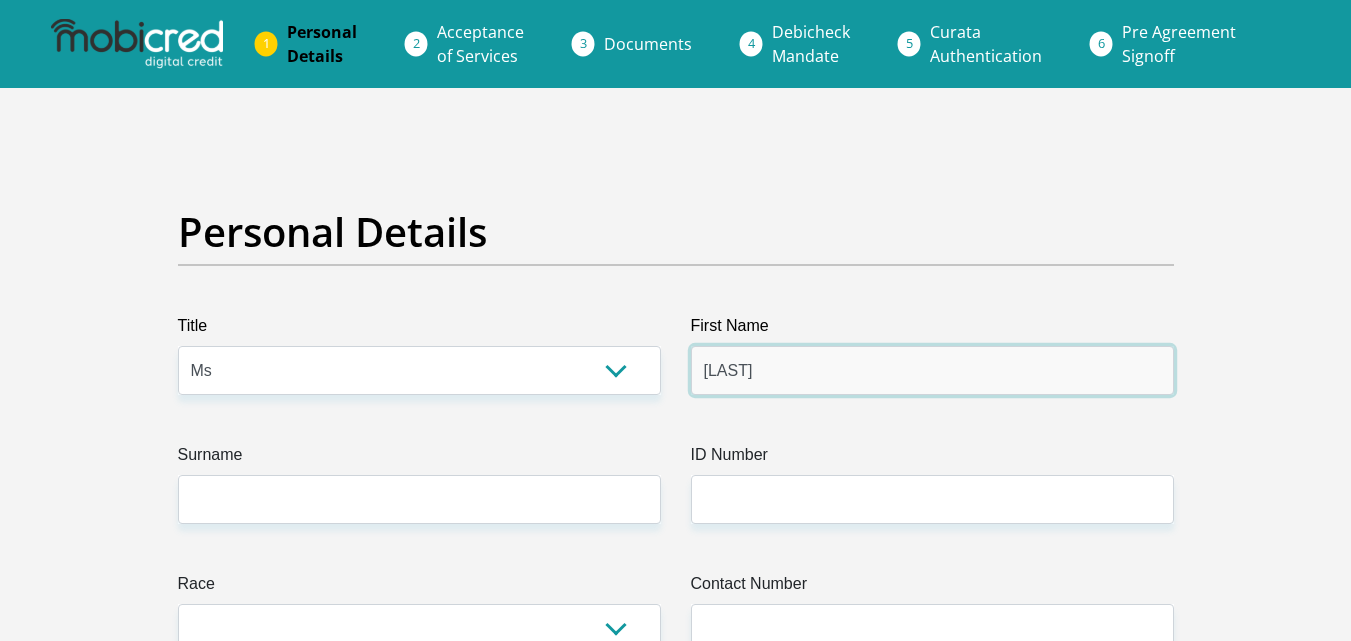 type on "Buhle" 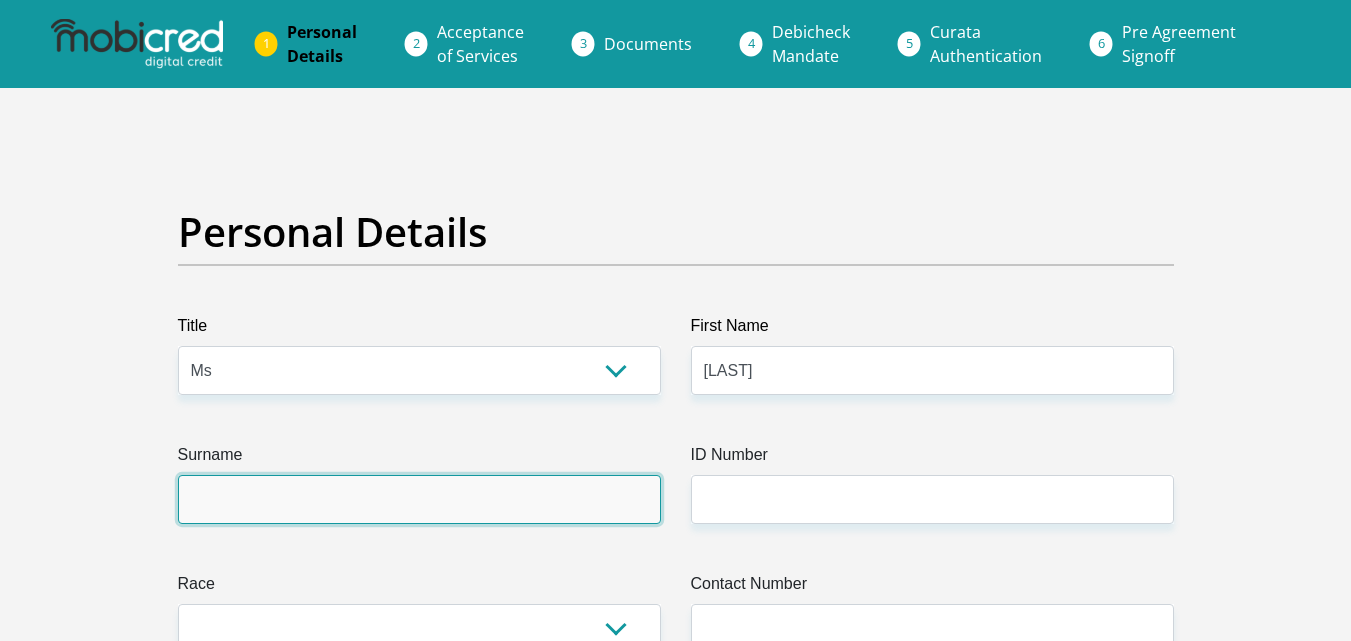 click on "Surname" at bounding box center (419, 499) 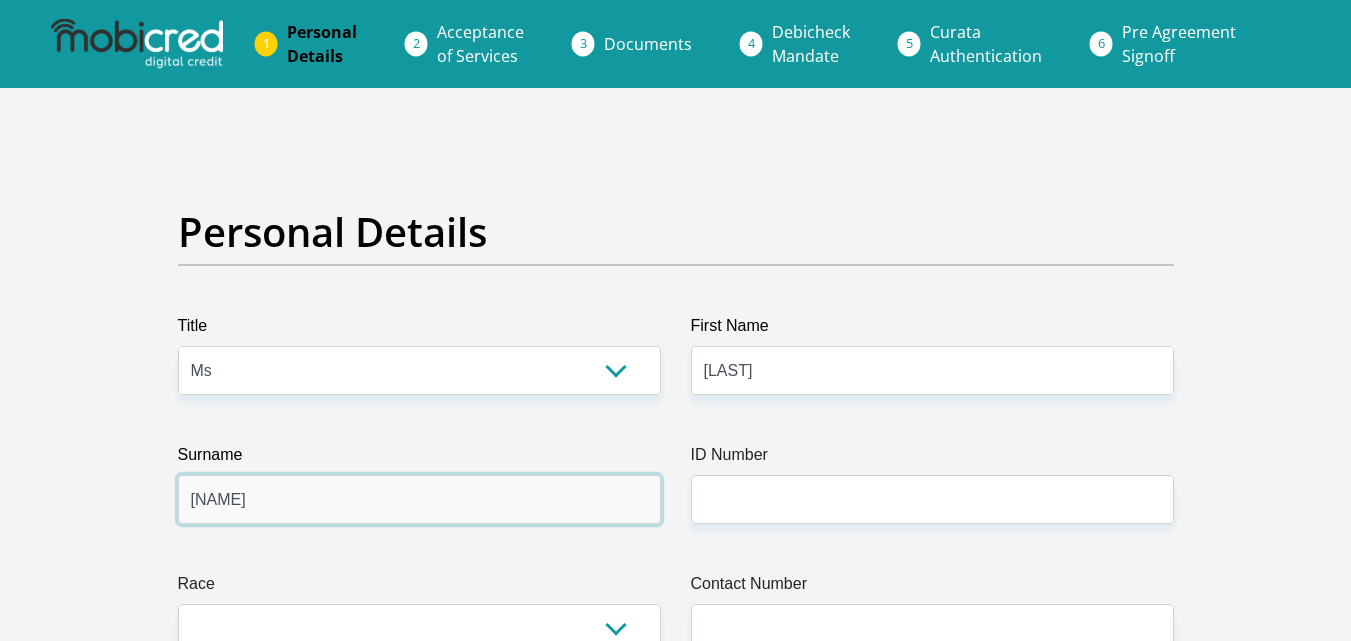 type on "Sixam" 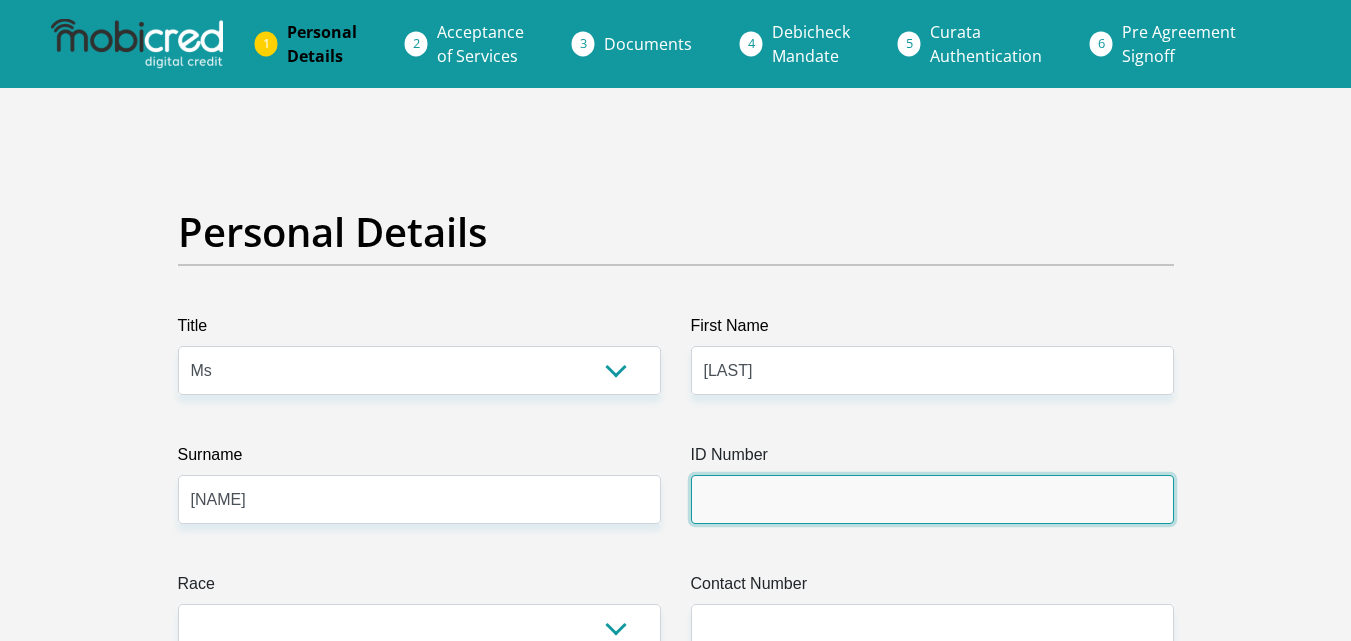 click on "ID Number" at bounding box center [932, 499] 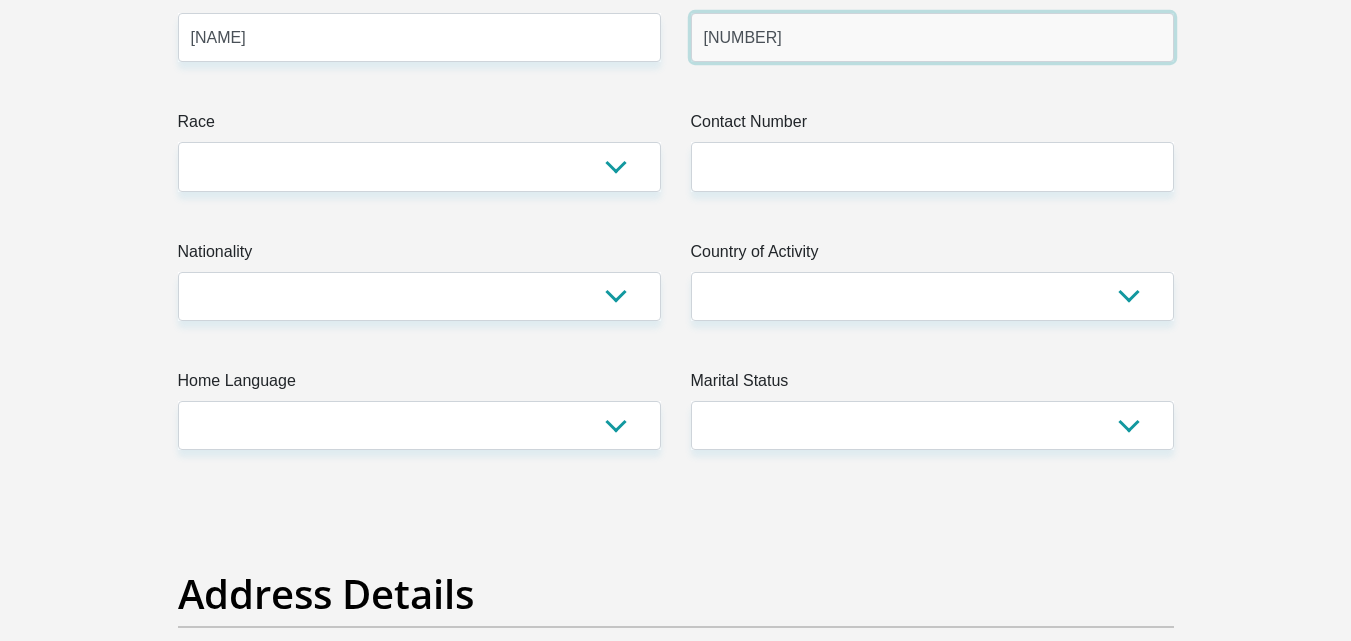 scroll, scrollTop: 486, scrollLeft: 0, axis: vertical 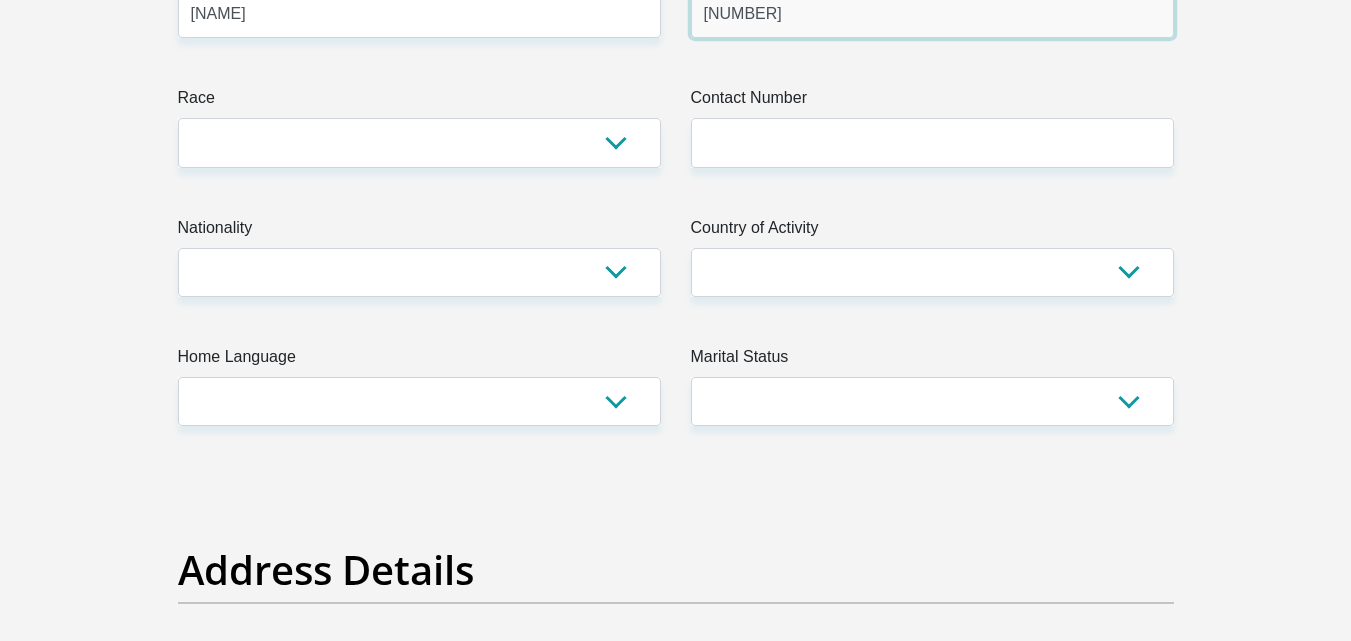 type on "9809080758084" 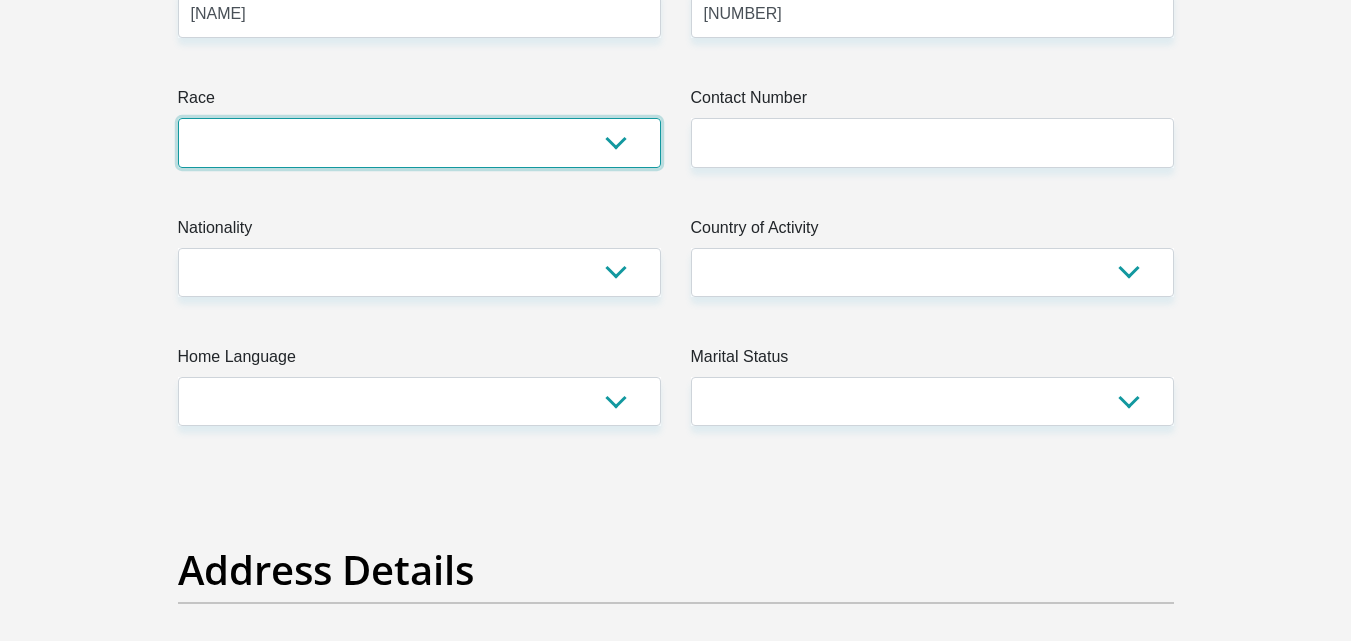 click on "Black
Coloured
Indian
White
Other" at bounding box center (419, 142) 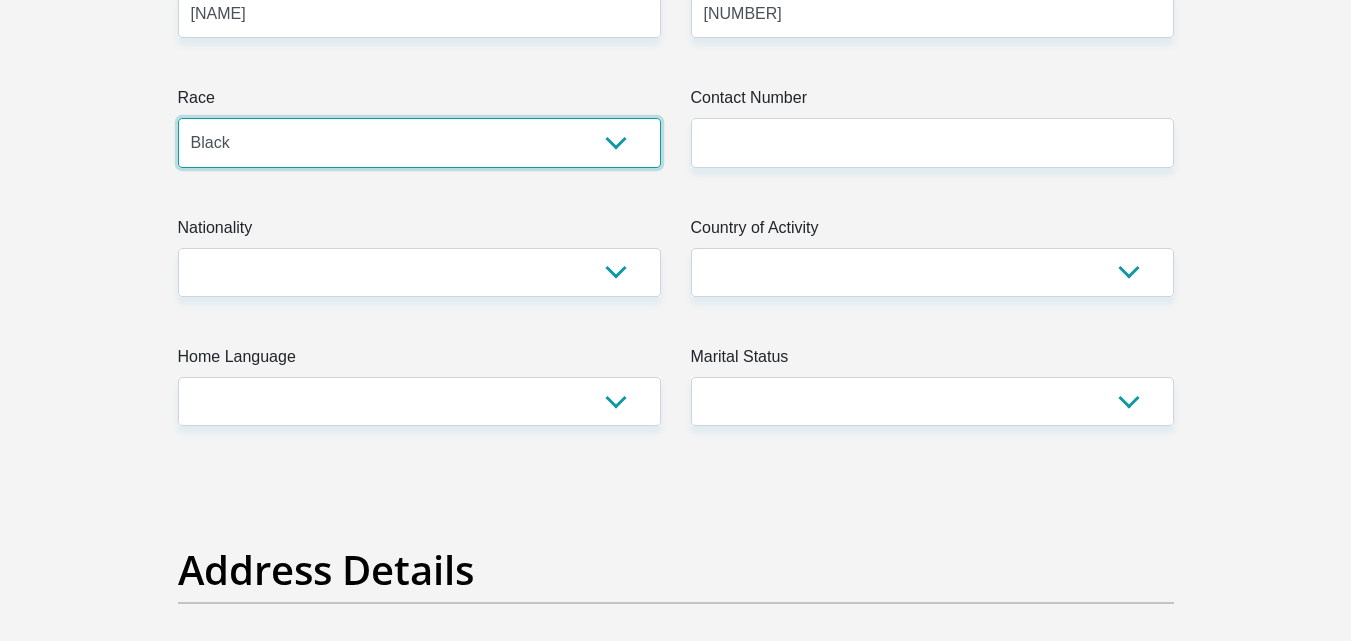 click on "Black
Coloured
Indian
White
Other" at bounding box center [419, 142] 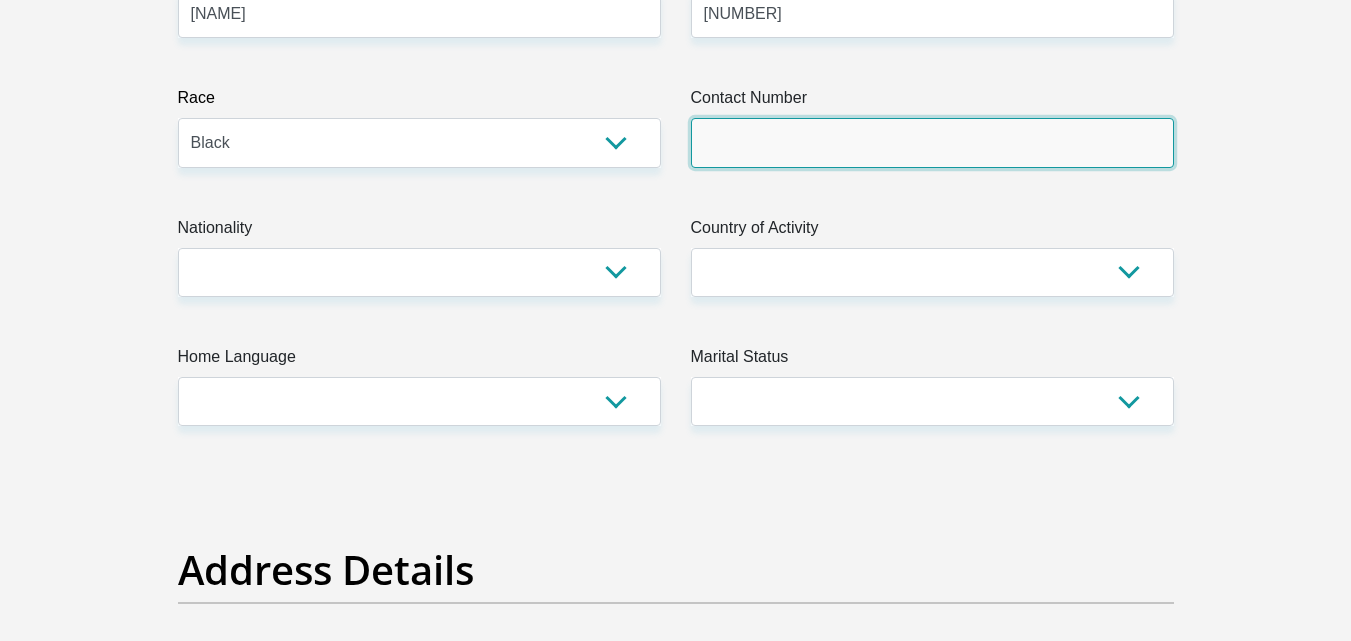 click on "Contact Number" at bounding box center [932, 142] 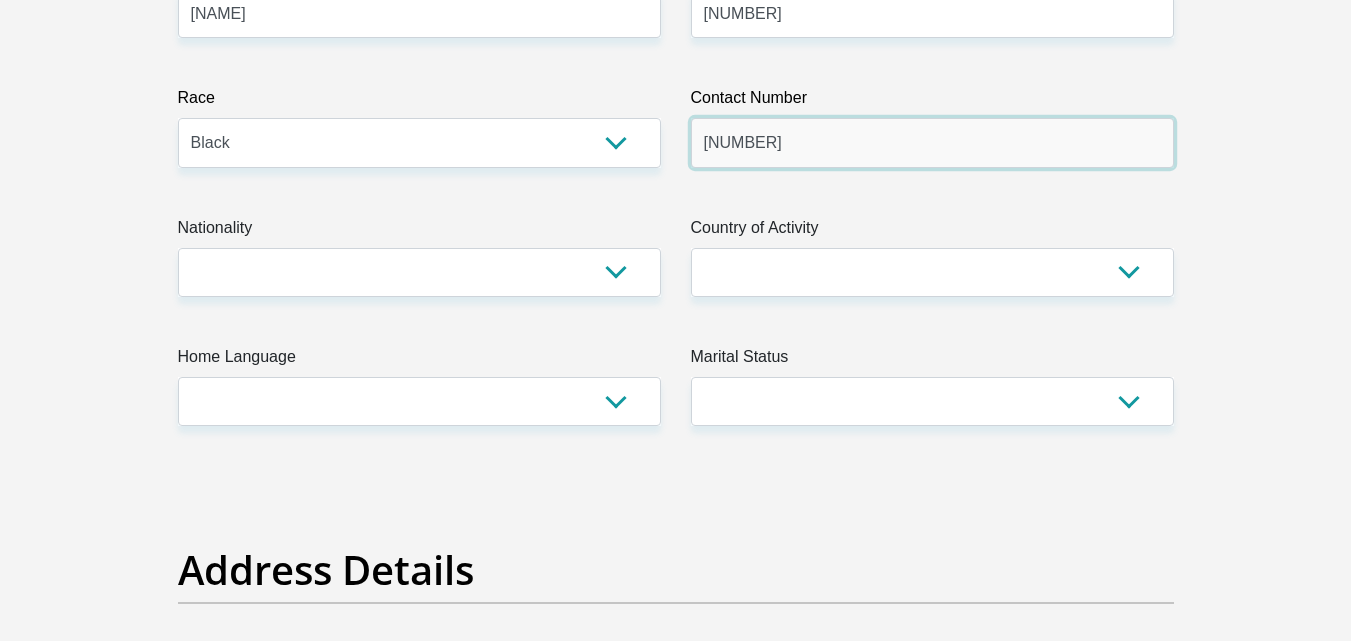 type on "0764104119" 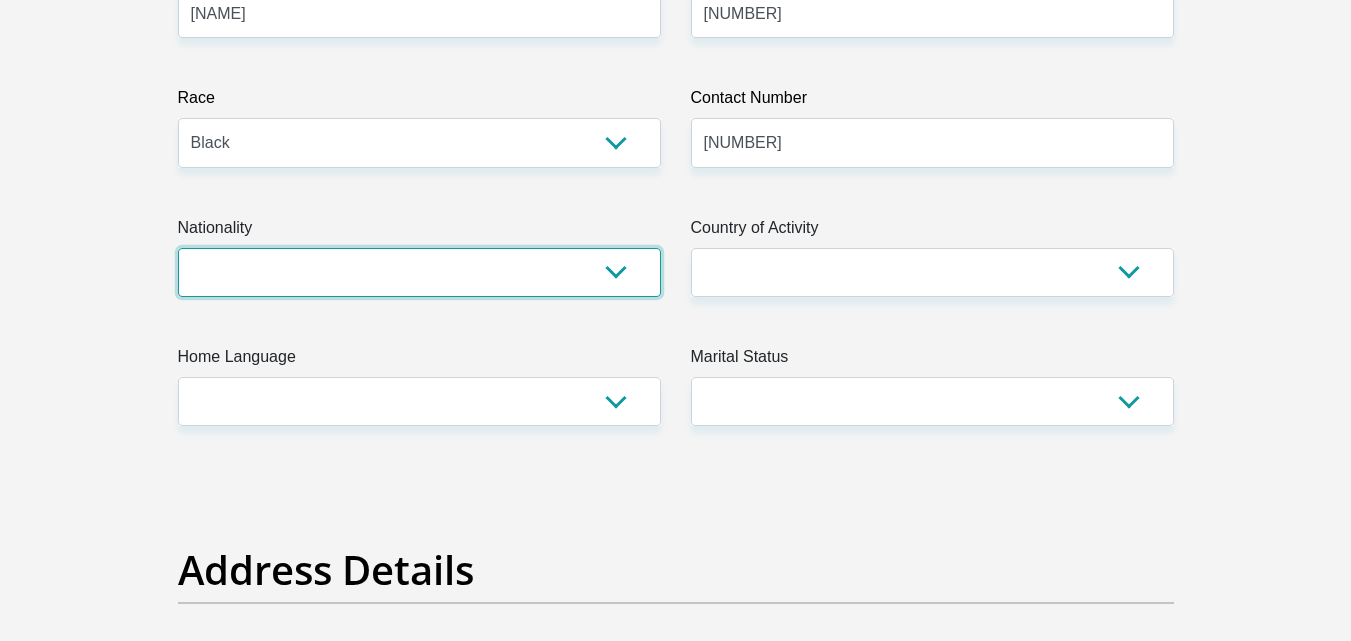 click on "South Africa
Afghanistan
Aland Islands
Albania
Algeria
America Samoa
American Virgin Islands
Andorra
Angola
Anguilla
Antarctica
Antigua and Barbuda
Argentina
Armenia
Aruba
Ascension Island
Australia
Austria
Azerbaijan
Bahamas
Bahrain
Bangladesh
Barbados
Chad" at bounding box center [419, 272] 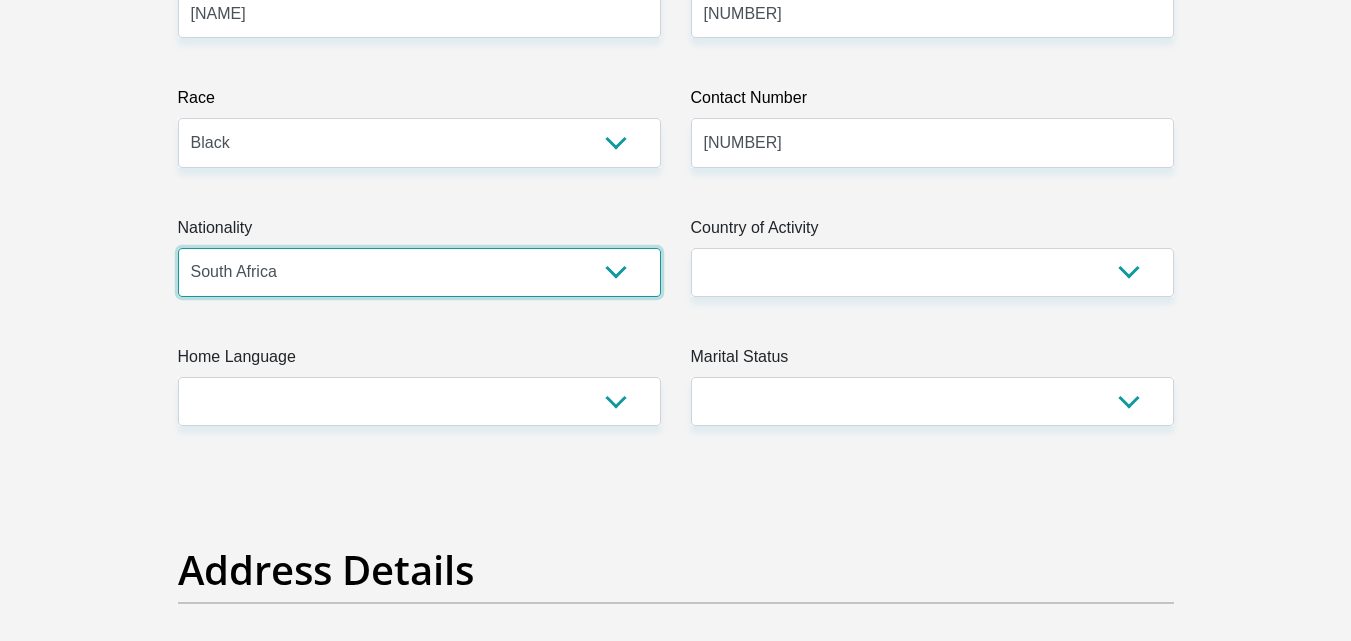 click on "South Africa
Afghanistan
Aland Islands
Albania
Algeria
America Samoa
American Virgin Islands
Andorra
Angola
Anguilla
Antarctica
Antigua and Barbuda
Argentina
Armenia
Aruba
Ascension Island
Australia
Austria
Azerbaijan
Bahamas
Bahrain
Bangladesh
Barbados
Chad" at bounding box center (419, 272) 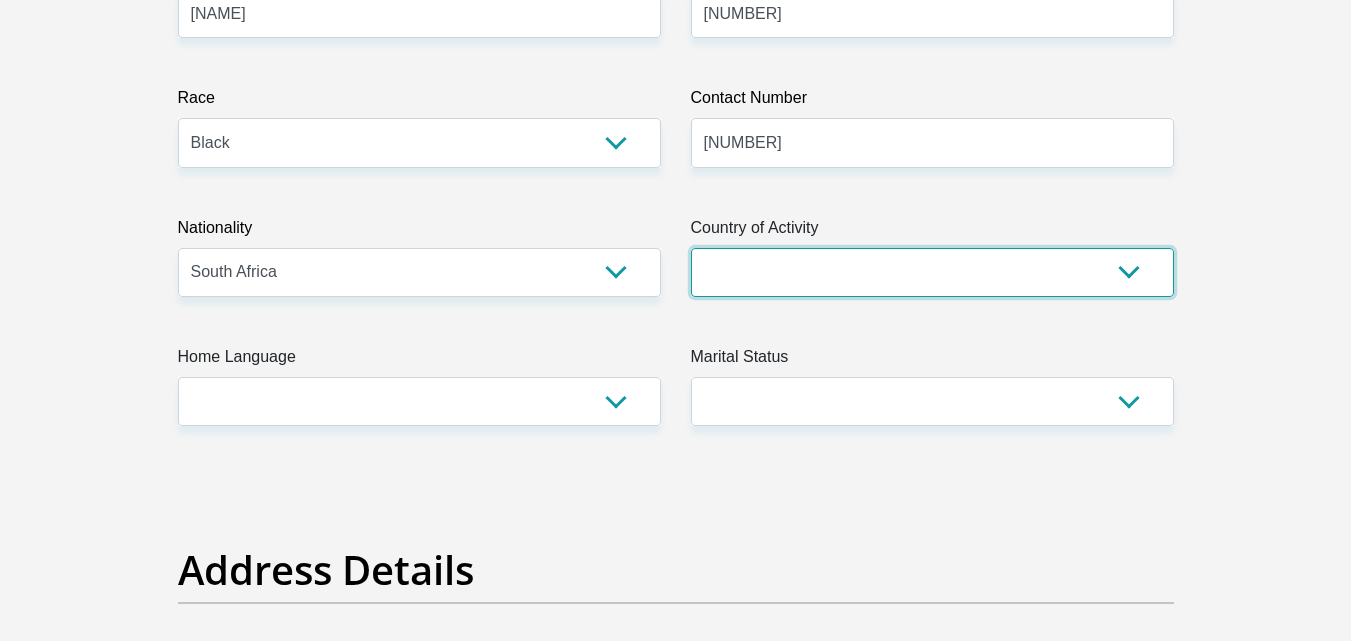 click on "South Africa
Afghanistan
Aland Islands
Albania
Algeria
America Samoa
American Virgin Islands
Andorra
Angola
Anguilla
Antarctica
Antigua and Barbuda
Argentina
Armenia
Aruba
Ascension Island
Australia
Austria
Azerbaijan
Chad" at bounding box center (932, 272) 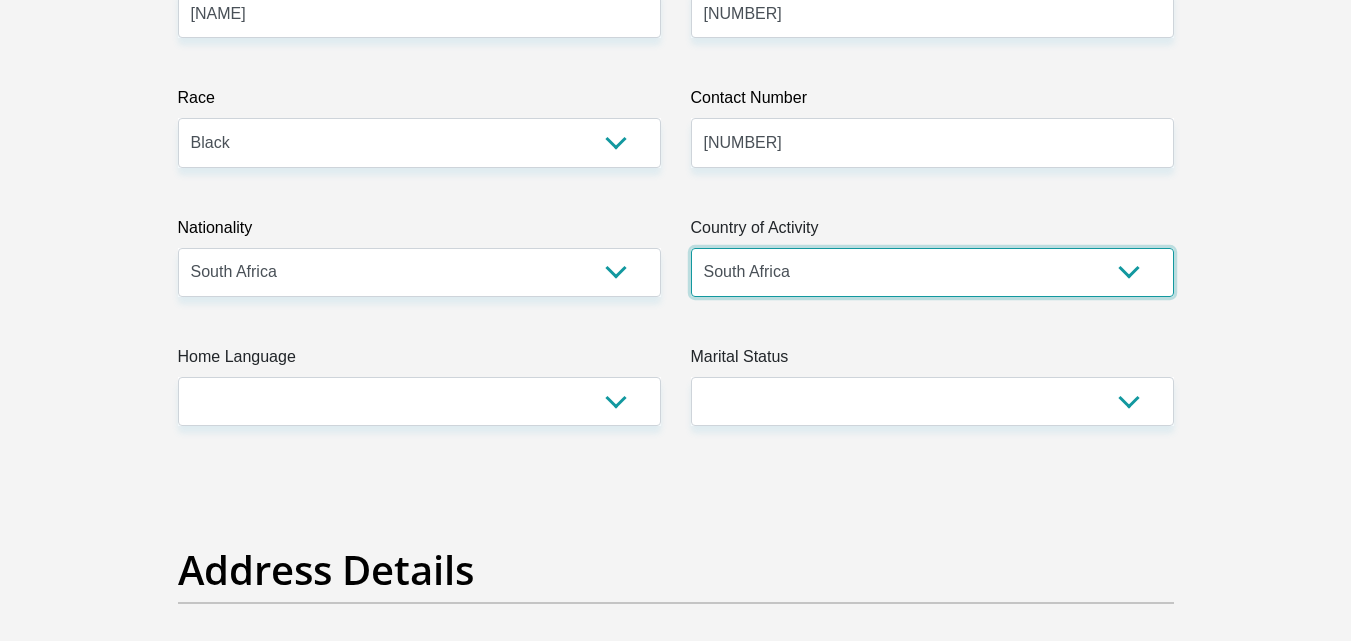 click on "South Africa
Afghanistan
Aland Islands
Albania
Algeria
America Samoa
American Virgin Islands
Andorra
Angola
Anguilla
Antarctica
Antigua and Barbuda
Argentina
Armenia
Aruba
Ascension Island
Australia
Austria
Azerbaijan
Chad" at bounding box center (932, 272) 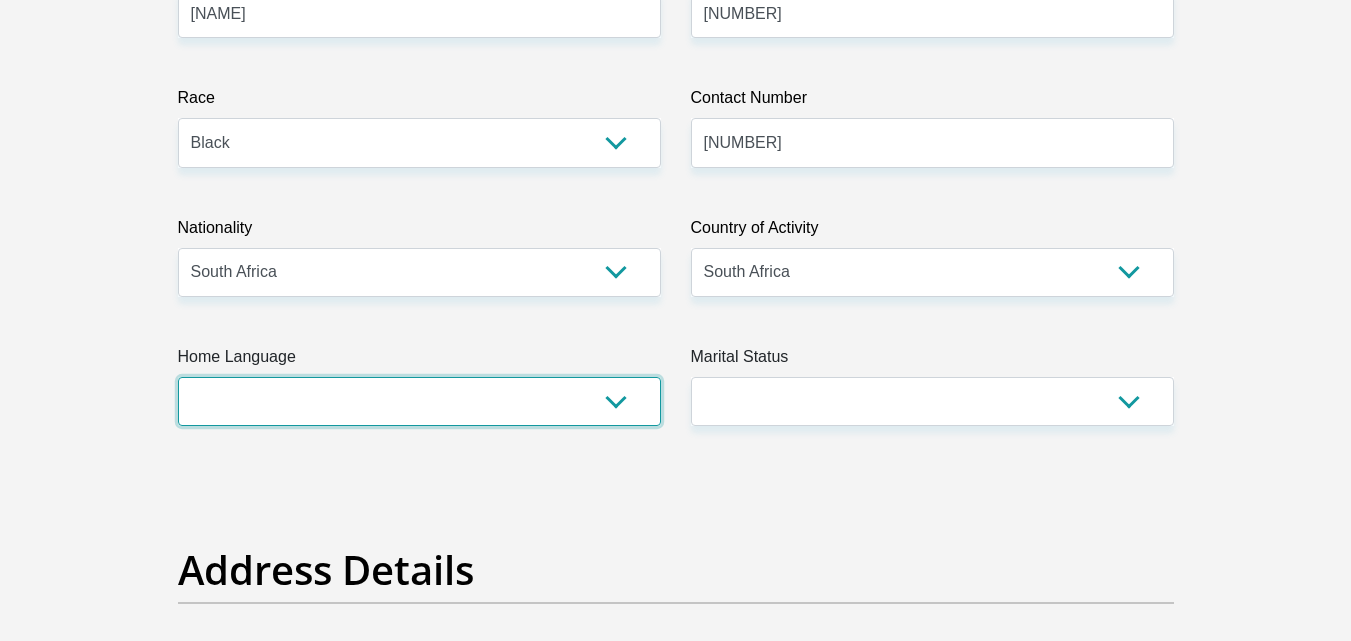 click on "Afrikaans
English
Sepedi
South Ndebele
Southern Sotho
Swati
Tsonga
Tswana
Venda
Xhosa
Zulu
Other" at bounding box center [419, 401] 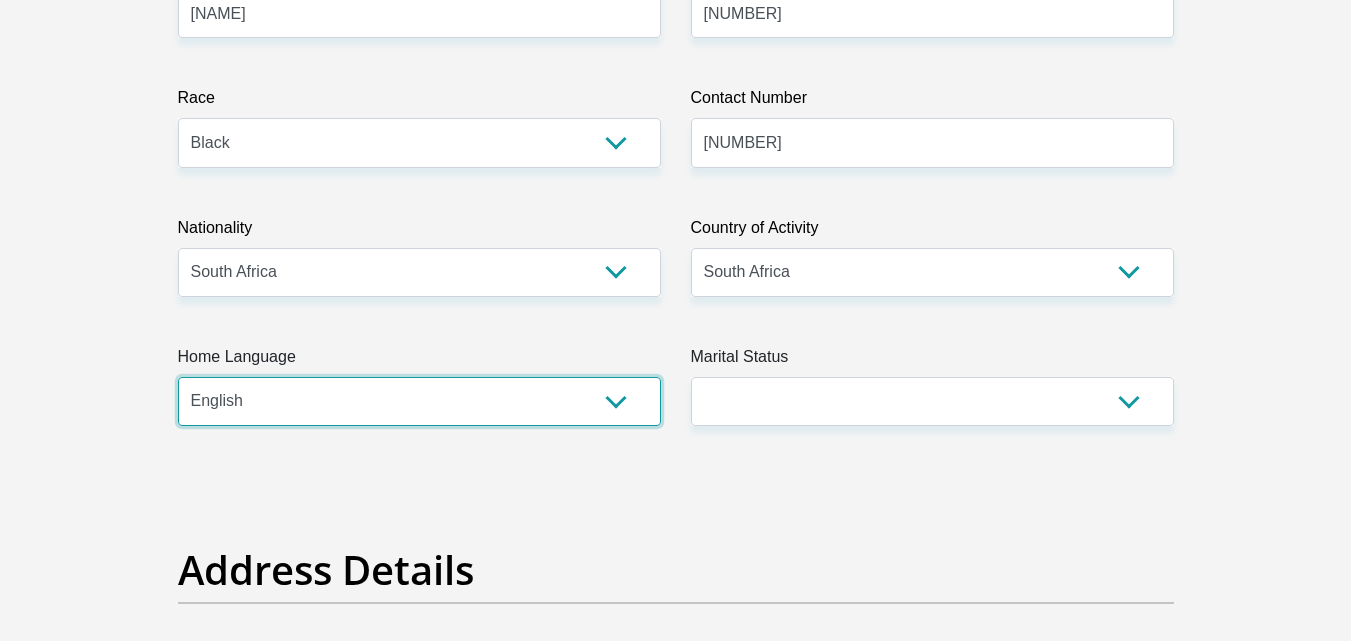click on "Afrikaans
English
Sepedi
South Ndebele
Southern Sotho
Swati
Tsonga
Tswana
Venda
Xhosa
Zulu
Other" at bounding box center (419, 401) 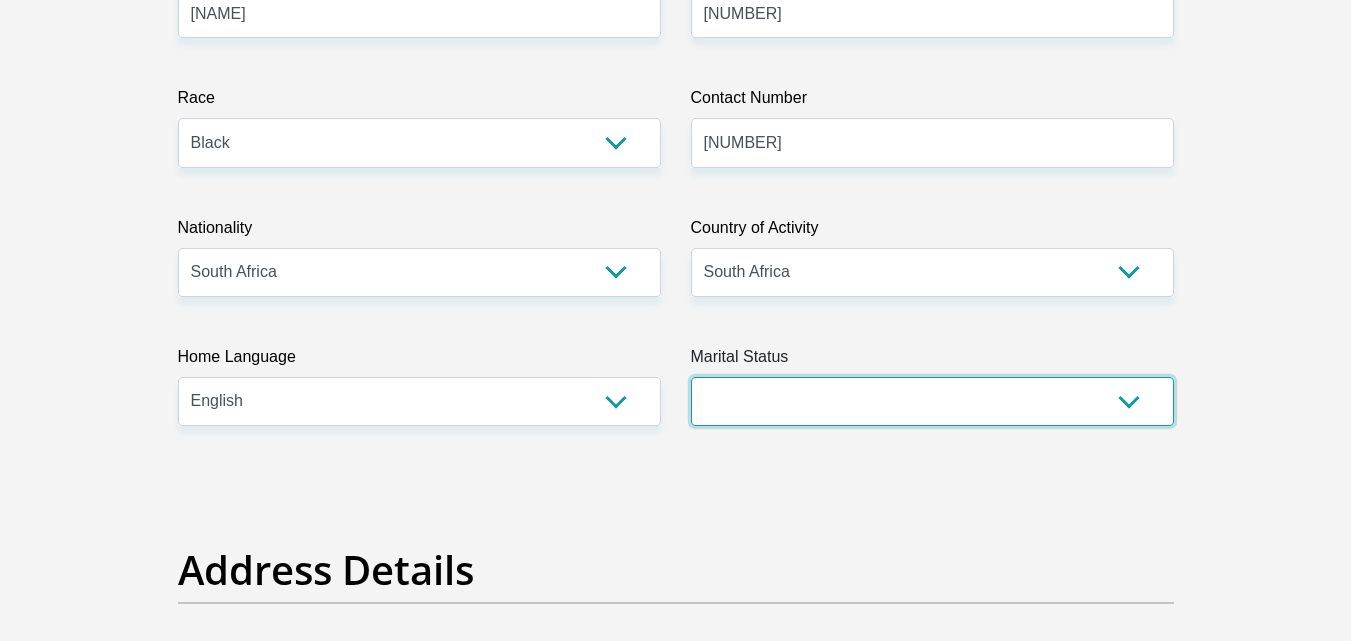 click on "Married ANC
Single
Divorced
Widowed
Married COP or Customary Law" at bounding box center [932, 401] 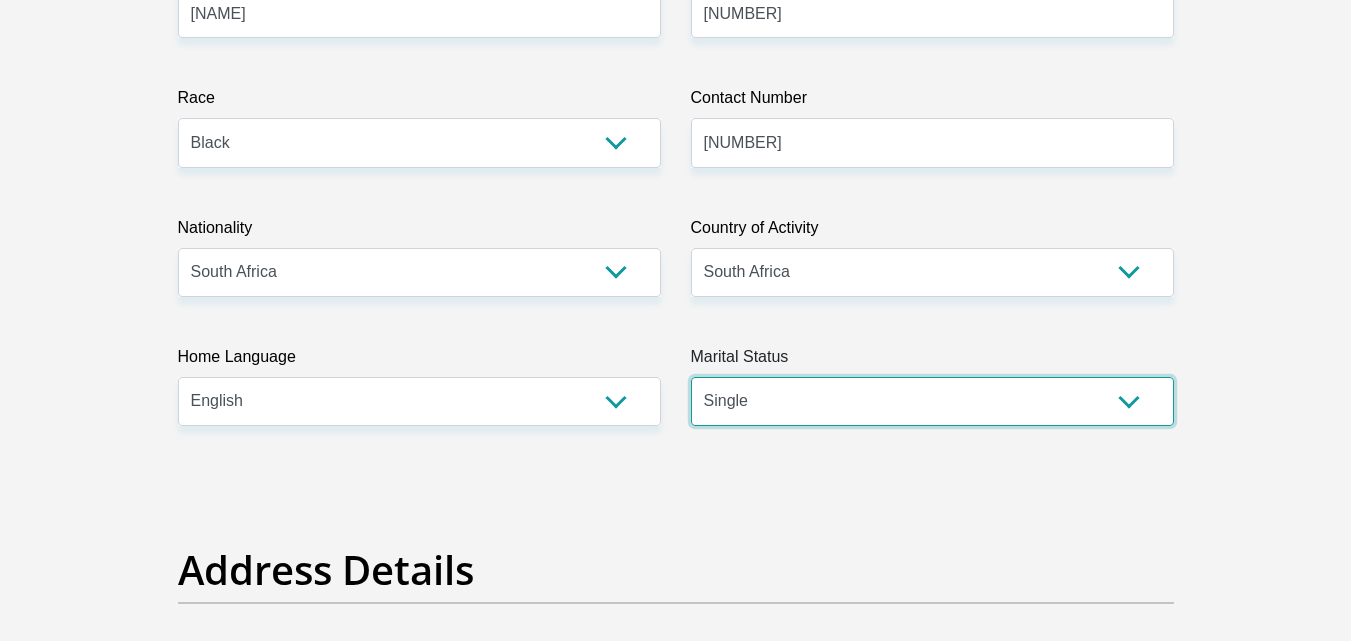 click on "Married ANC
Single
Divorced
Widowed
Married COP or Customary Law" at bounding box center (932, 401) 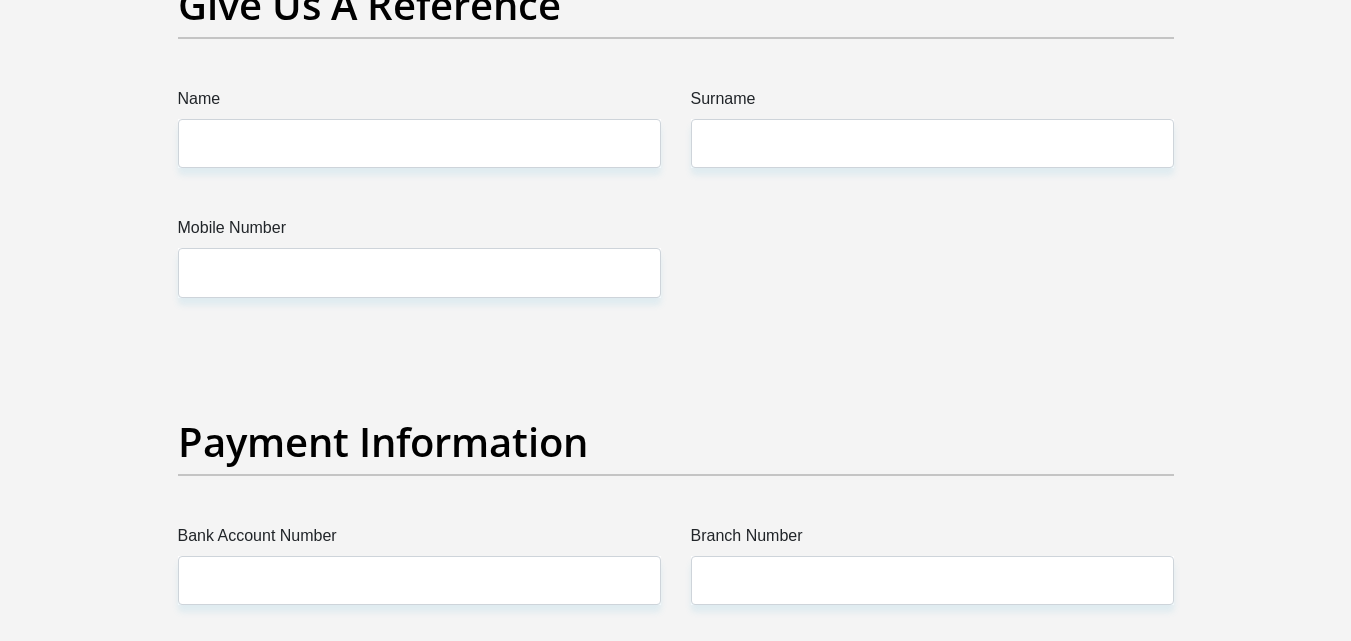 scroll, scrollTop: 4269, scrollLeft: 0, axis: vertical 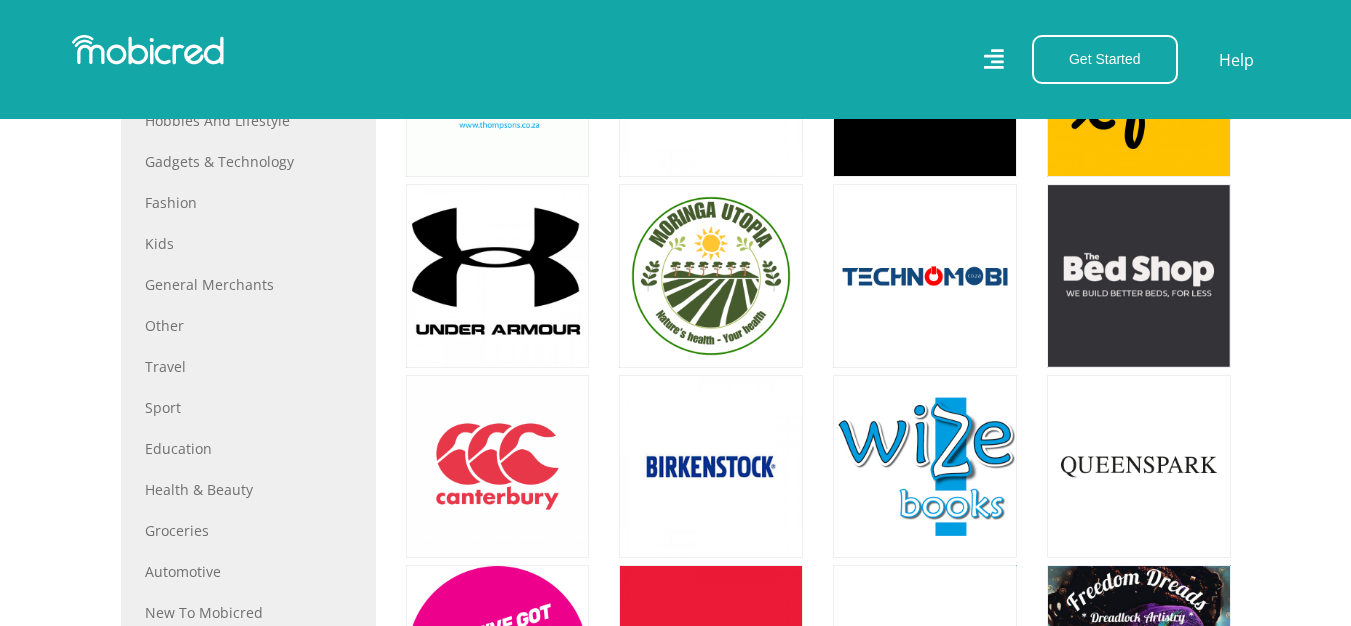 drag, startPoint x: 1365, startPoint y: 121, endPoint x: 1365, endPoint y: 99, distance: 22 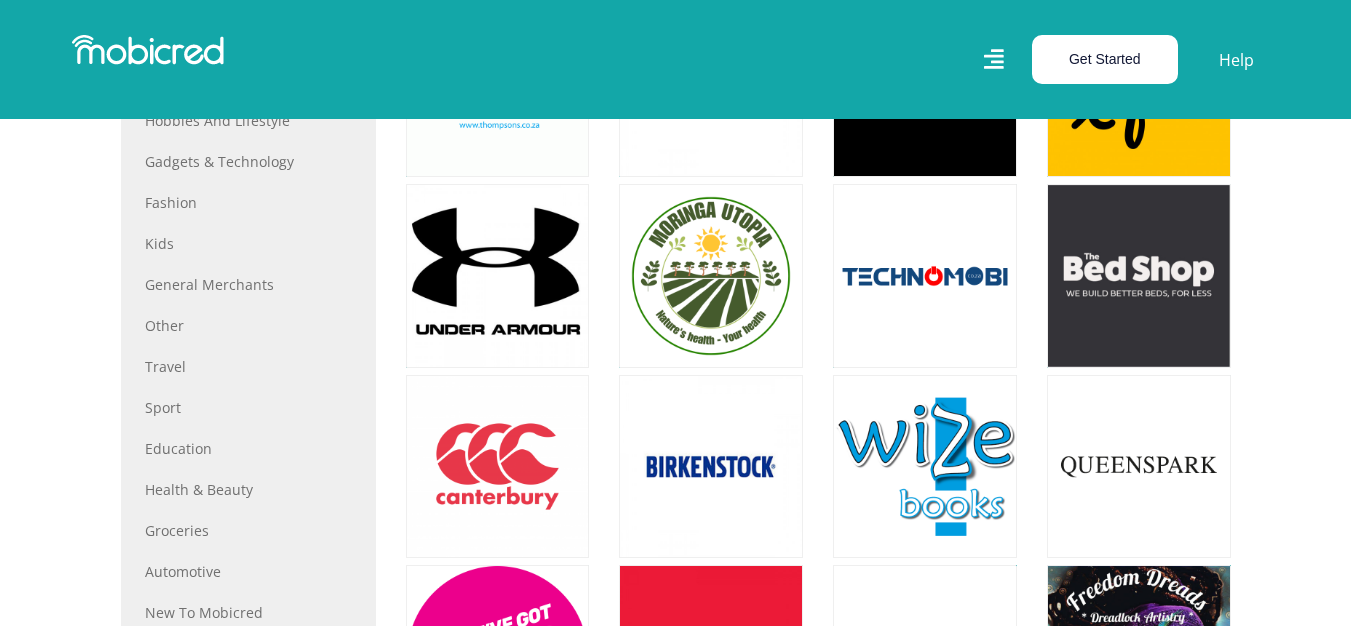 scroll, scrollTop: 593, scrollLeft: 0, axis: vertical 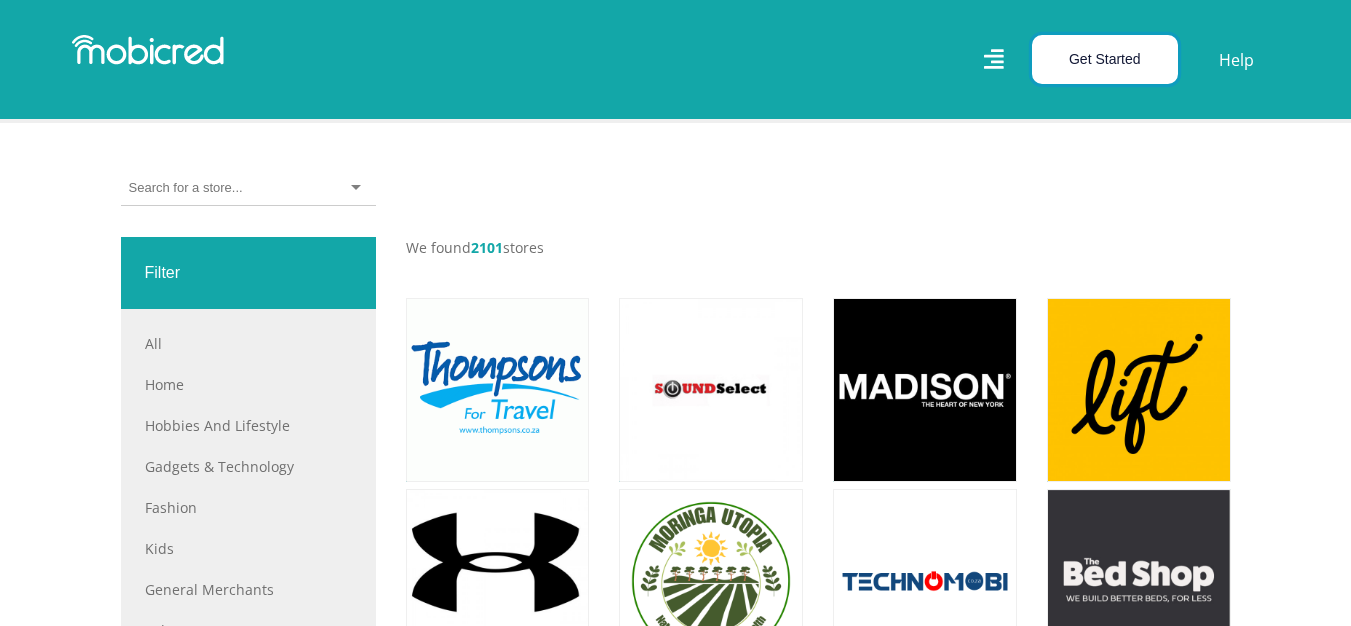 click on "Get Started" at bounding box center [1105, 59] 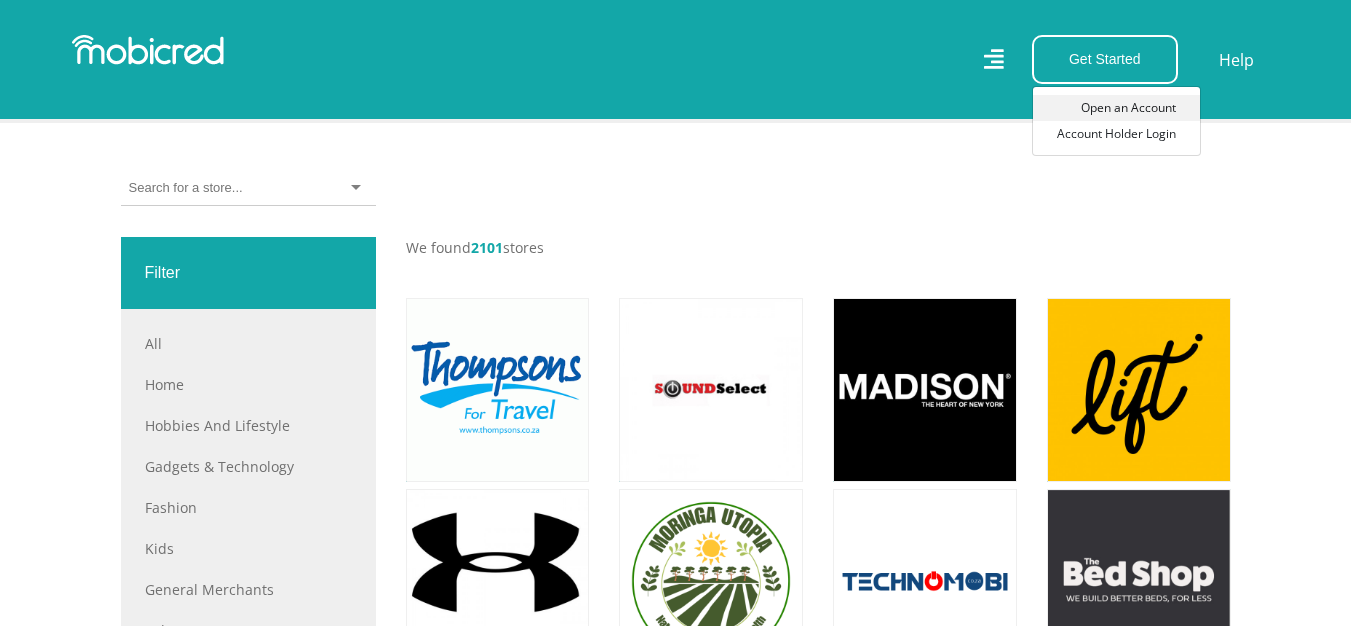 click on "Open an Account" at bounding box center (1116, 108) 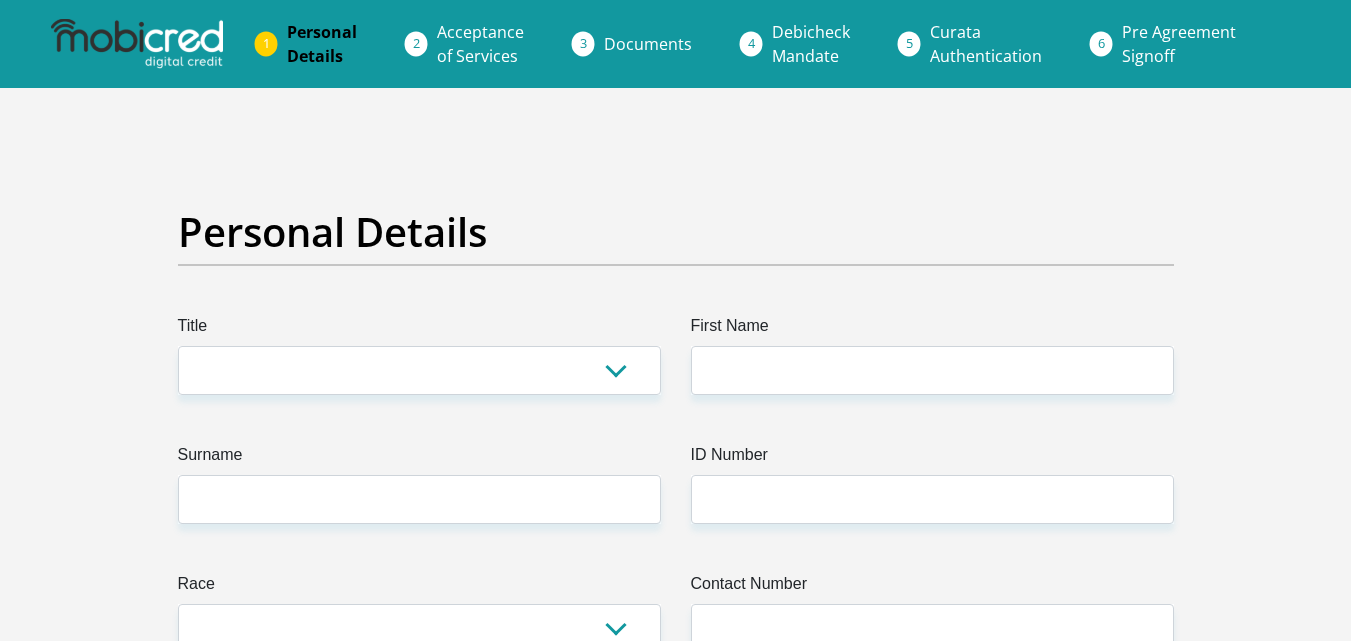 scroll, scrollTop: 0, scrollLeft: 0, axis: both 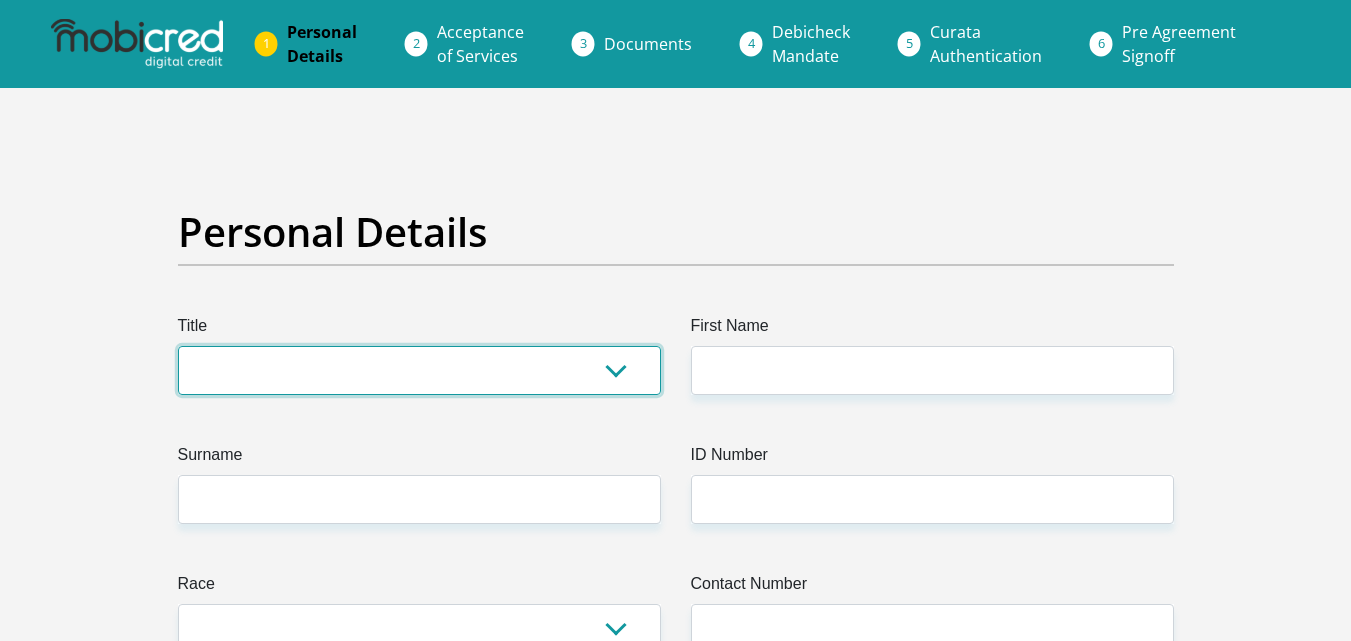 click on "Mr
Ms
Mrs
Dr
Other" at bounding box center (419, 370) 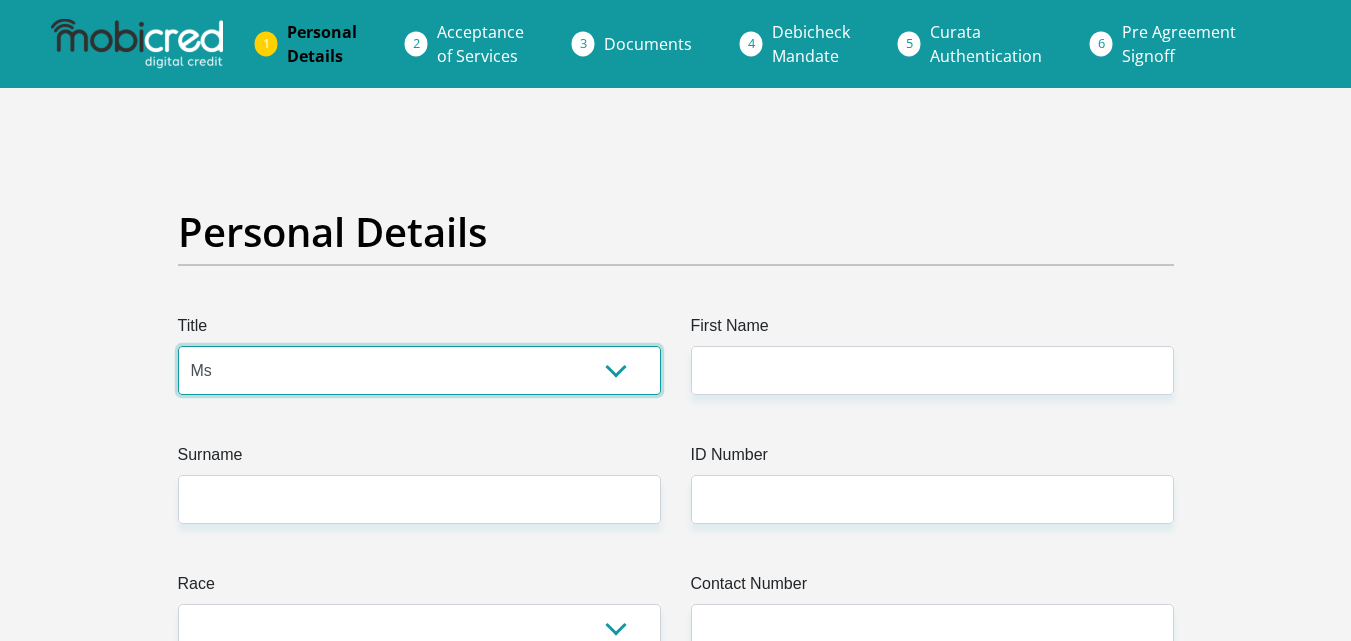 click on "Mr
Ms
Mrs
Dr
Other" at bounding box center (419, 370) 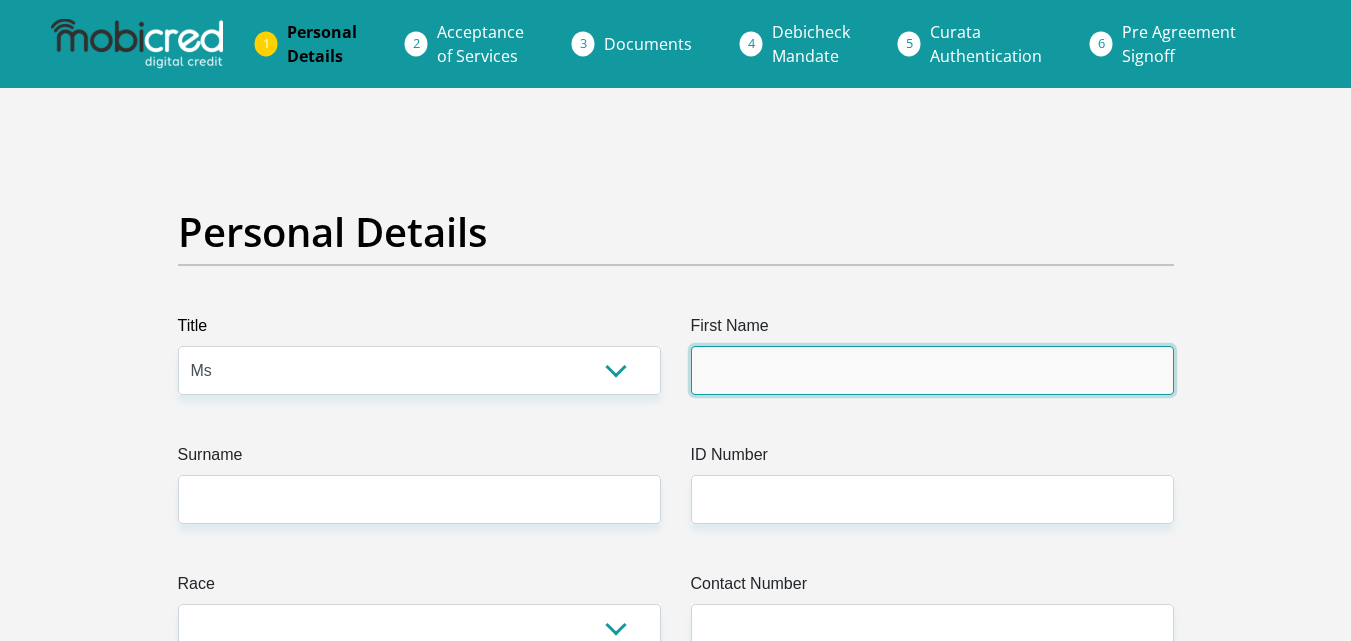 click on "First Name" at bounding box center (932, 370) 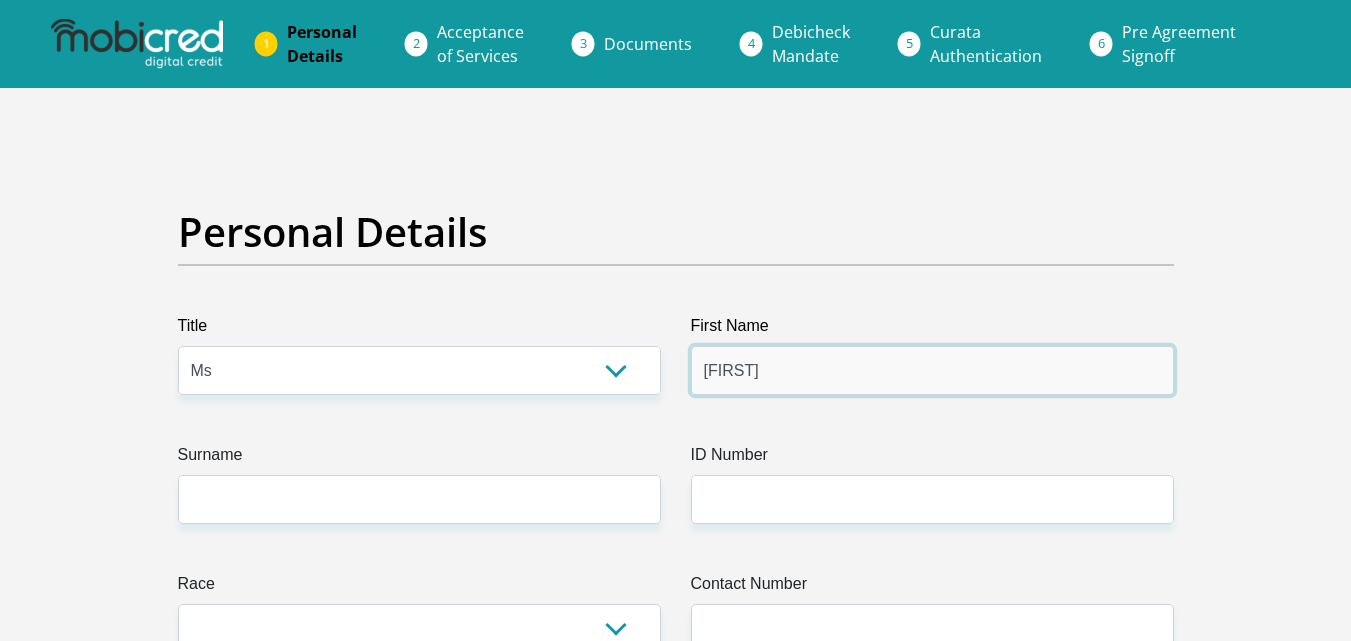 type on "[LAST]" 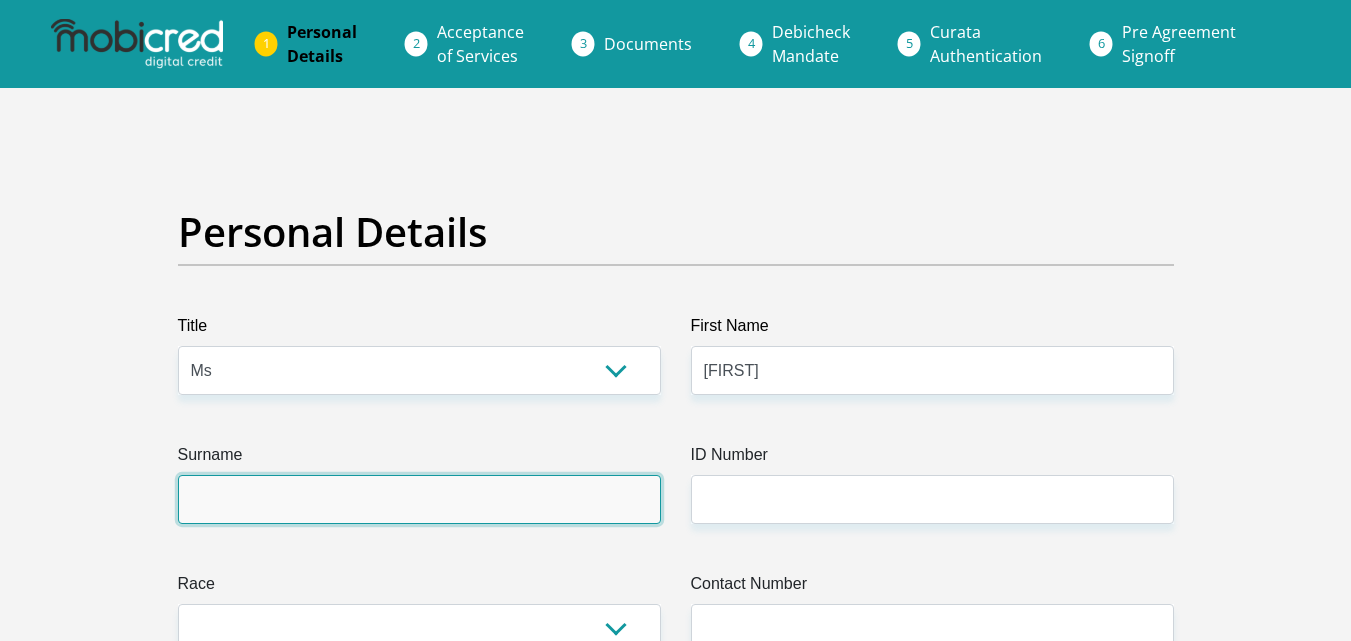 click on "Surname" at bounding box center [419, 499] 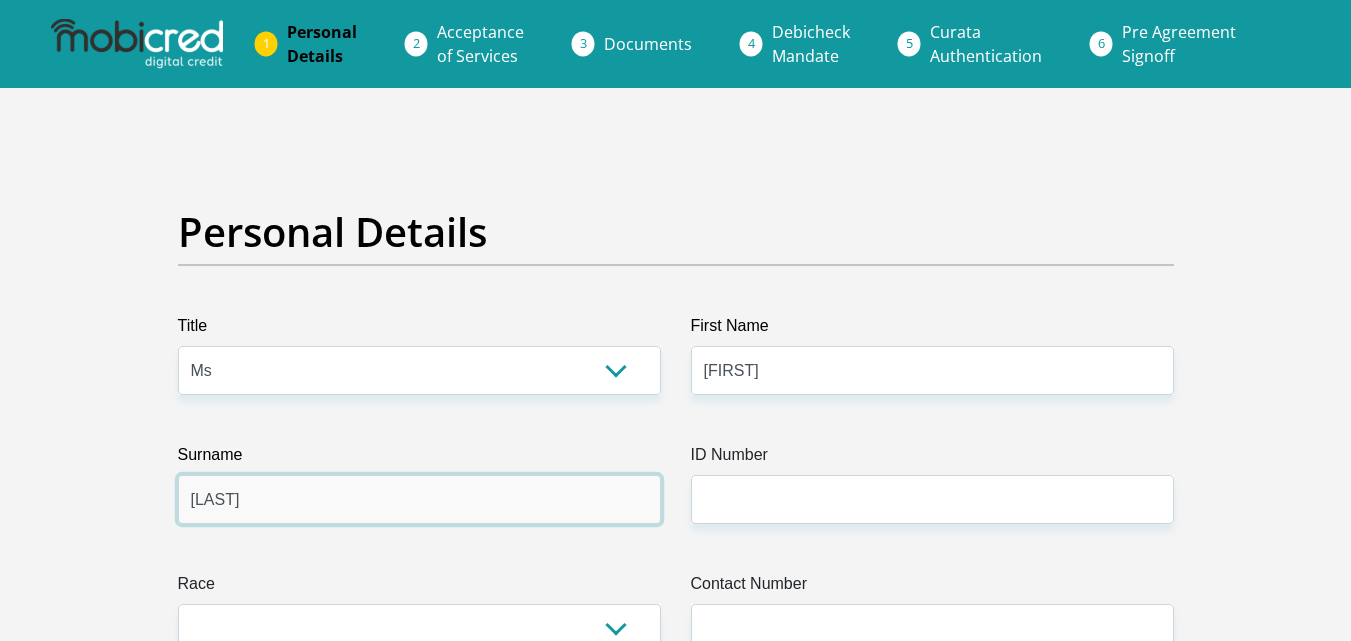type on "Sixam" 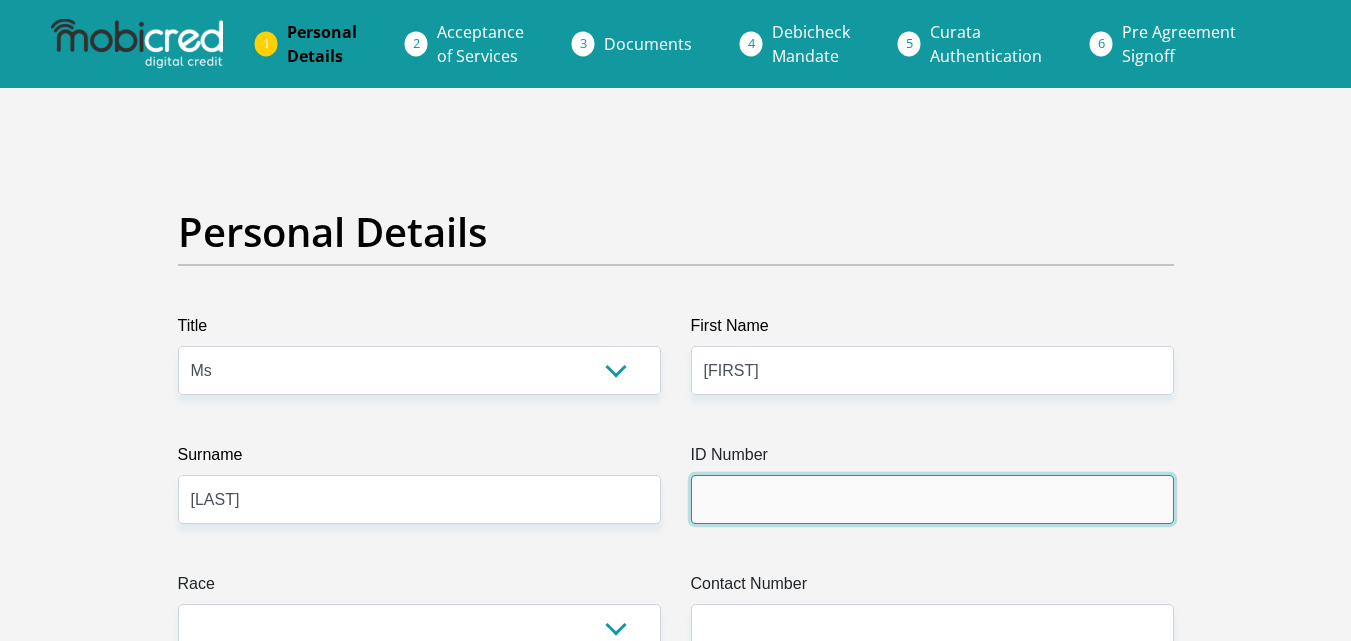 click on "ID Number" at bounding box center [932, 499] 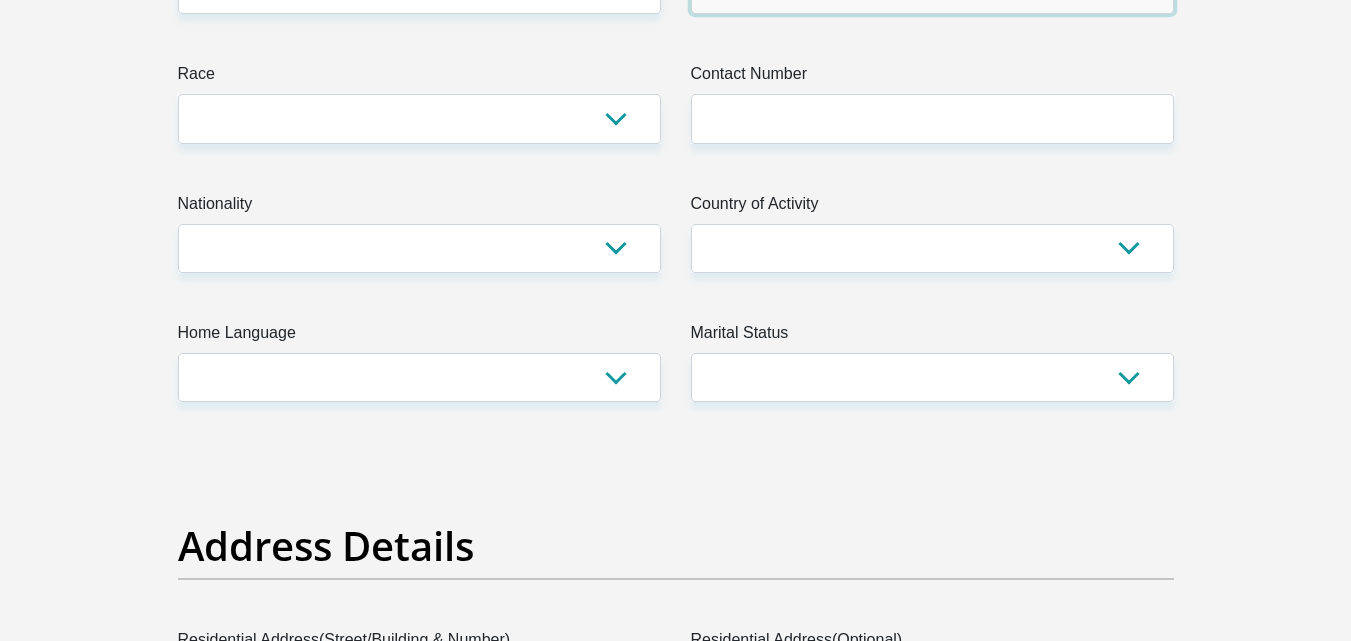 scroll, scrollTop: 534, scrollLeft: 0, axis: vertical 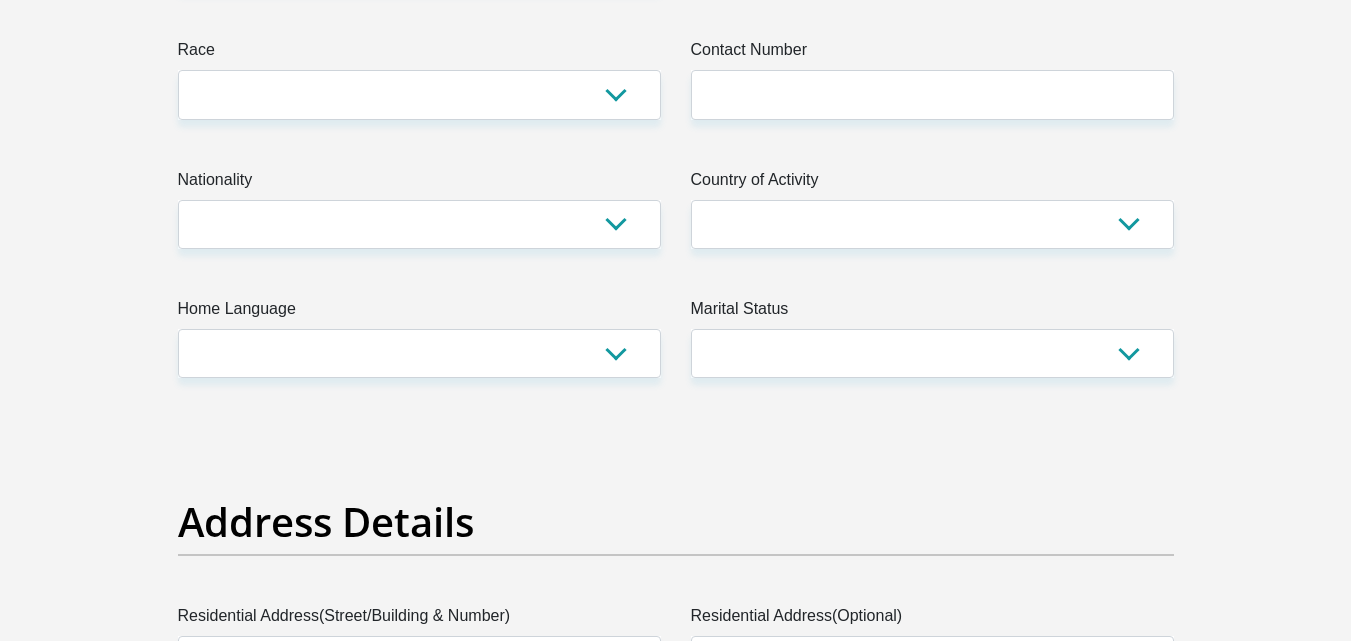 type on "9809080758084" 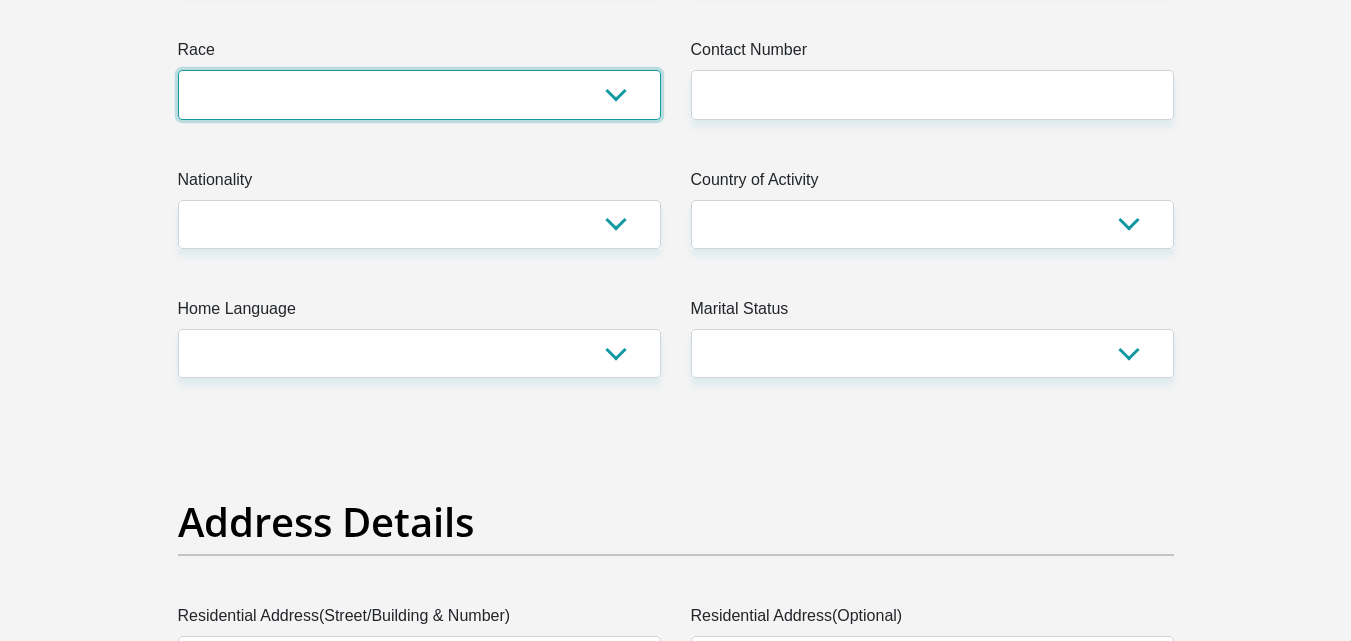 click on "Black
Coloured
Indian
White
Other" at bounding box center [419, 94] 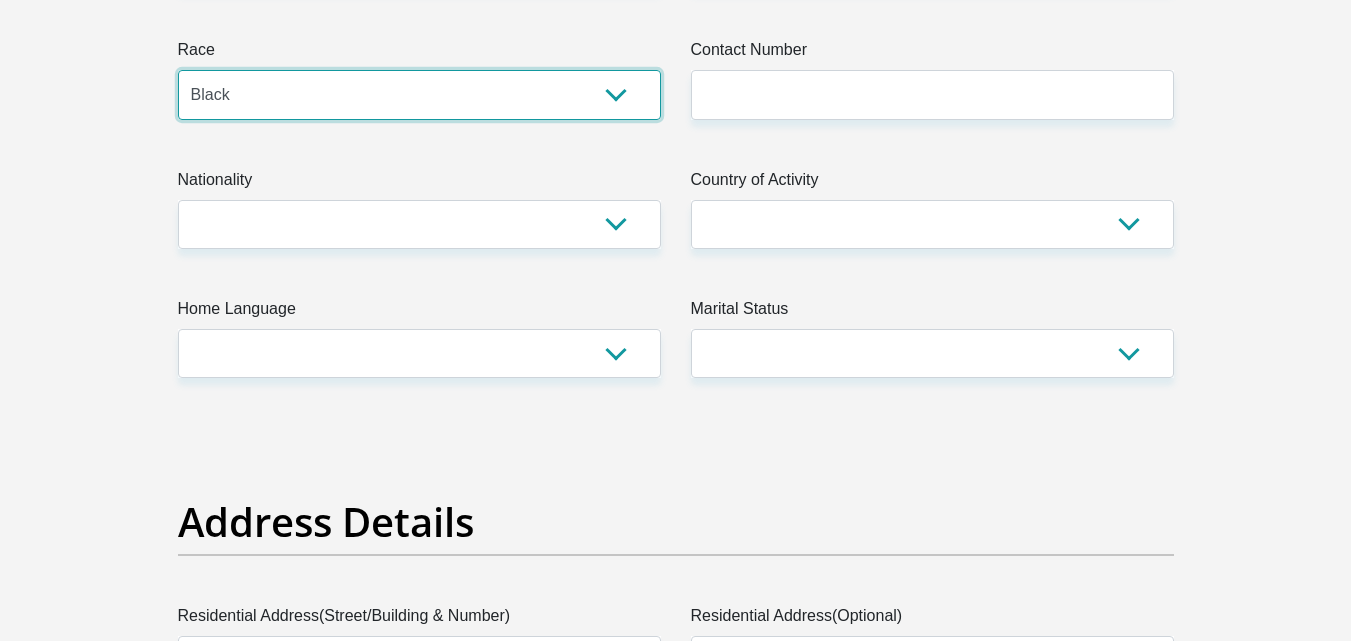 click on "Black
Coloured
Indian
White
Other" at bounding box center (419, 94) 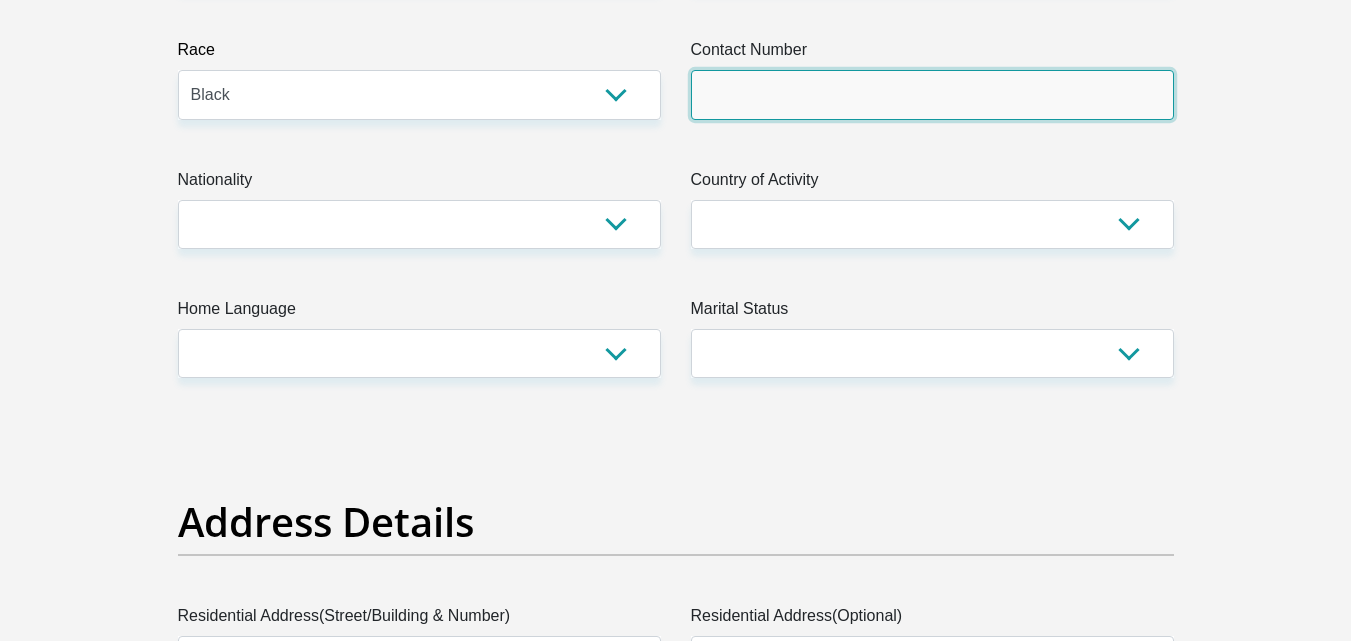 click on "Contact Number" at bounding box center (932, 94) 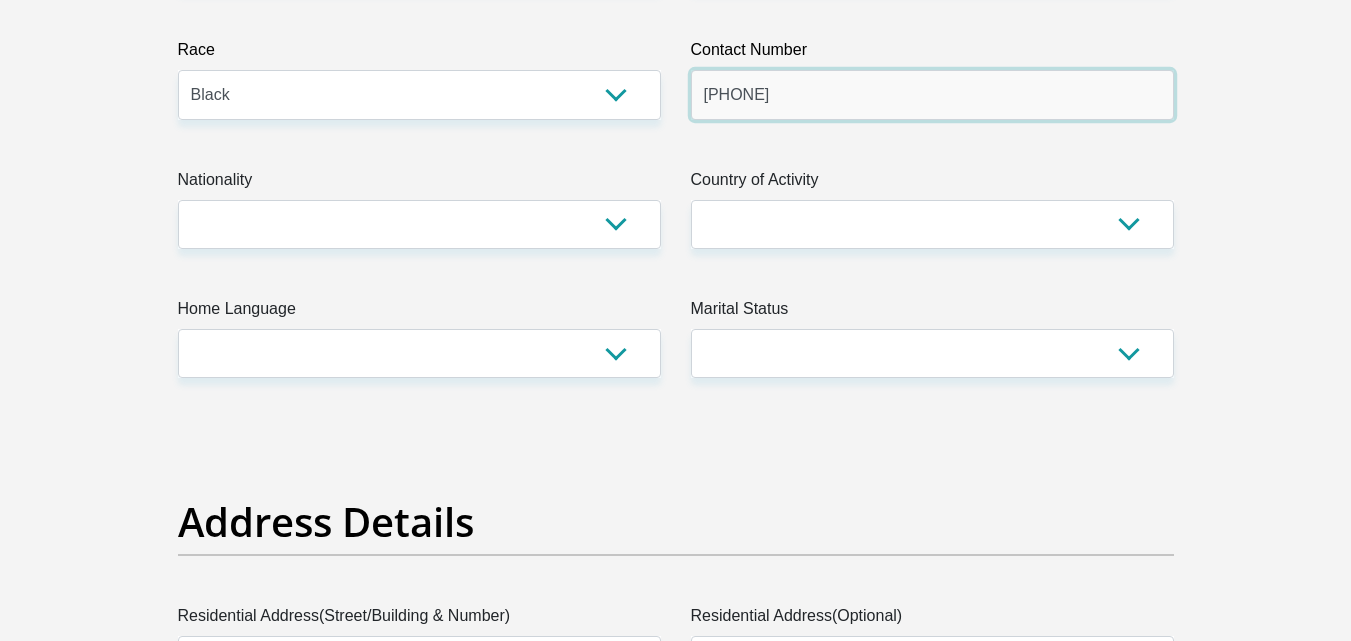 type on "0764104119" 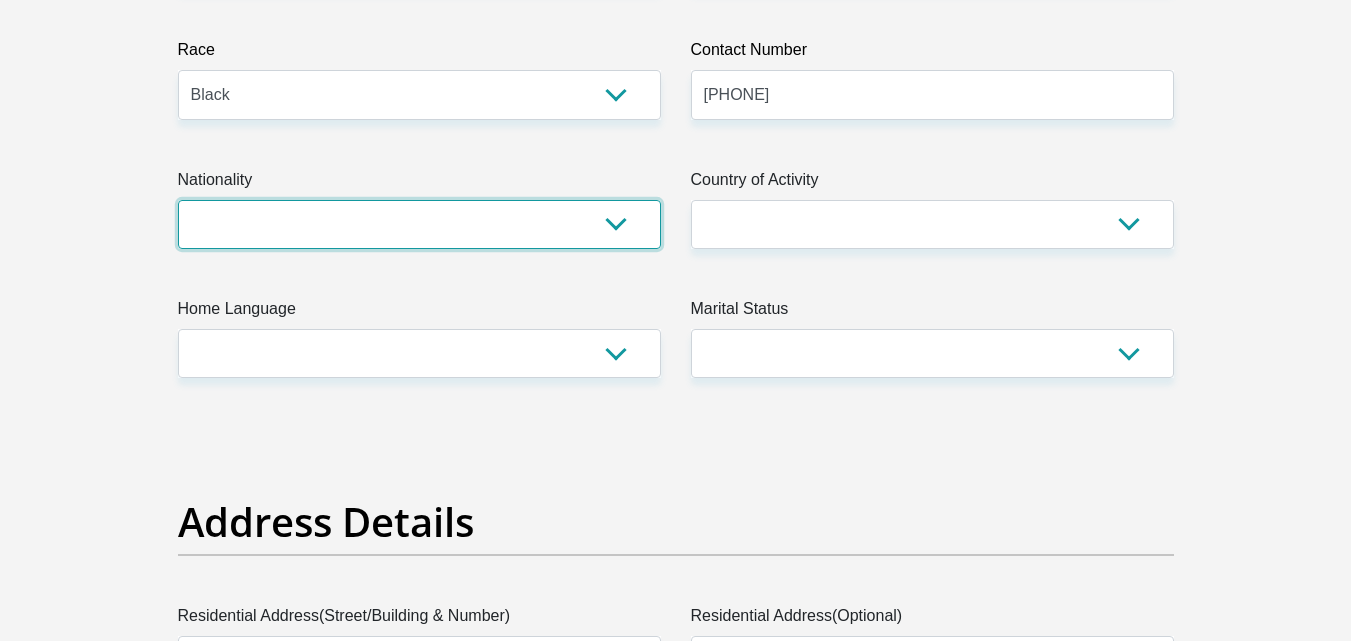 click on "South Africa
Afghanistan
Aland Islands
Albania
Algeria
America Samoa
American Virgin Islands
Andorra
Angola
Anguilla
Antarctica
Antigua and Barbuda
Argentina
Armenia
Aruba
Ascension Island
Australia
Austria
Azerbaijan
Bahamas
Bahrain
Bangladesh
Barbados
Chad" at bounding box center [419, 224] 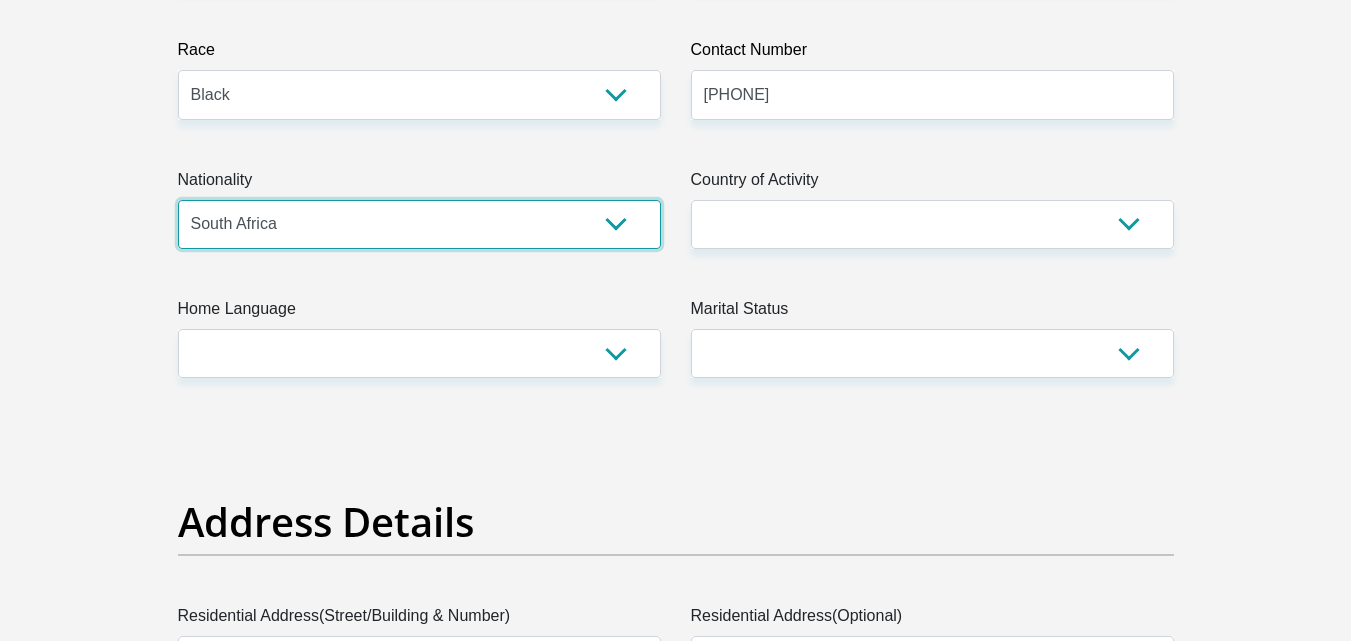 click on "South Africa
Afghanistan
Aland Islands
Albania
Algeria
America Samoa
American Virgin Islands
Andorra
Angola
Anguilla
Antarctica
Antigua and Barbuda
Argentina
Armenia
Aruba
Ascension Island
Australia
Austria
Azerbaijan
Bahamas
Bahrain
Bangladesh
Barbados
Chad" at bounding box center (419, 224) 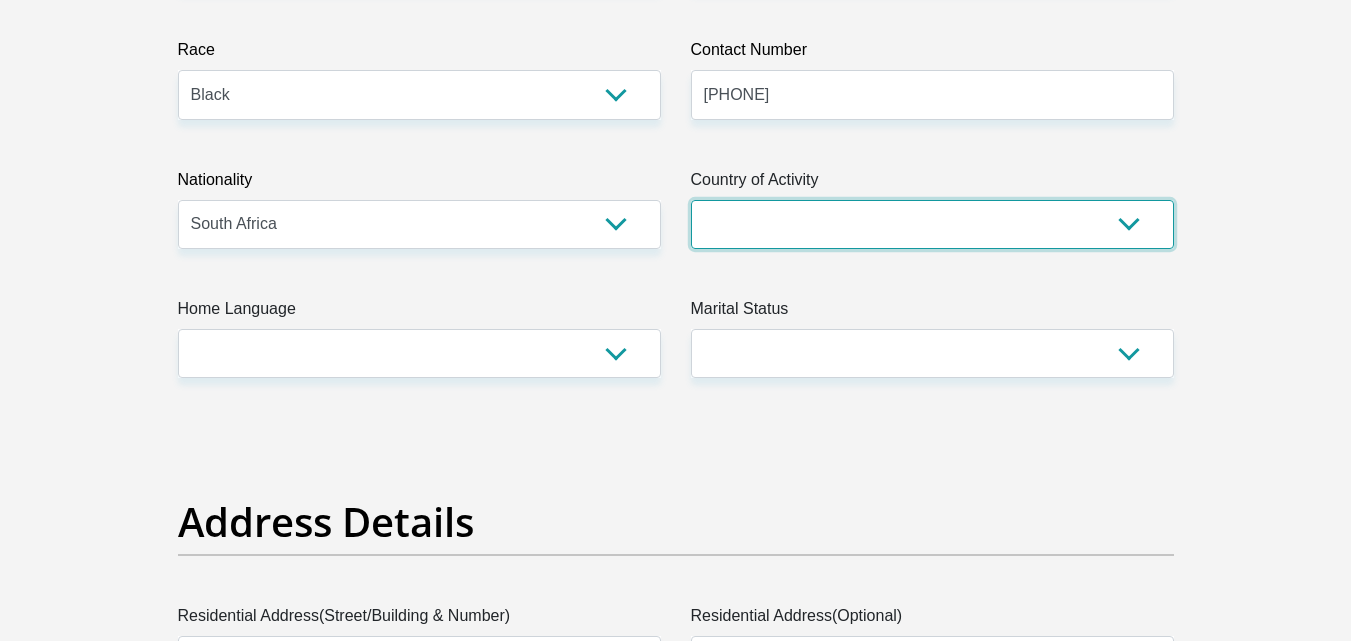 click on "South Africa
Afghanistan
Aland Islands
Albania
Algeria
America Samoa
American Virgin Islands
Andorra
Angola
Anguilla
Antarctica
Antigua and Barbuda
Argentina
Armenia
Aruba
Ascension Island
Australia
Austria
Azerbaijan
Chad" at bounding box center (932, 224) 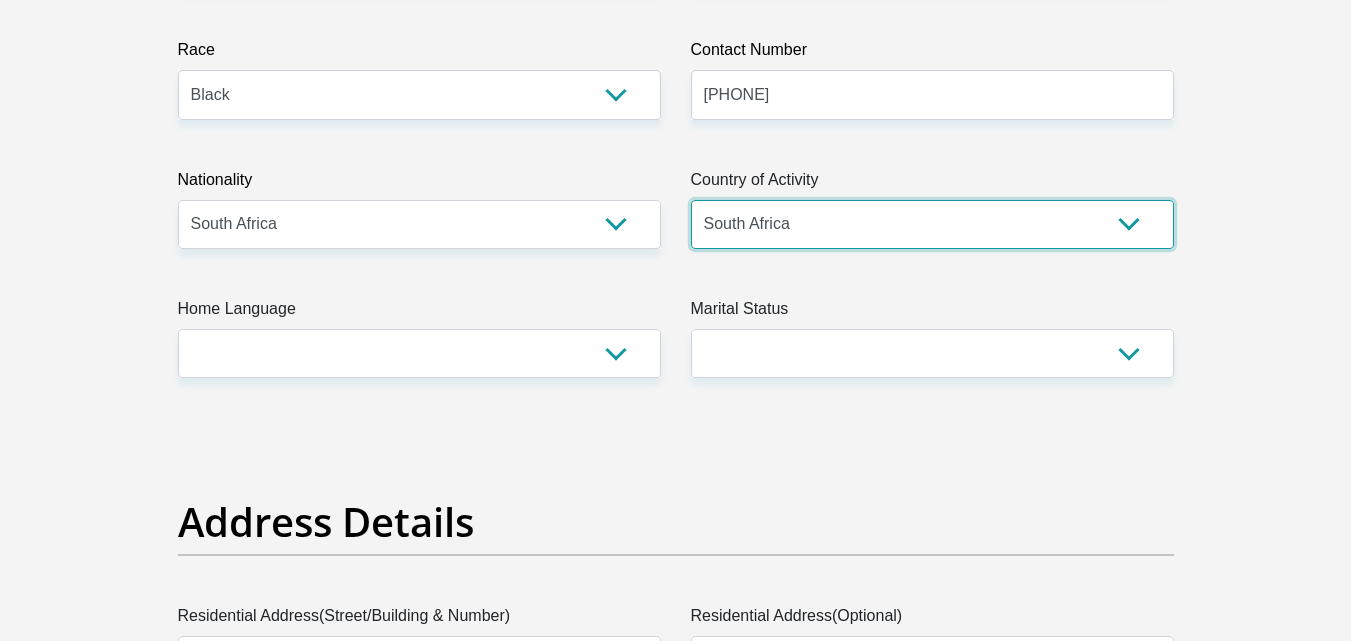 click on "South Africa
Afghanistan
Aland Islands
Albania
Algeria
America Samoa
American Virgin Islands
Andorra
Angola
Anguilla
Antarctica
Antigua and Barbuda
Argentina
Armenia
Aruba
Ascension Island
Australia
Austria
Azerbaijan
Chad" at bounding box center [932, 224] 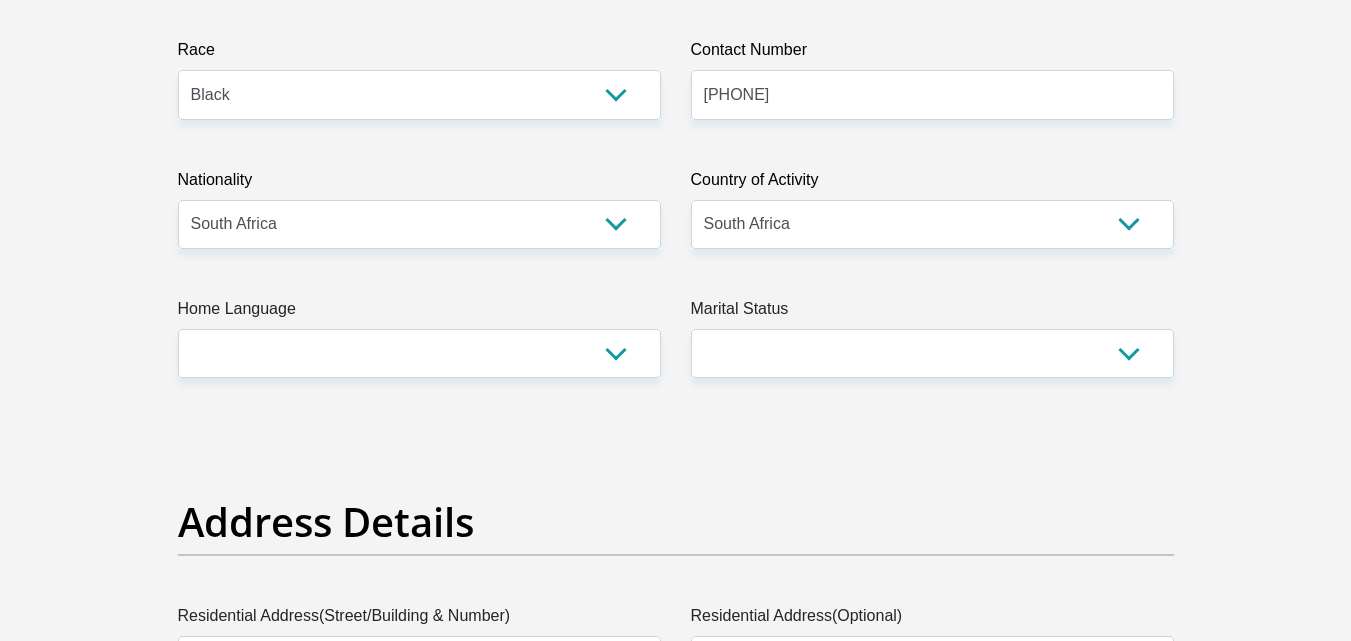 click on "Title
Mr
Ms
Mrs
Dr
Other
First Name
Buhle
Surname
Sixam
ID Number
9809080758084
Please input valid ID number
Race
Black
Coloured
Indian
White
Other
Contact Number
0764104119
Please input valid contact number
Nationality
South Africa
Afghanistan
Aland Islands  Albania  Algeria" at bounding box center [676, 3033] 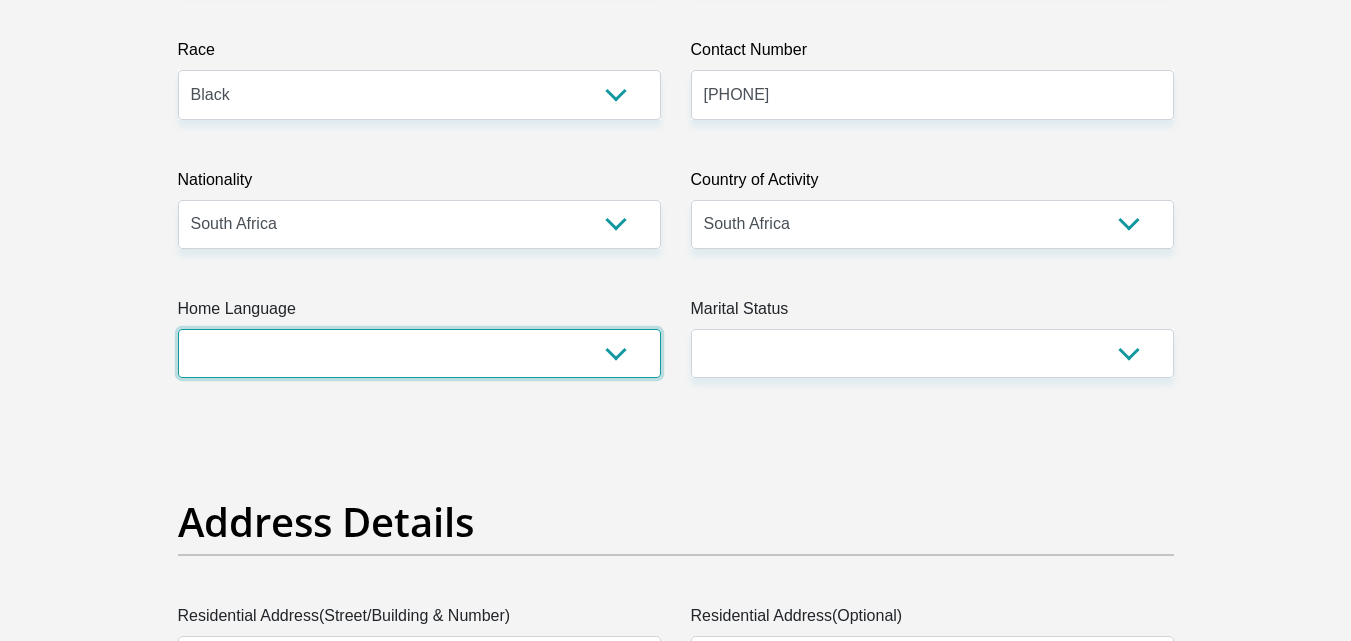 click on "Afrikaans
English
Sepedi
South Ndebele
Southern Sotho
Swati
Tsonga
Tswana
Venda
Xhosa
Zulu
Other" at bounding box center [419, 353] 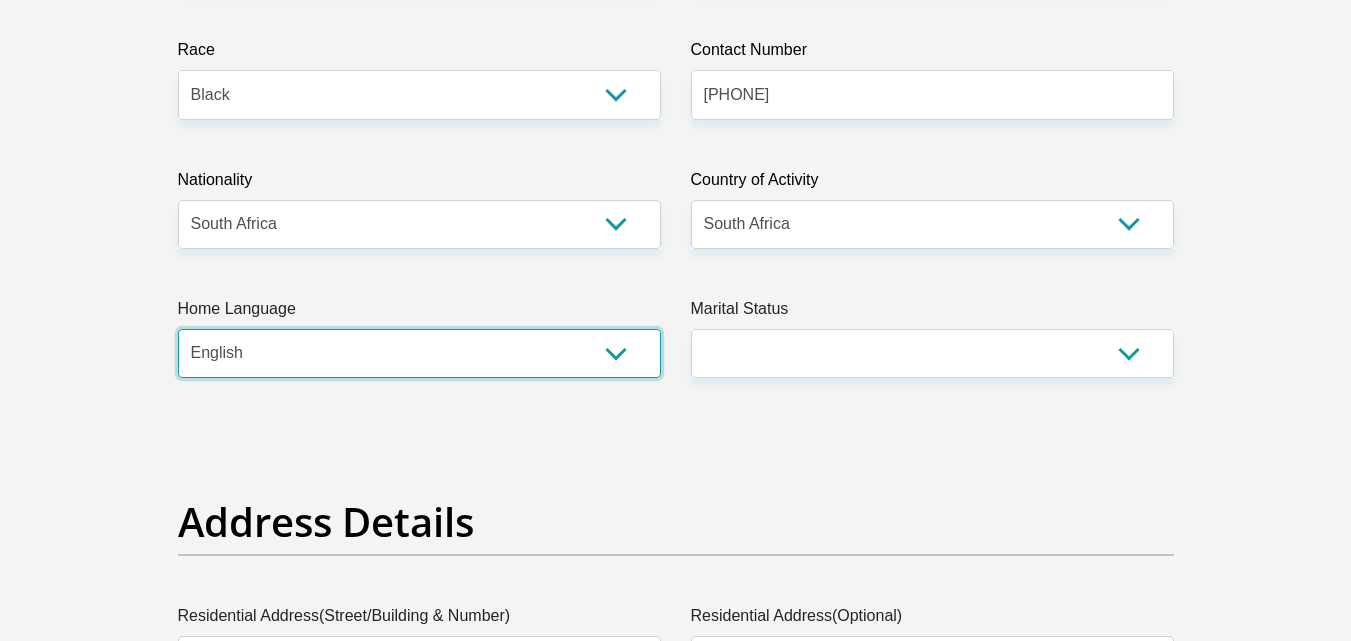 click on "Afrikaans
English
Sepedi
South Ndebele
Southern Sotho
Swati
Tsonga
Tswana
Venda
Xhosa
Zulu
Other" at bounding box center (419, 353) 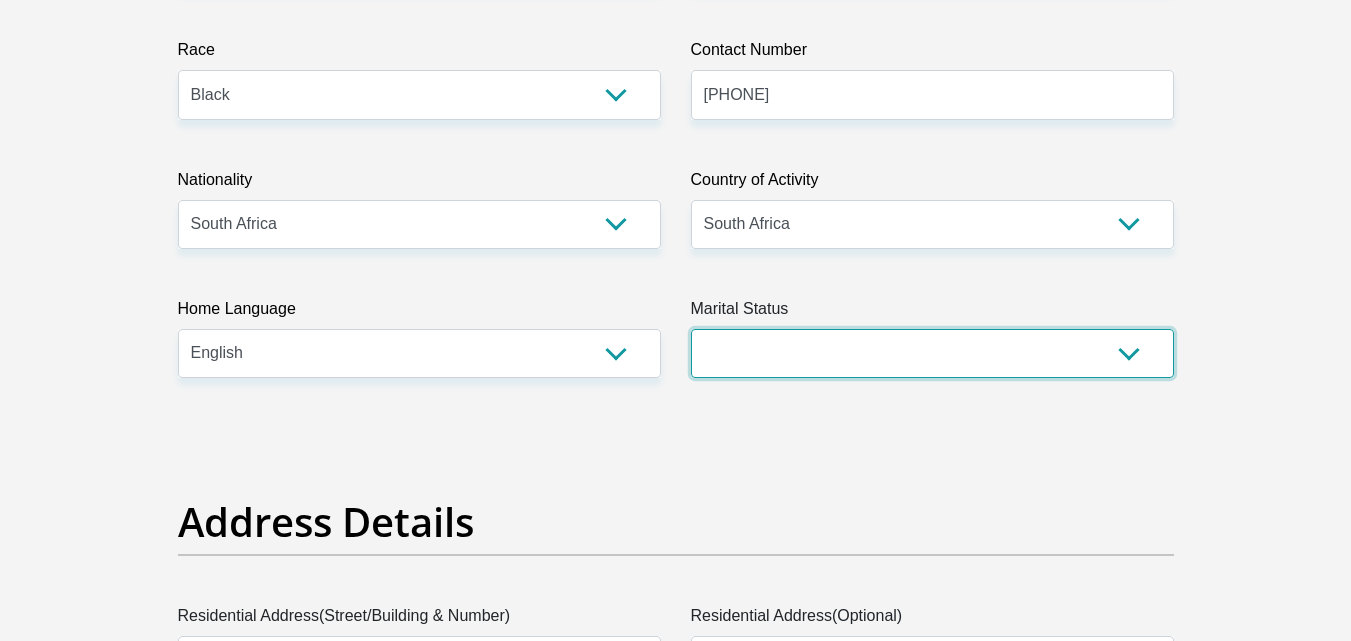 click on "Married ANC
Single
Divorced
Widowed
Married COP or Customary Law" at bounding box center [932, 353] 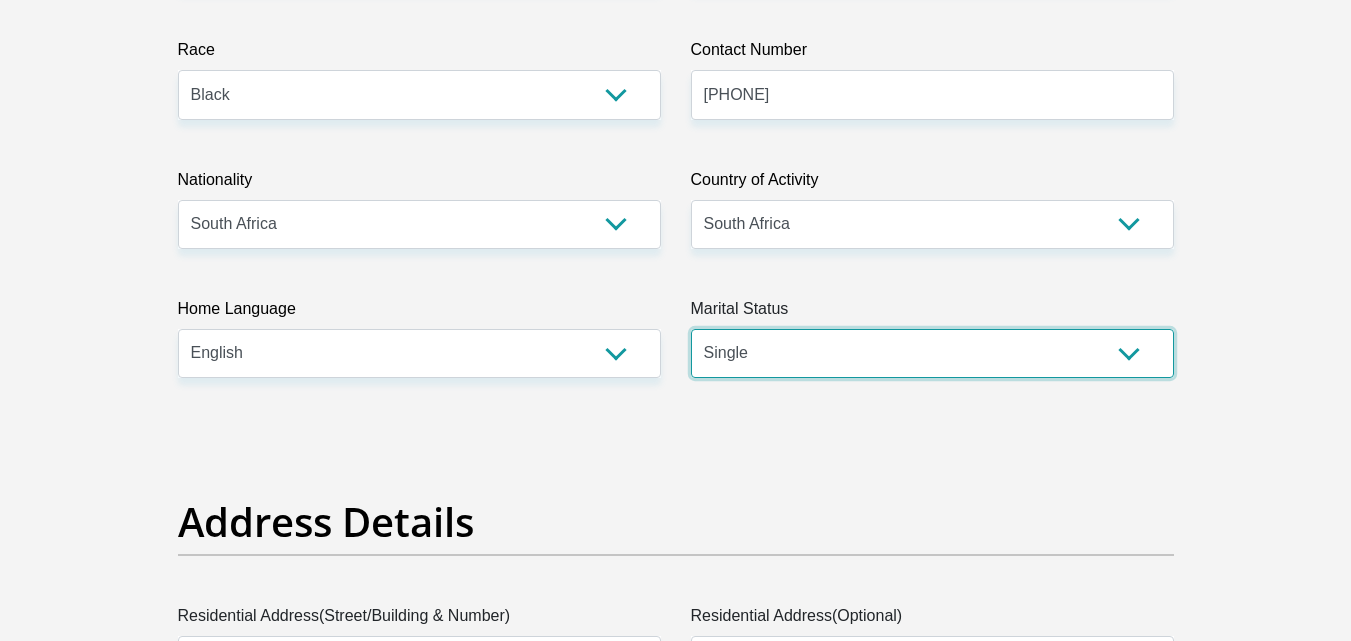 click on "Married ANC
Single
Divorced
Widowed
Married COP or Customary Law" at bounding box center (932, 353) 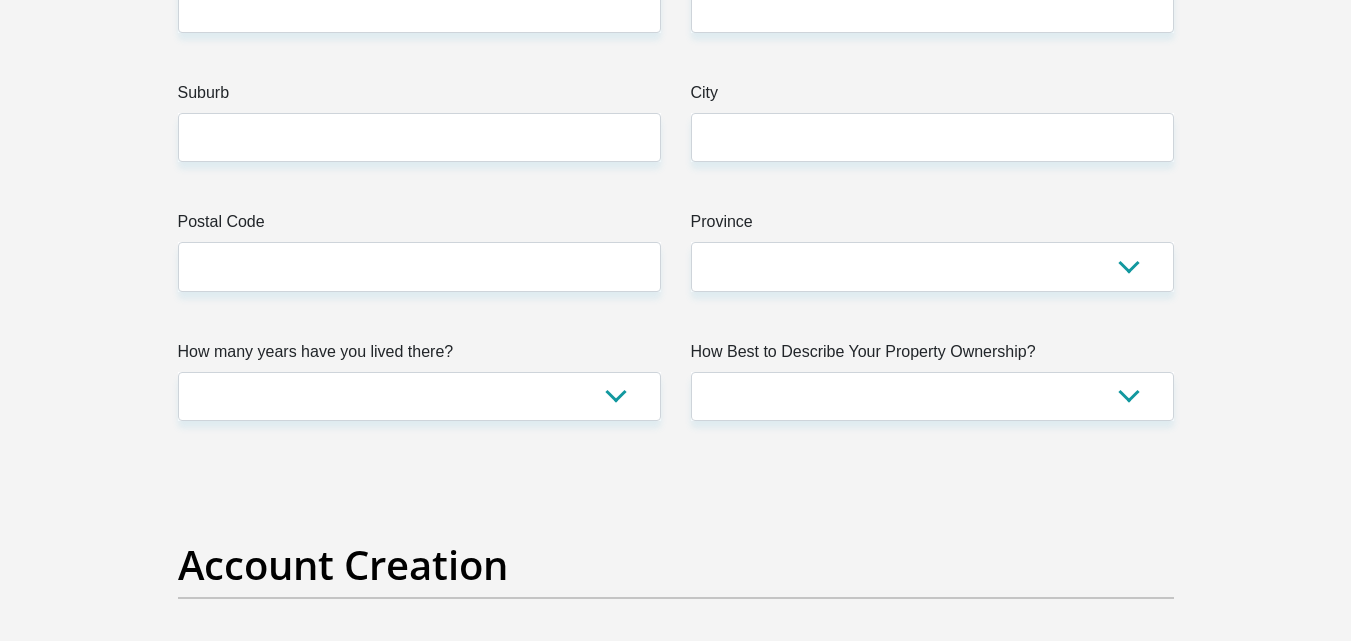 scroll, scrollTop: 1008, scrollLeft: 0, axis: vertical 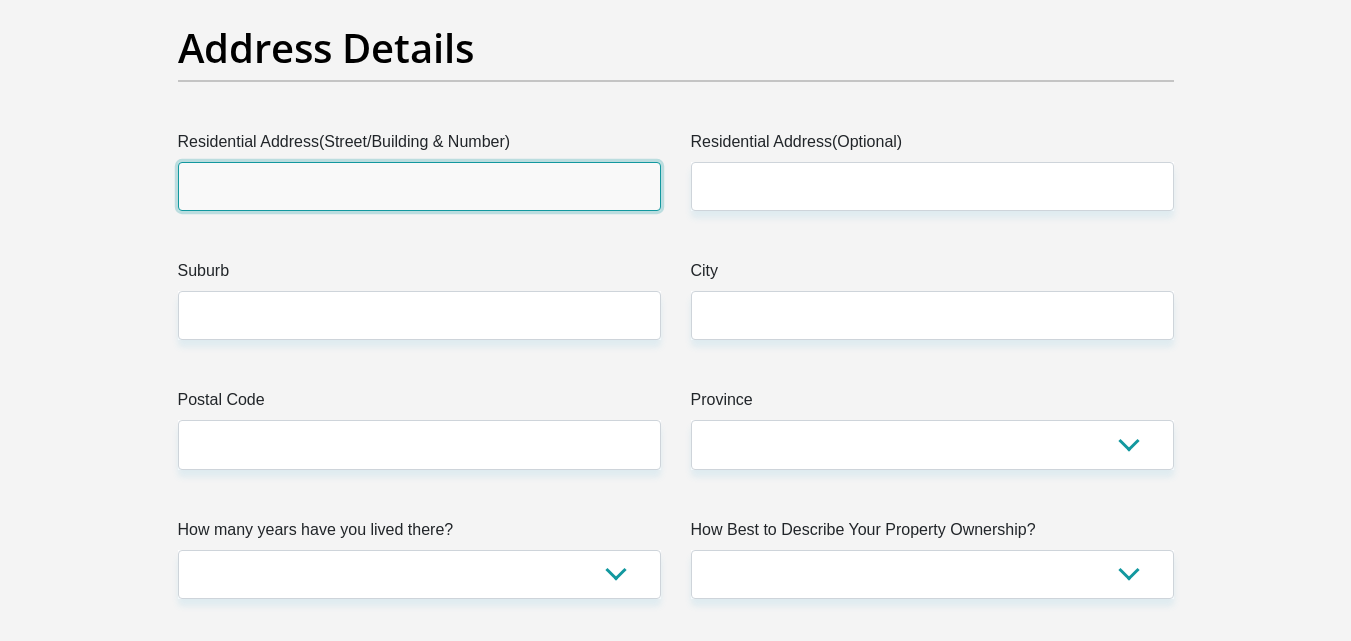 click on "Residential Address(Street/Building & Number)" at bounding box center [419, 186] 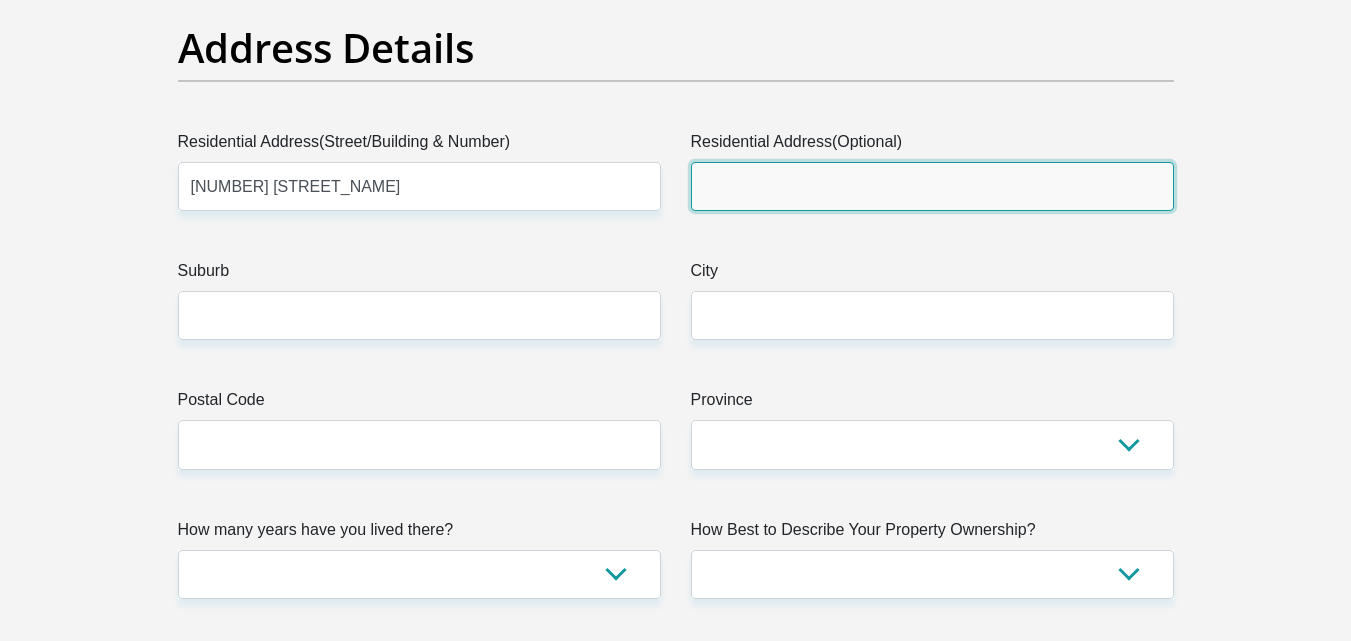 type on "DALEVIEW" 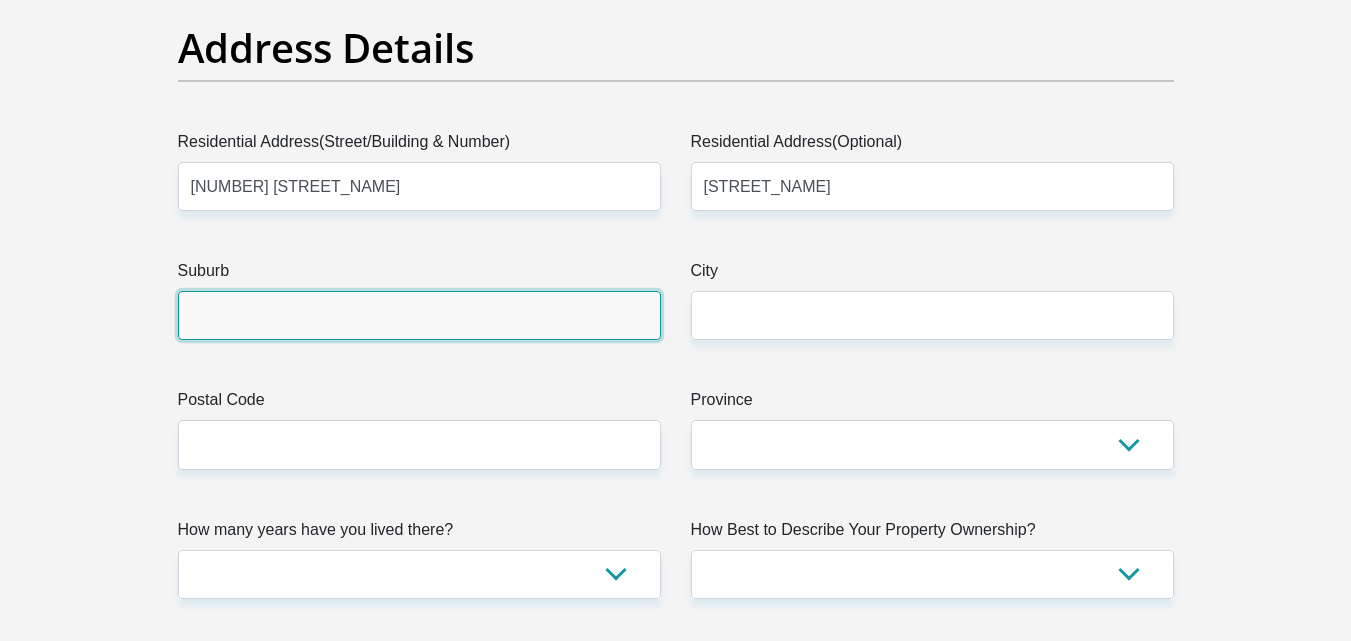 type on "KING WILLIAMS TOWN" 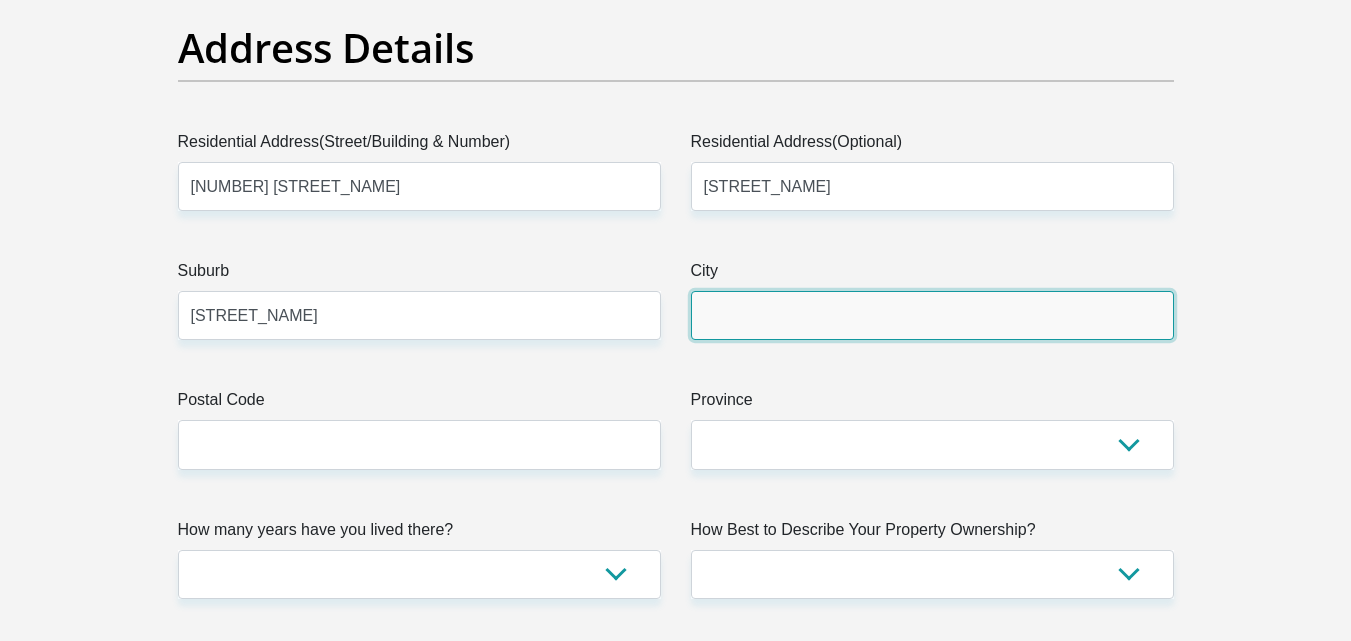 type on "KING WILLIAMS TOWN" 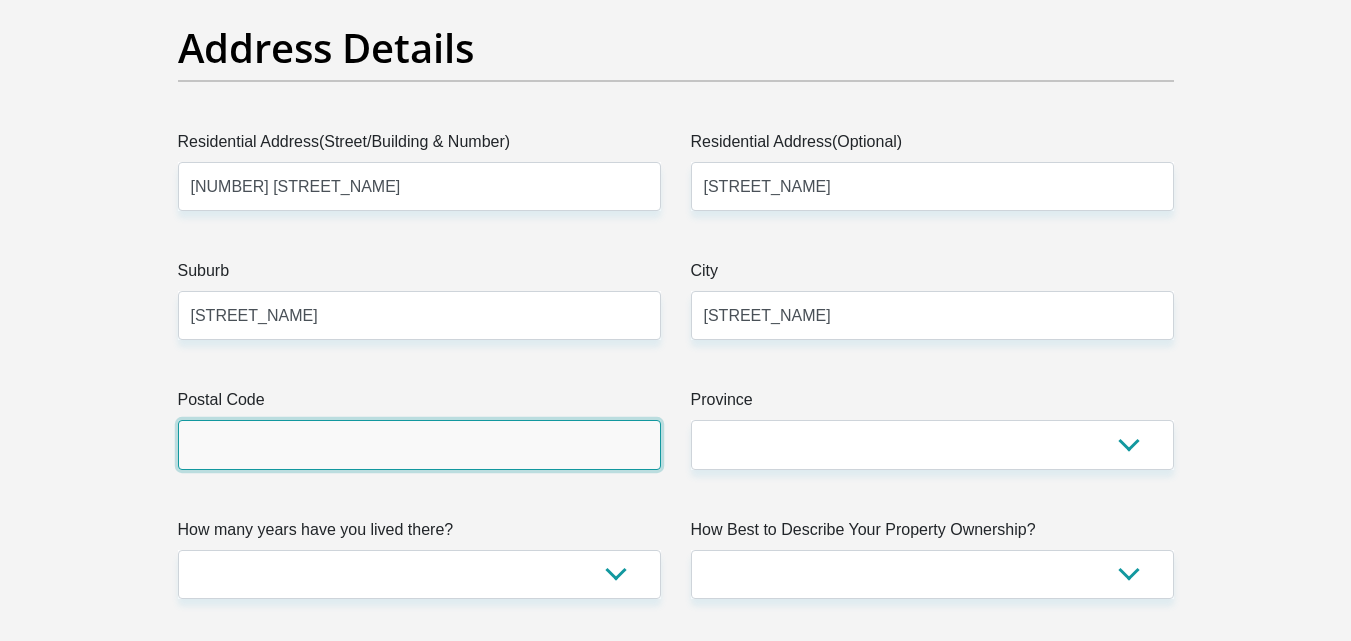 type on "5601" 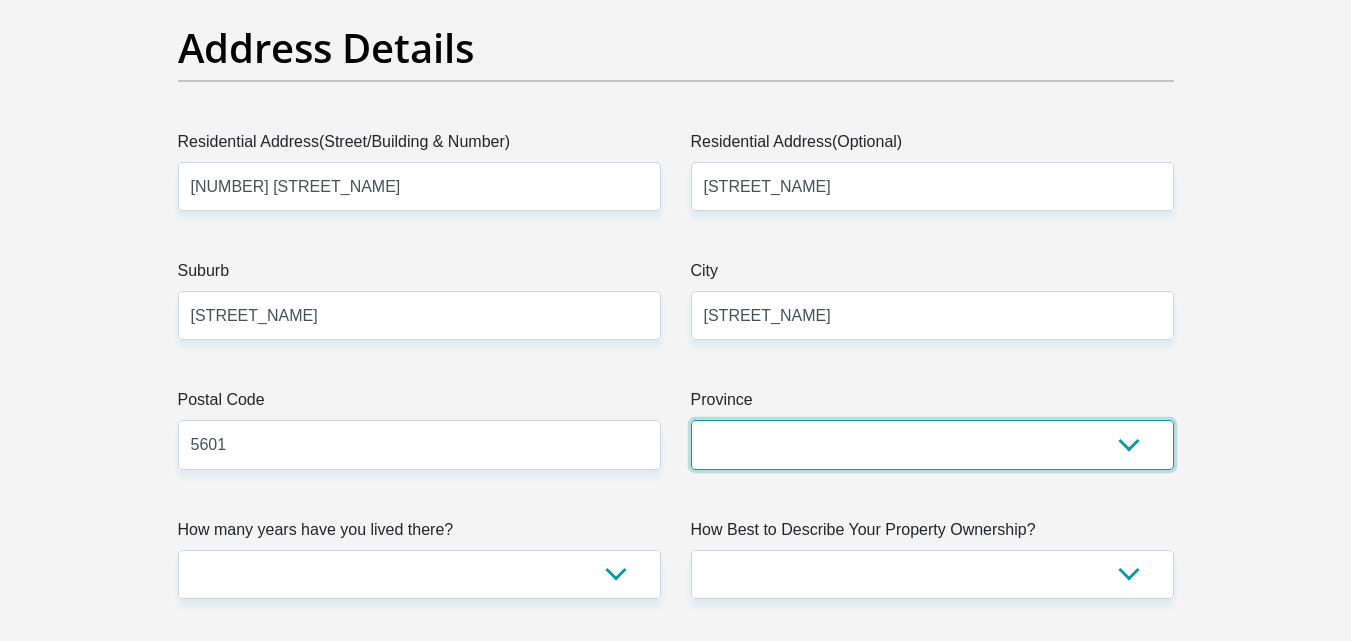 select on "Eastern Cape" 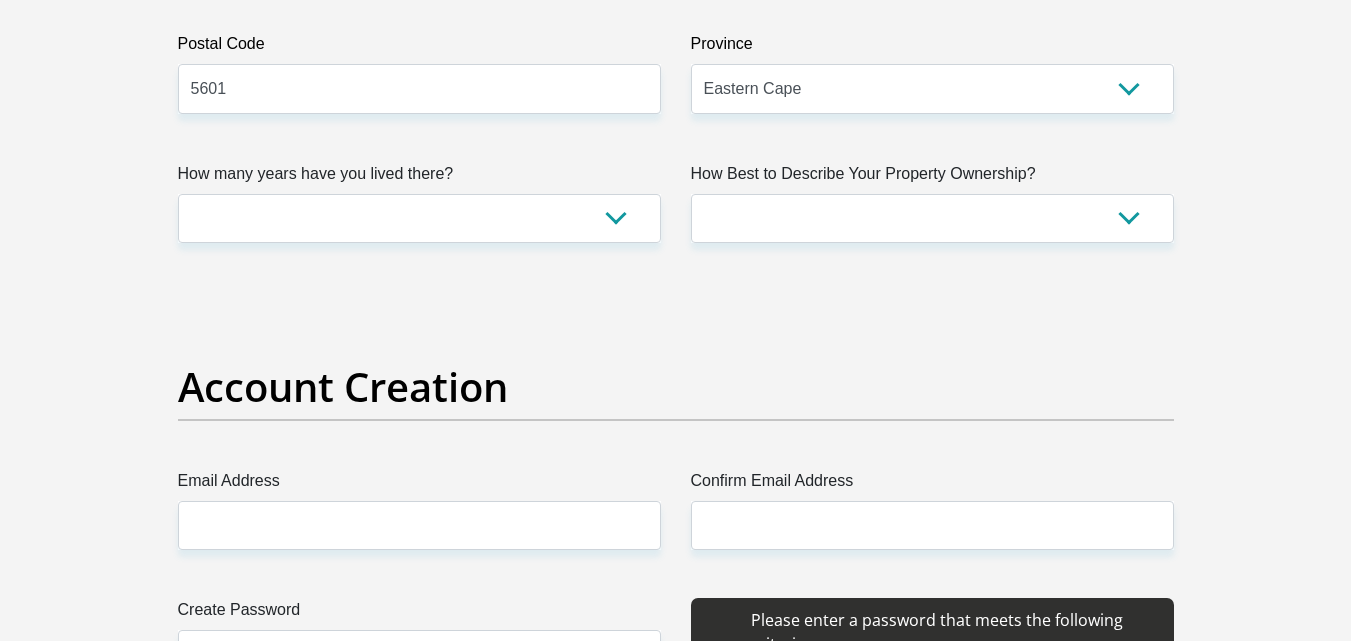 scroll, scrollTop: 1411, scrollLeft: 0, axis: vertical 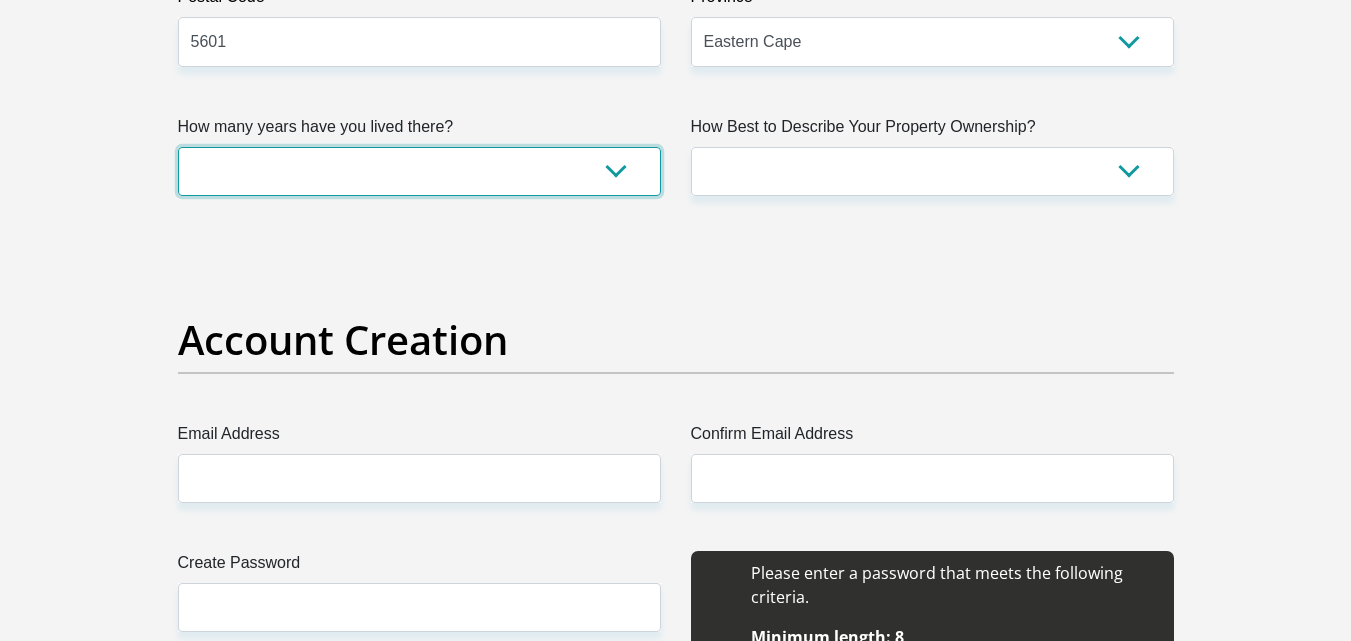 click on "less than 1 year
1-3 years
3-5 years
5+ years" at bounding box center (419, 171) 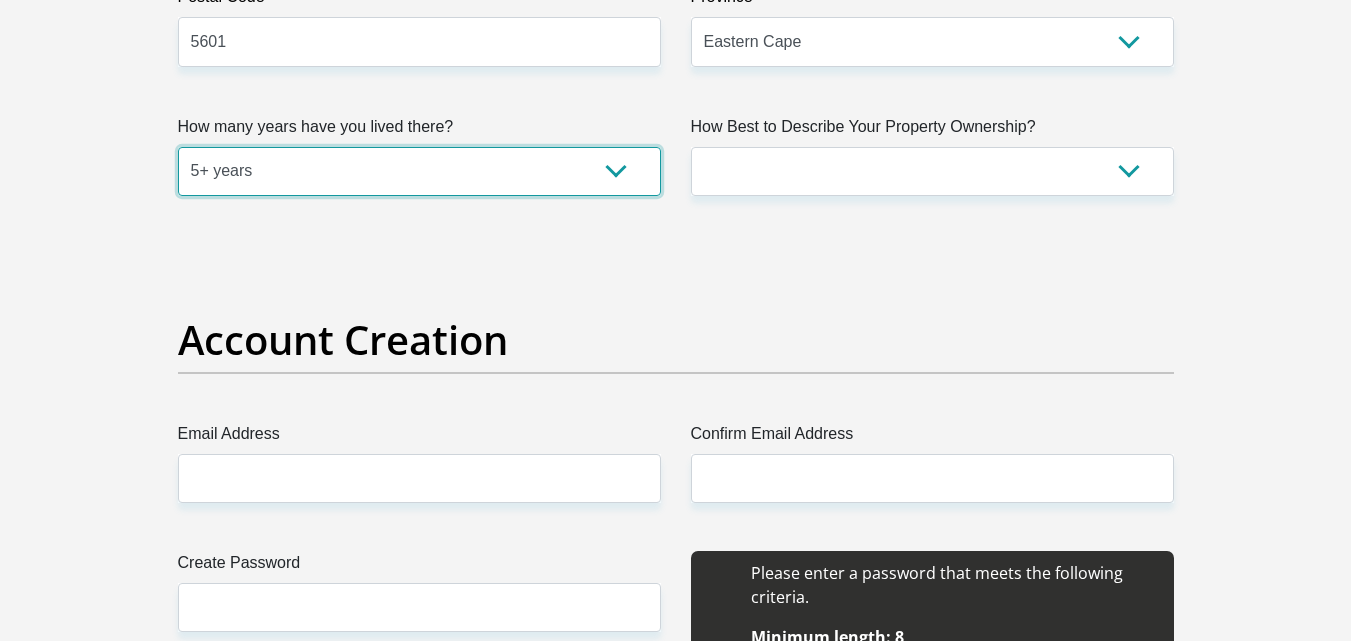 click on "less than 1 year
1-3 years
3-5 years
5+ years" at bounding box center [419, 171] 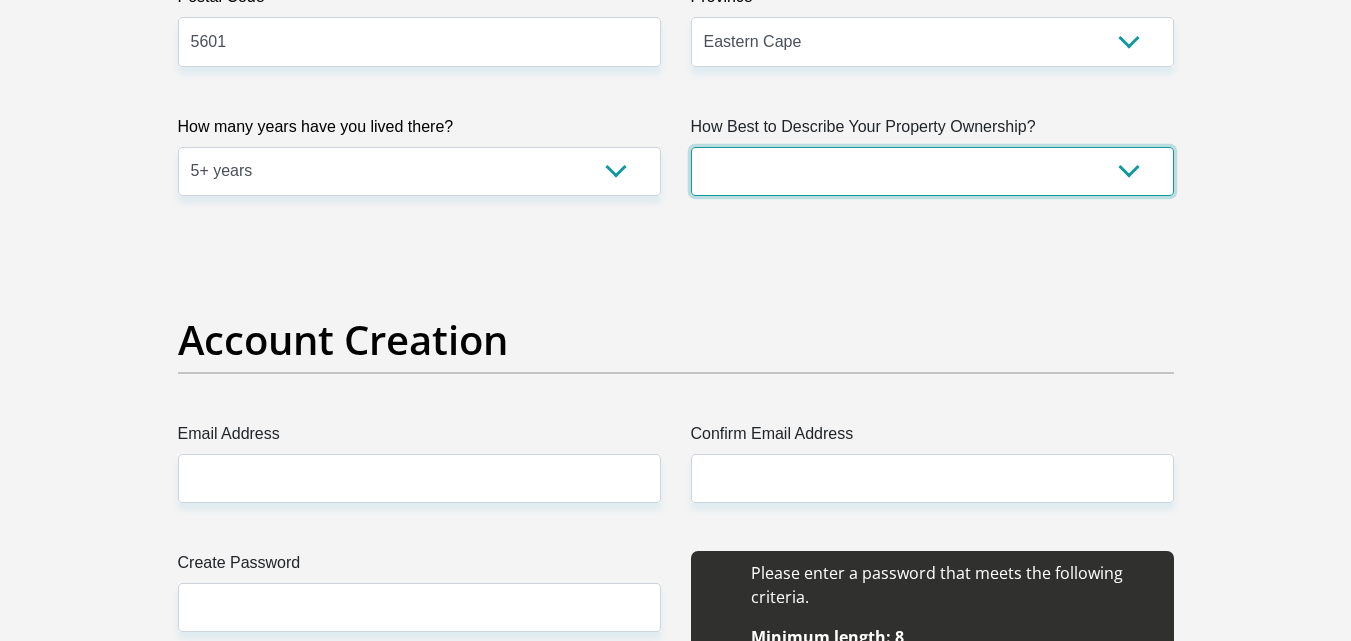 drag, startPoint x: 870, startPoint y: 157, endPoint x: 780, endPoint y: 294, distance: 163.91766 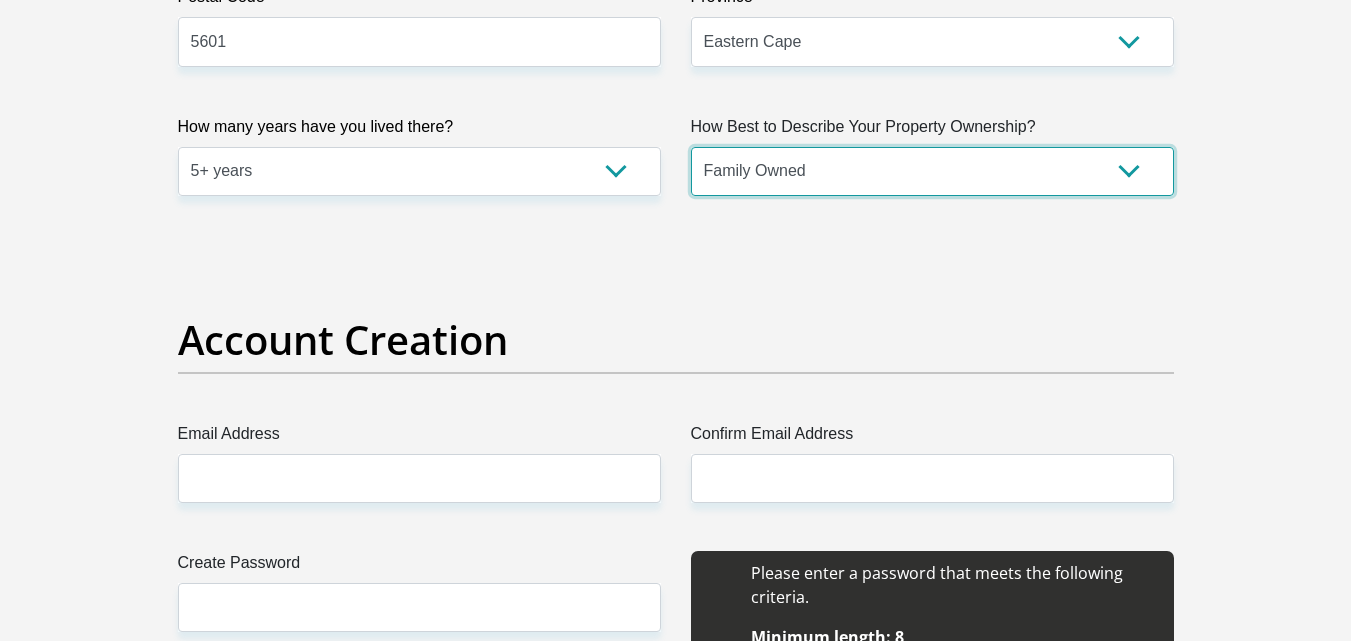click on "Owned
Rented
Family Owned
Company Dwelling" at bounding box center [932, 171] 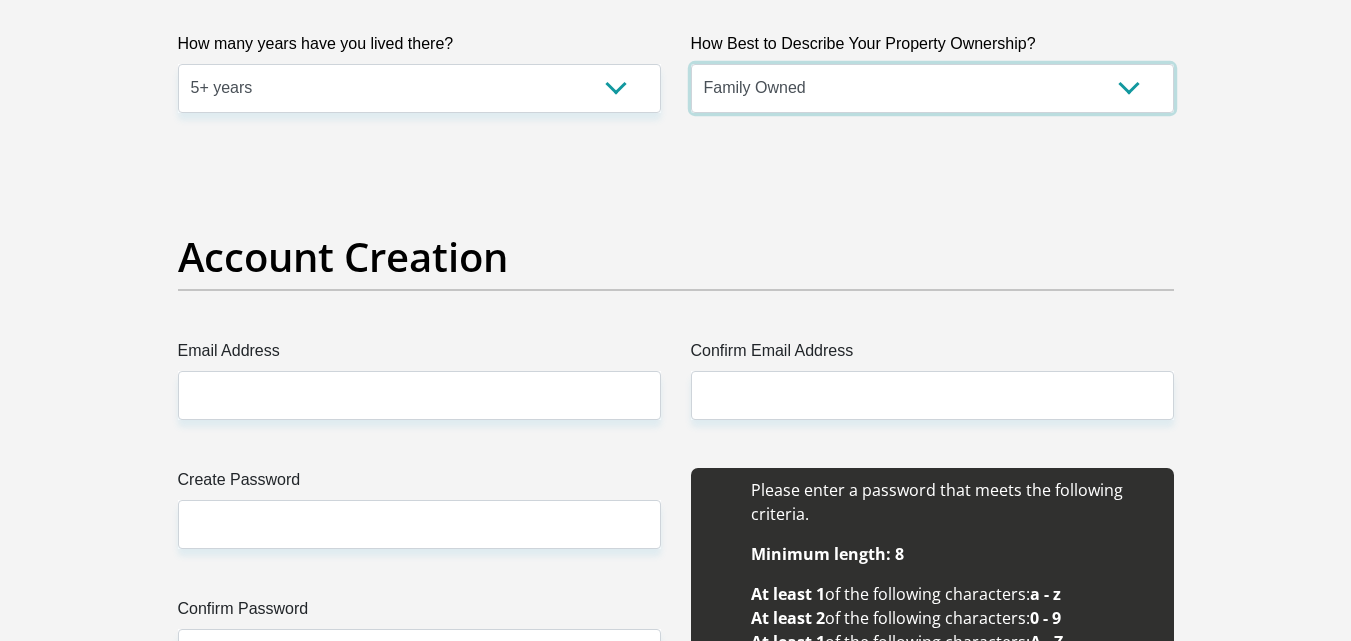 scroll, scrollTop: 1589, scrollLeft: 0, axis: vertical 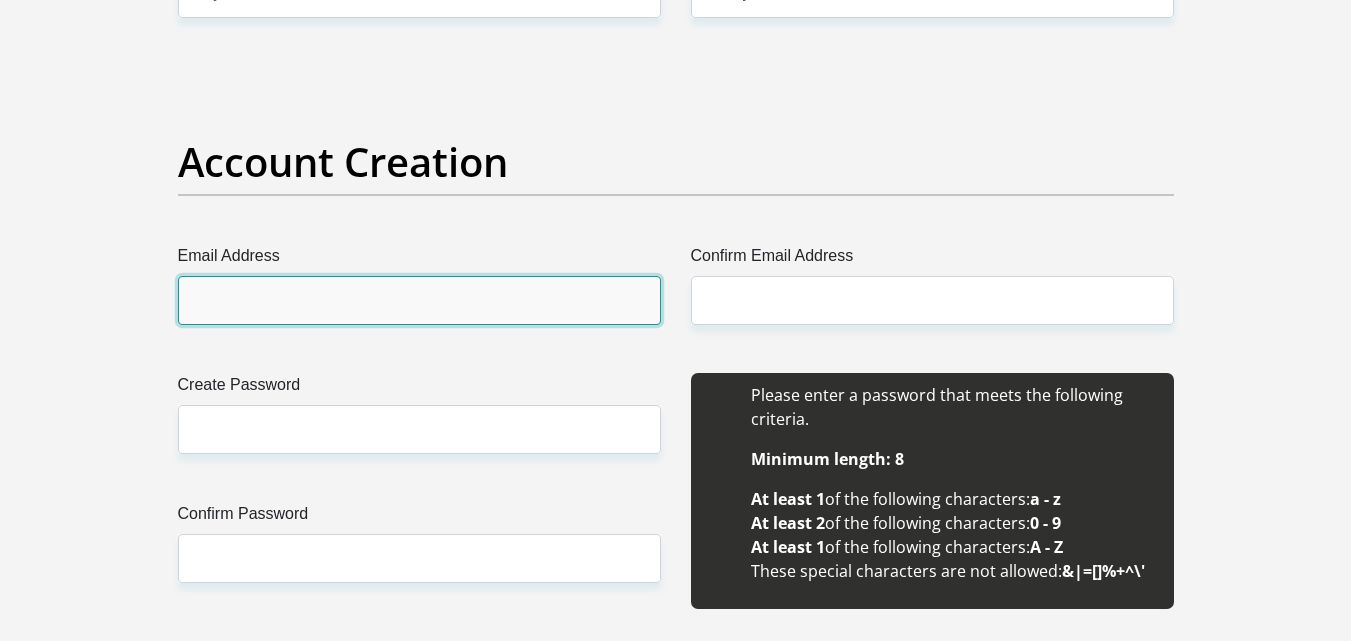 click on "Email Address" at bounding box center [419, 300] 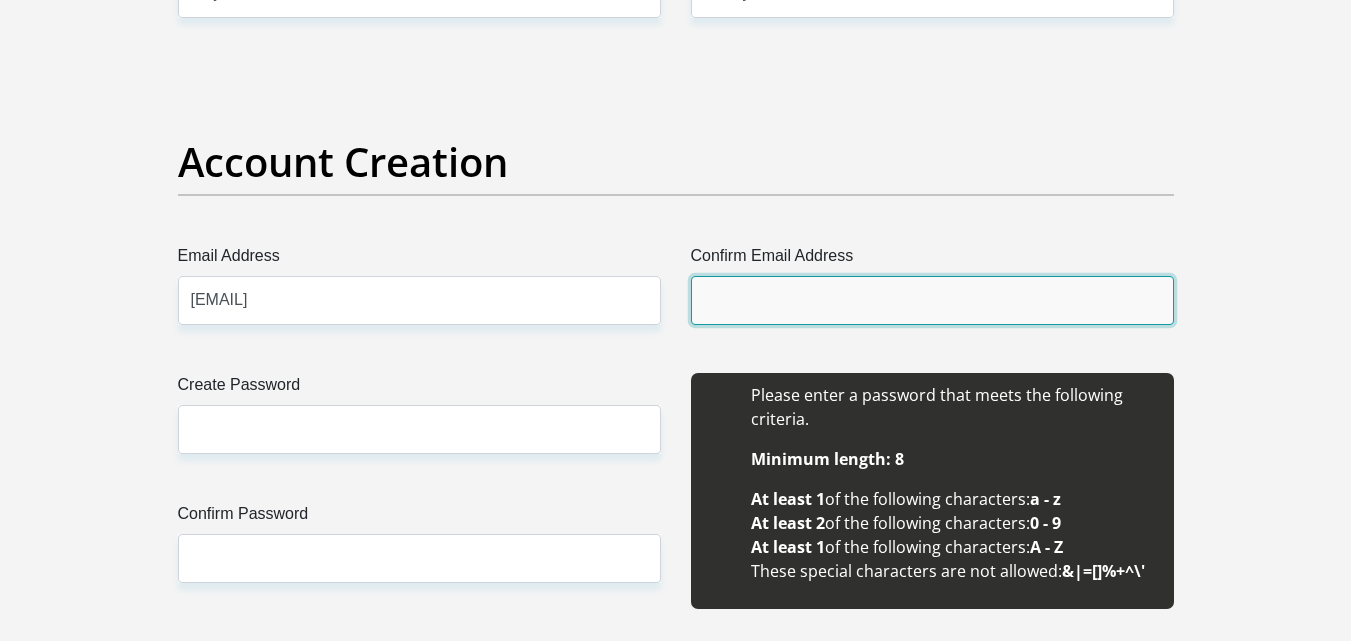 type on "buhlesixam@gmail.com" 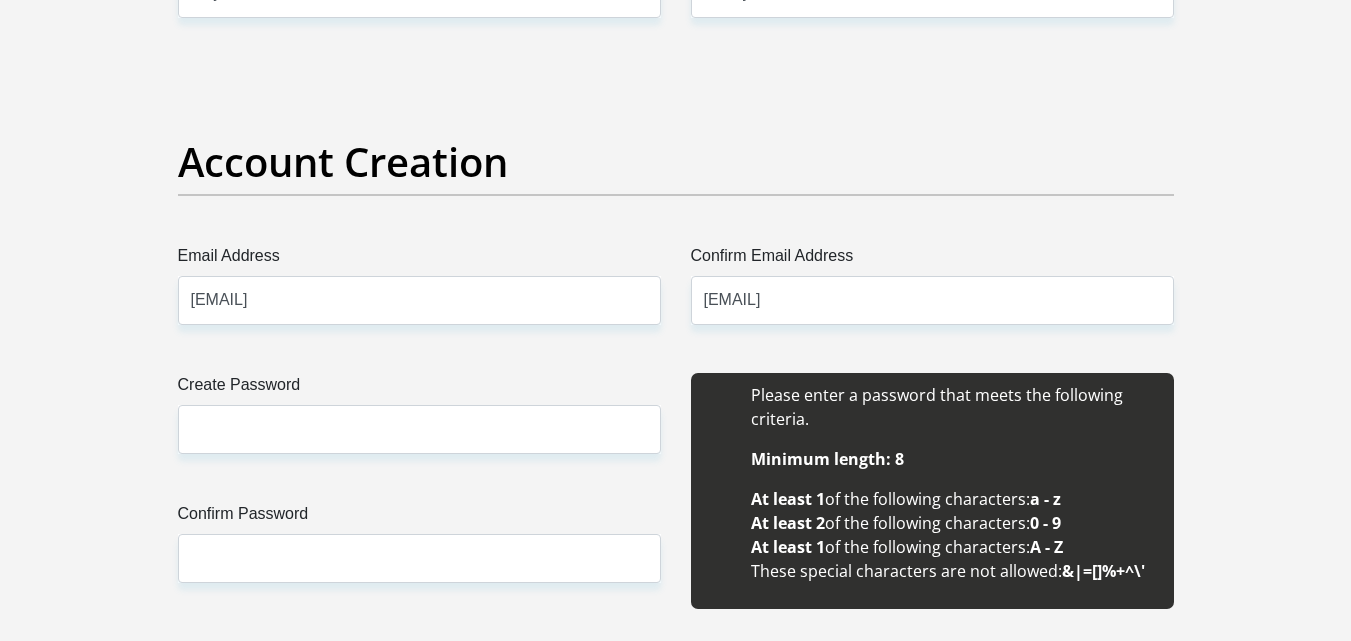 type 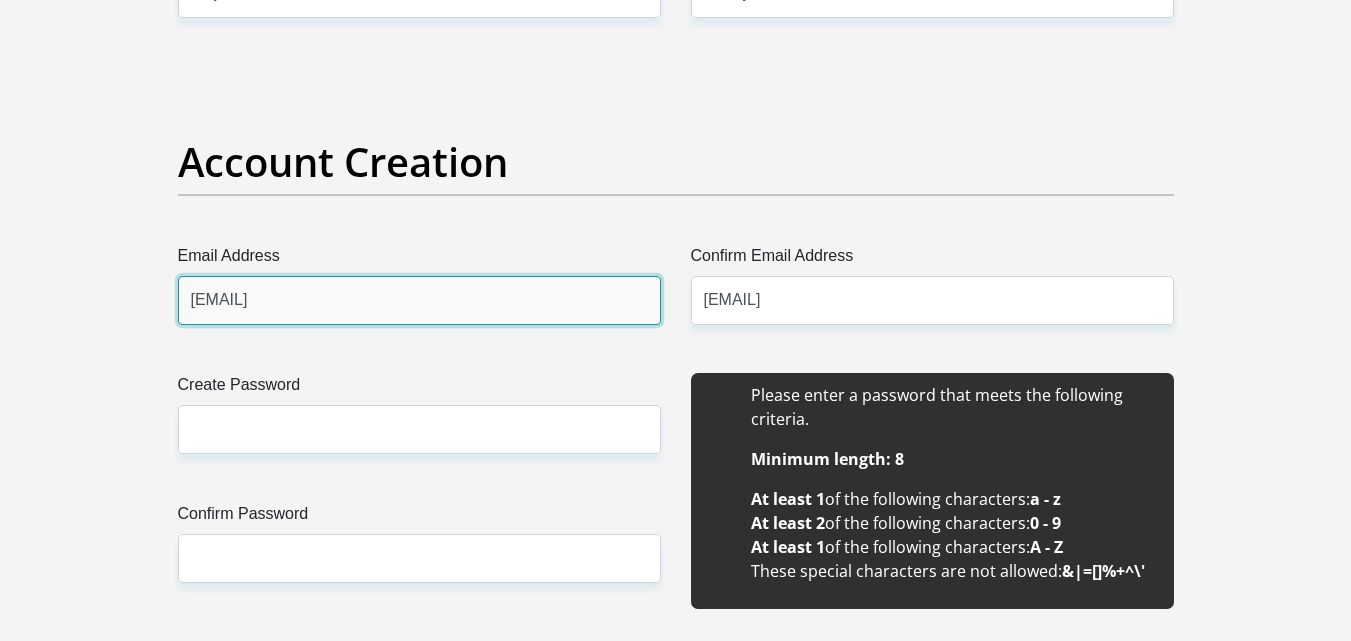 type 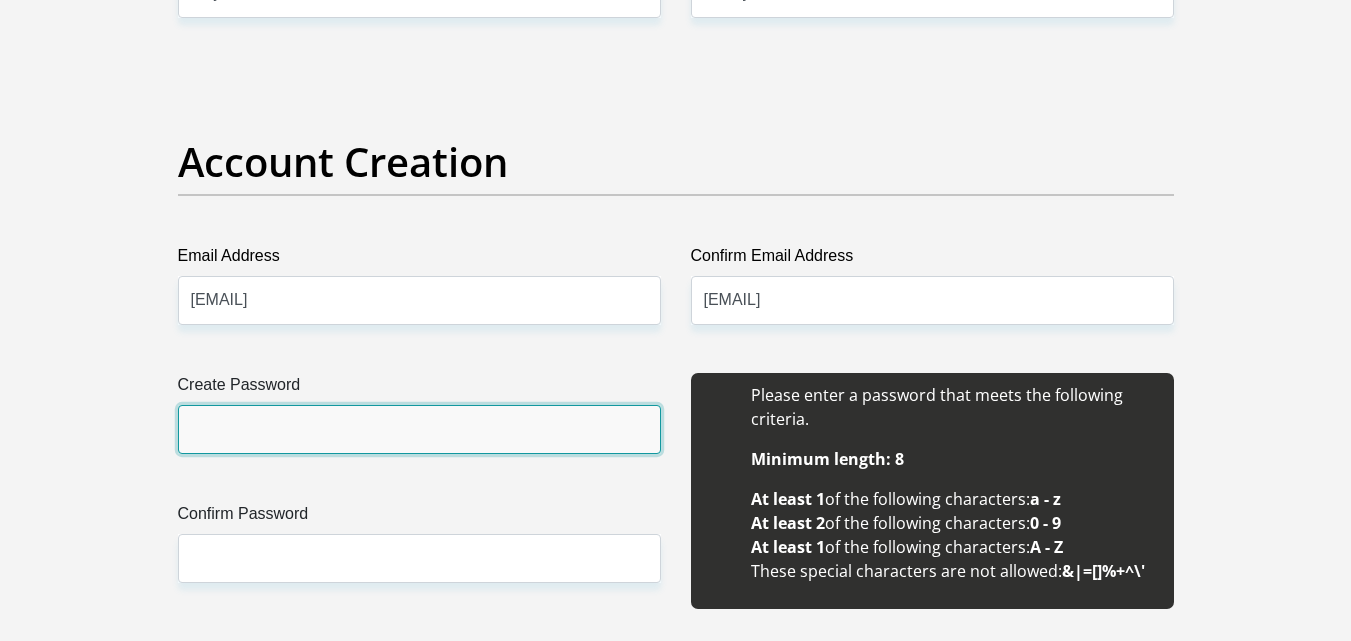 click on "Create Password" at bounding box center [419, 429] 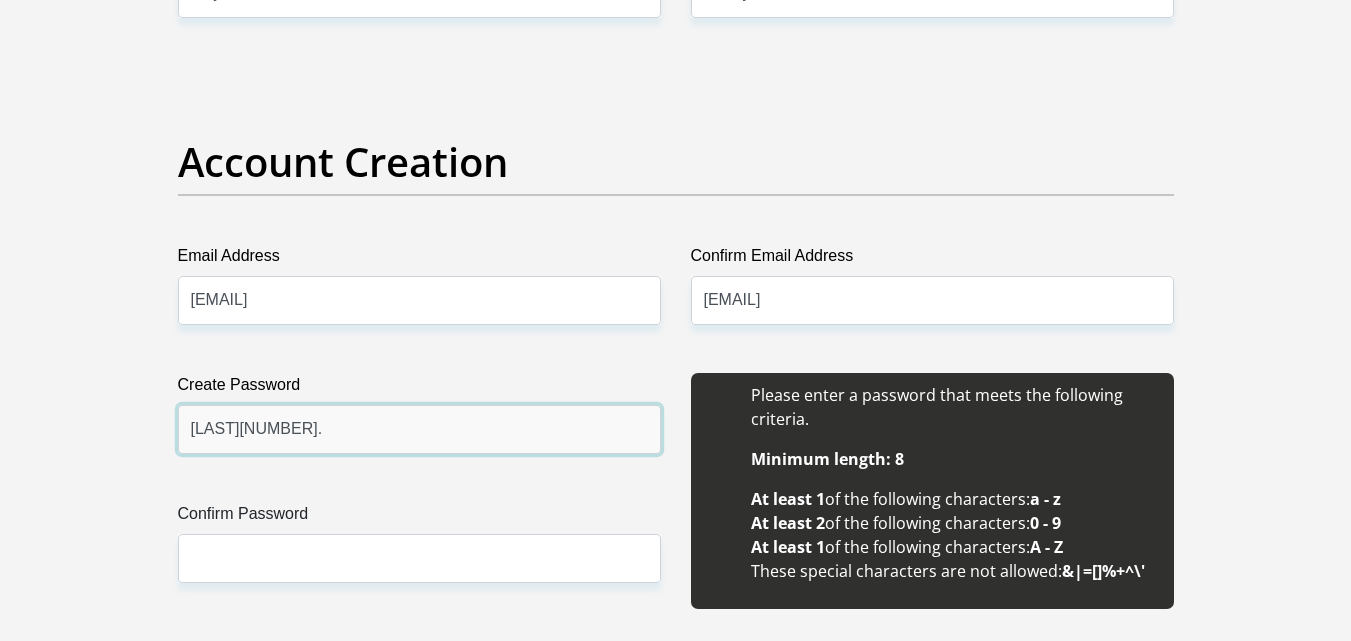type on "Sbunny98." 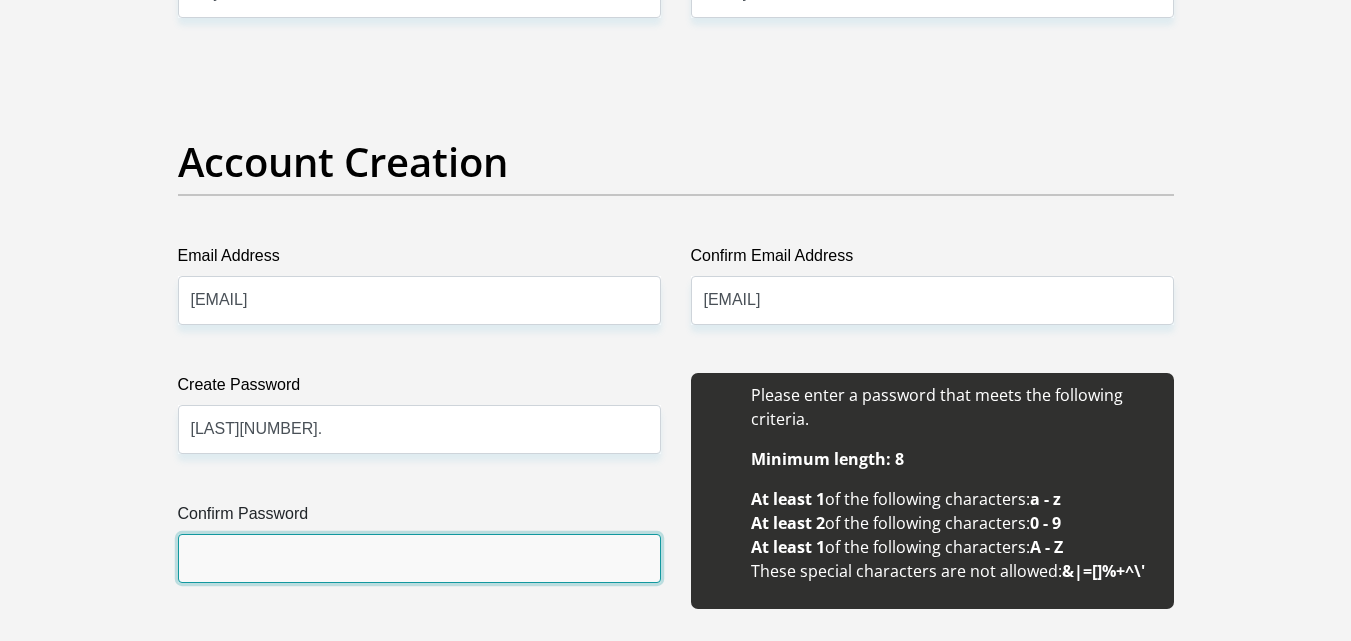 click on "Confirm Password" at bounding box center [419, 558] 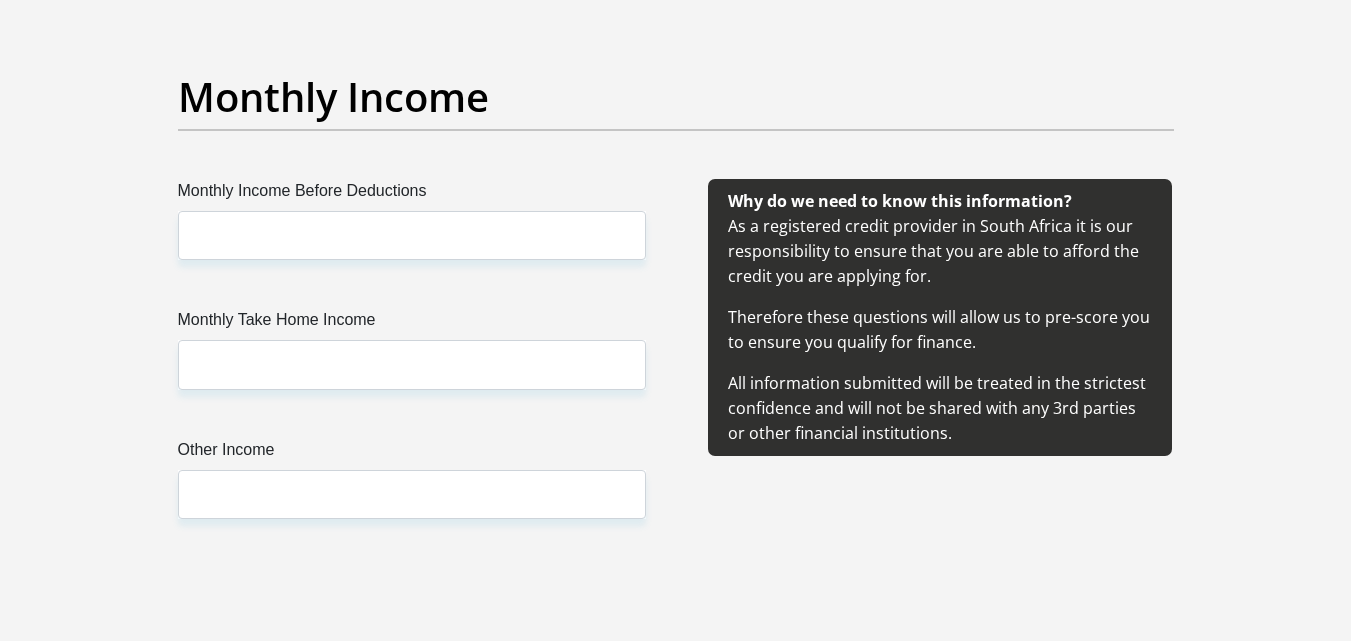 scroll, scrollTop: 2291, scrollLeft: 0, axis: vertical 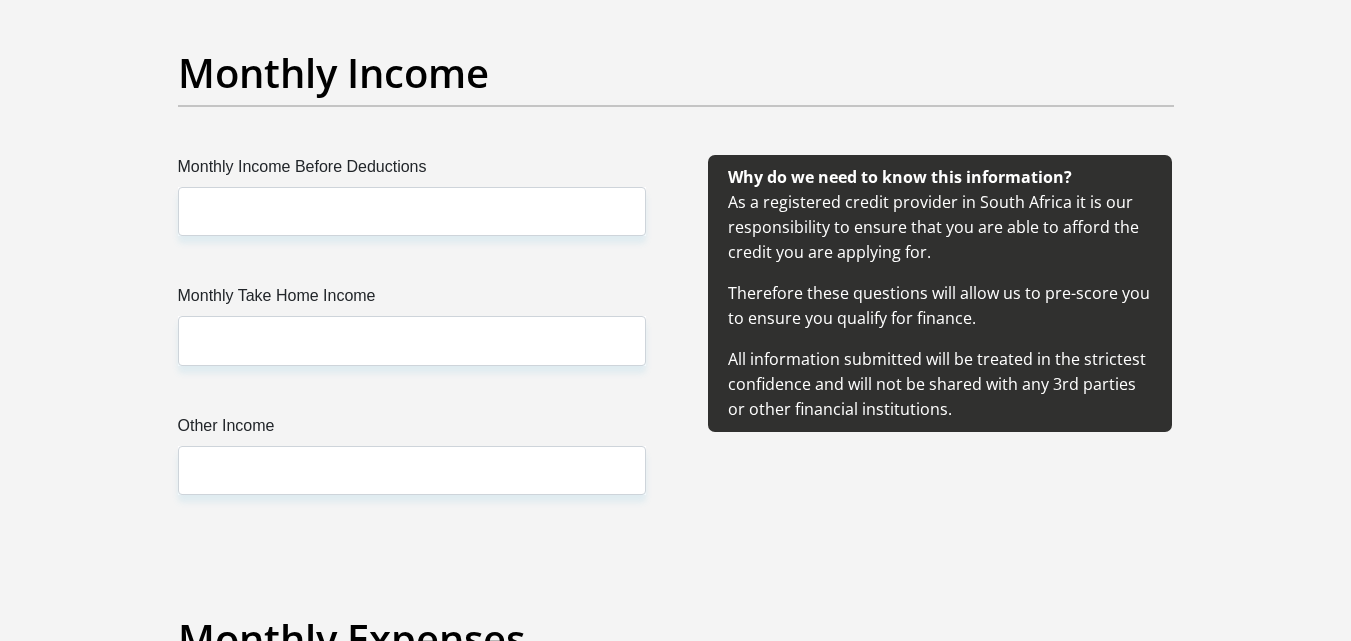 type on "Sbunny98." 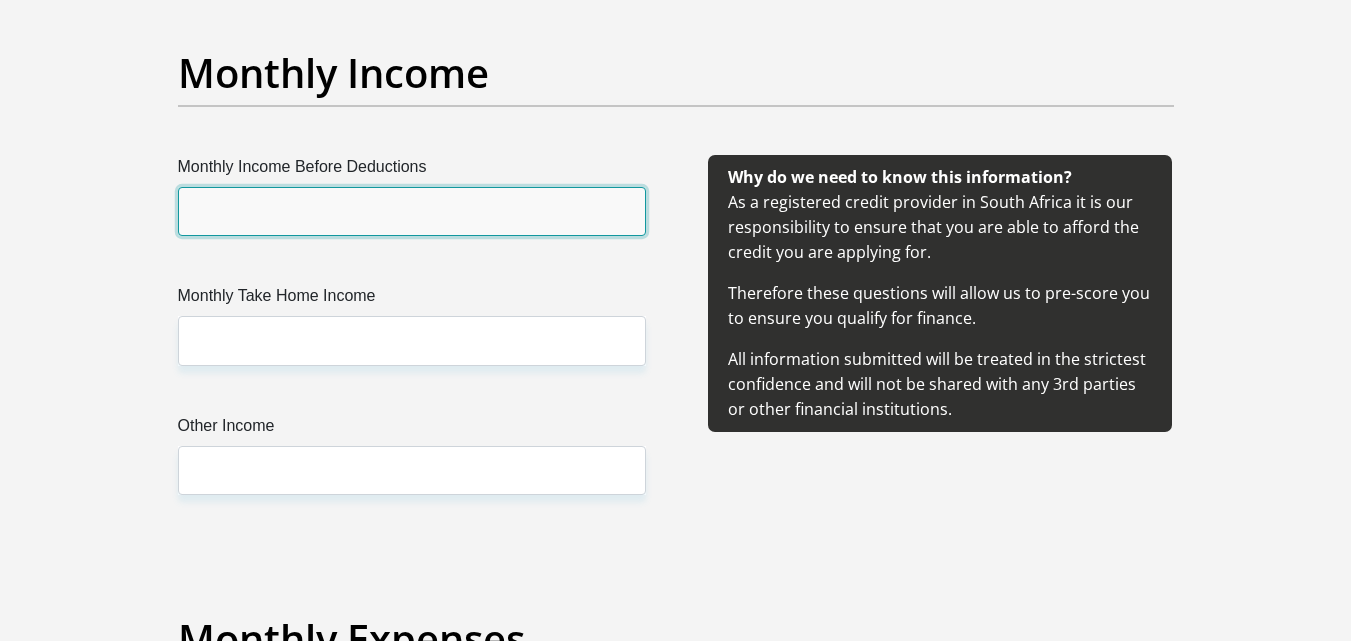 click on "Monthly Income Before Deductions" at bounding box center (412, 211) 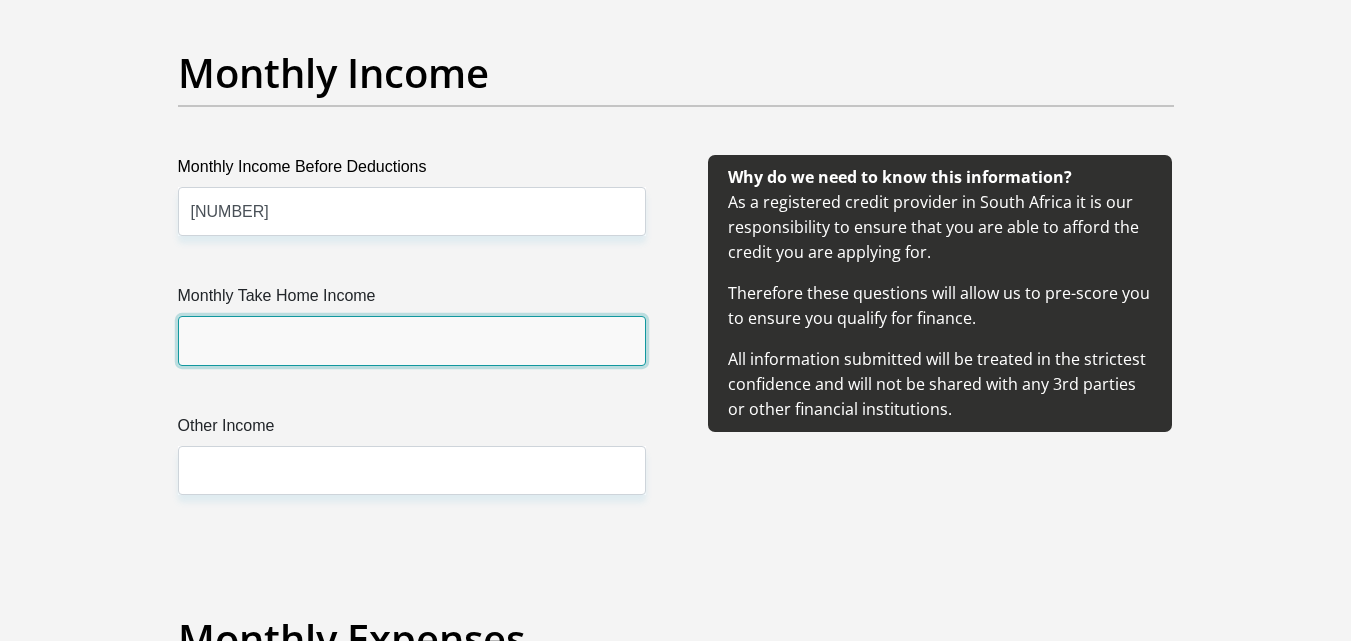 click on "Monthly Take Home Income" at bounding box center [412, 340] 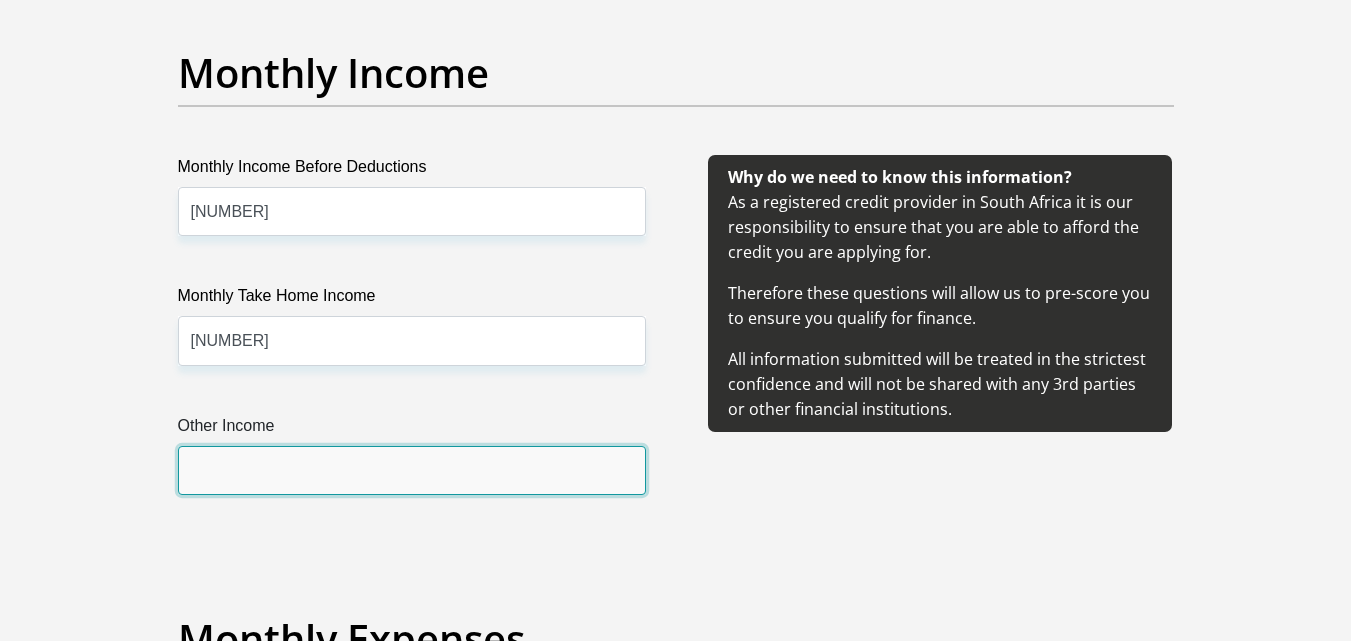 click on "Other Income" at bounding box center [412, 470] 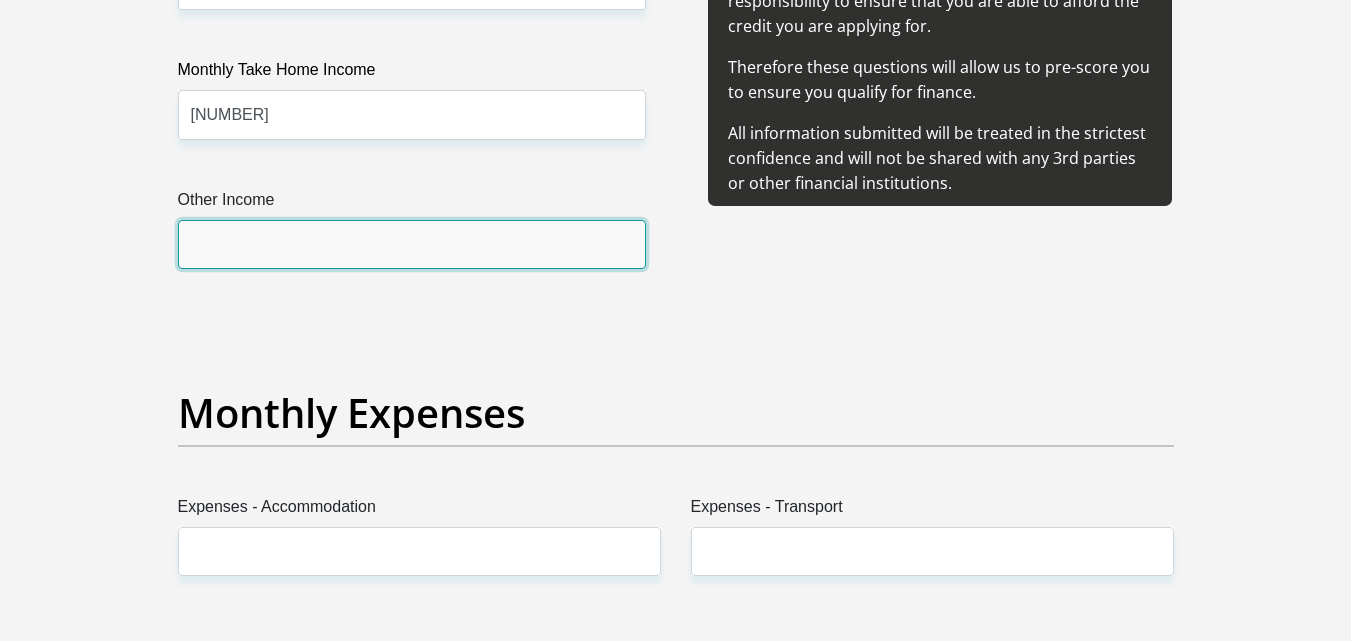 scroll, scrollTop: 2553, scrollLeft: 0, axis: vertical 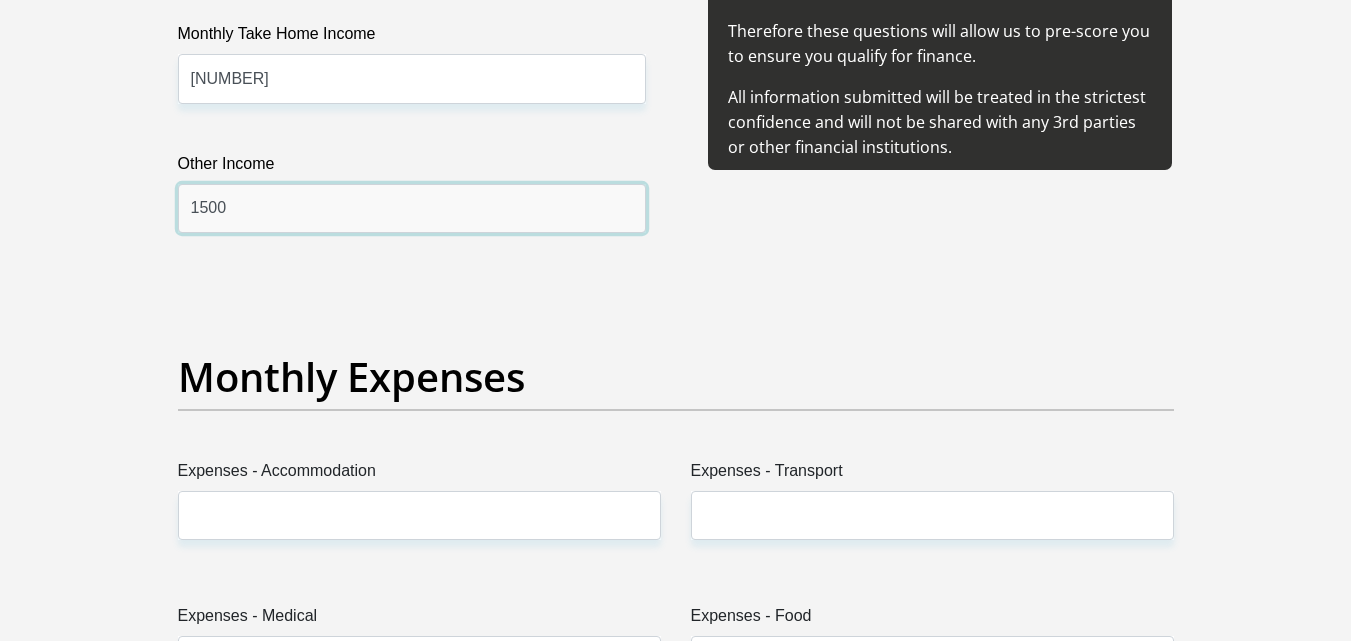 type on "1500" 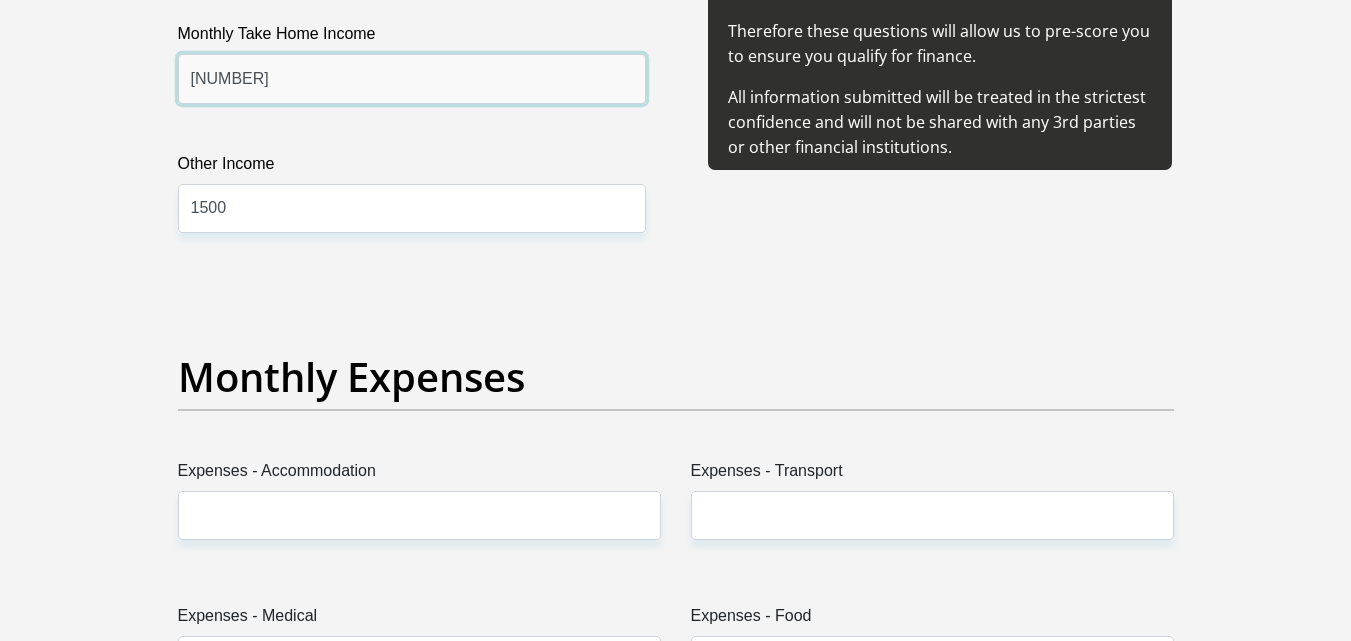 click on "9898" at bounding box center [412, 78] 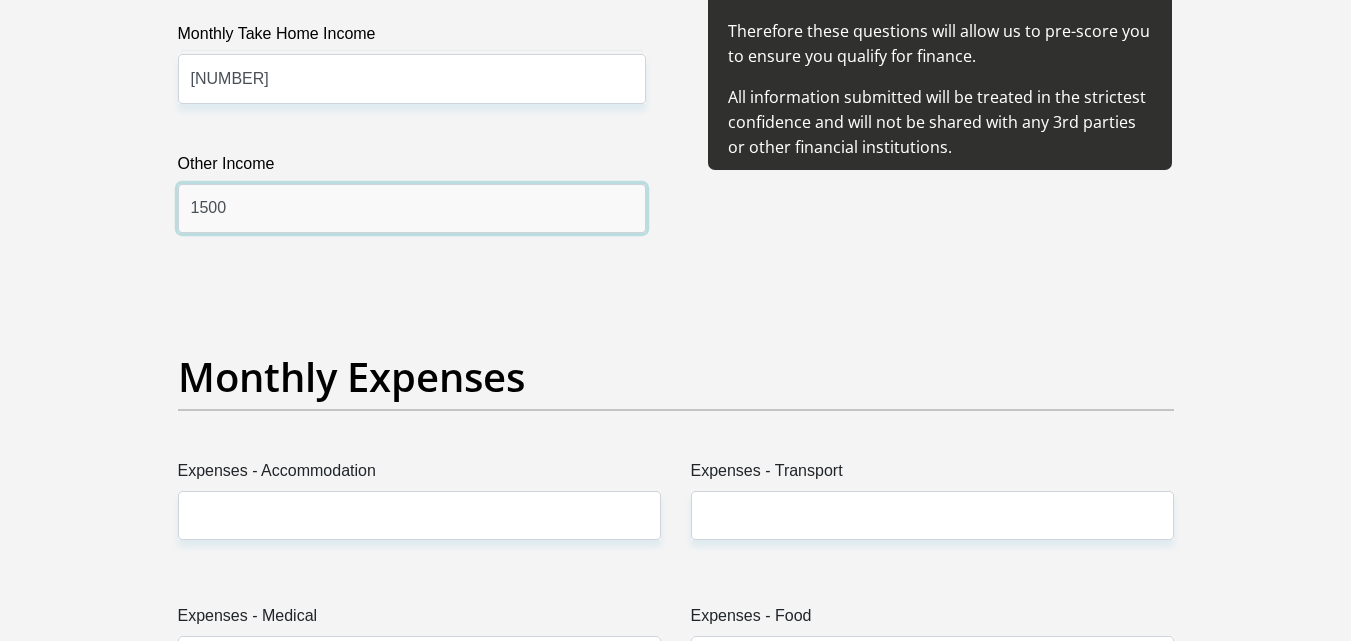 click on "1500" at bounding box center (412, 208) 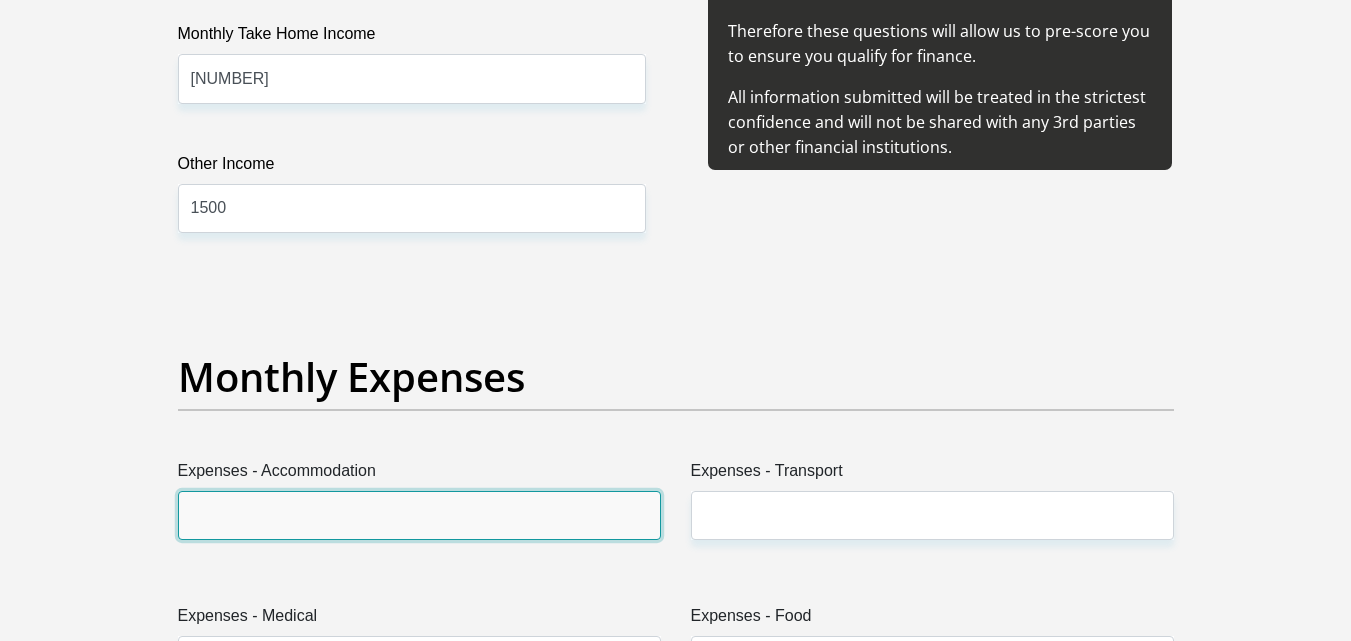click on "Expenses - Accommodation" at bounding box center (419, 515) 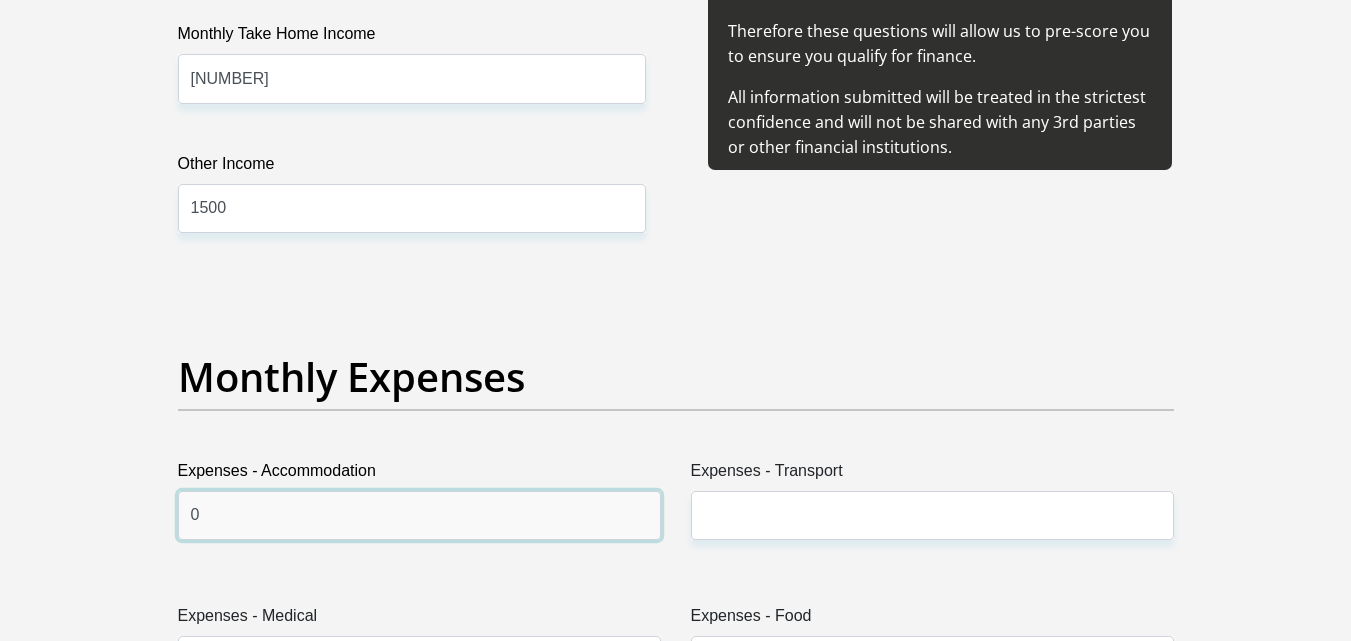 type on "0" 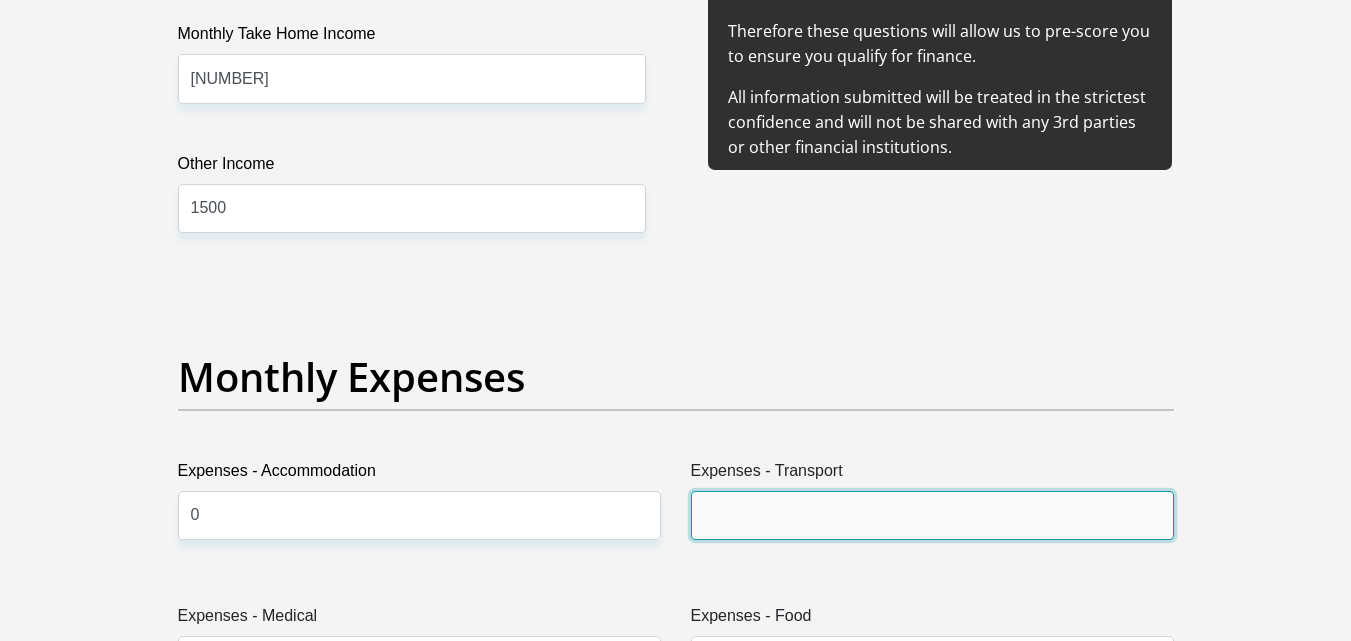 click on "Expenses - Transport" at bounding box center [932, 515] 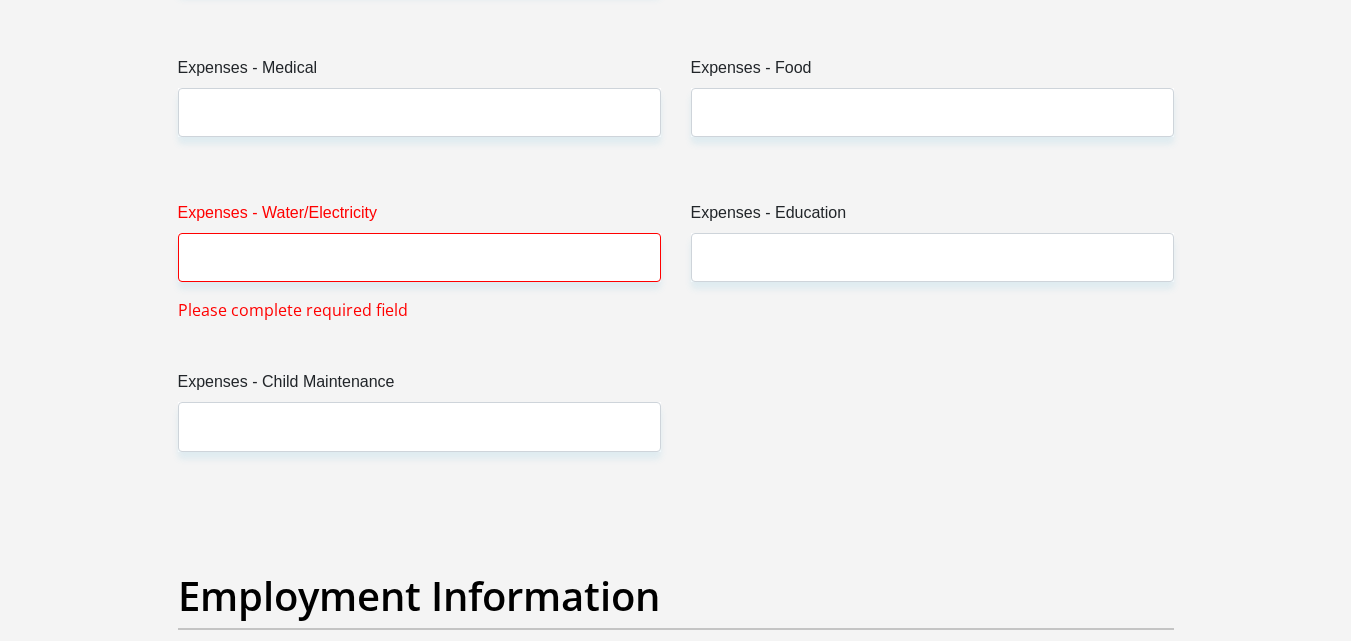 scroll, scrollTop: 3136, scrollLeft: 0, axis: vertical 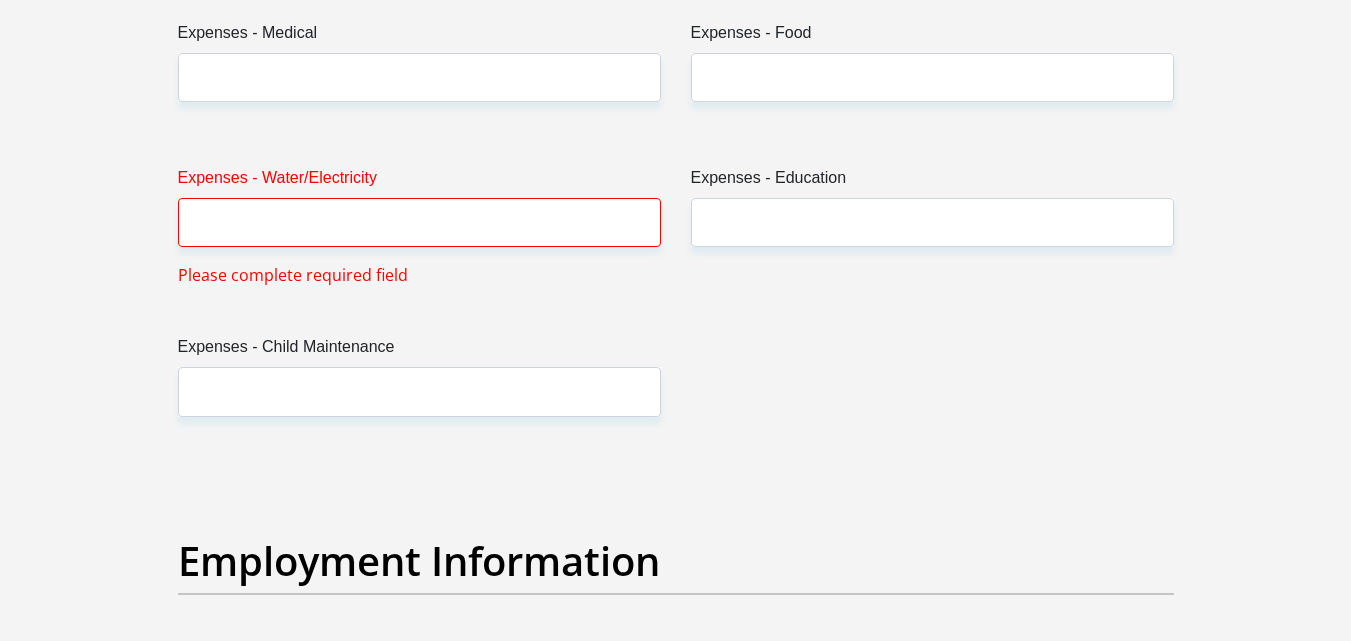 type on "0" 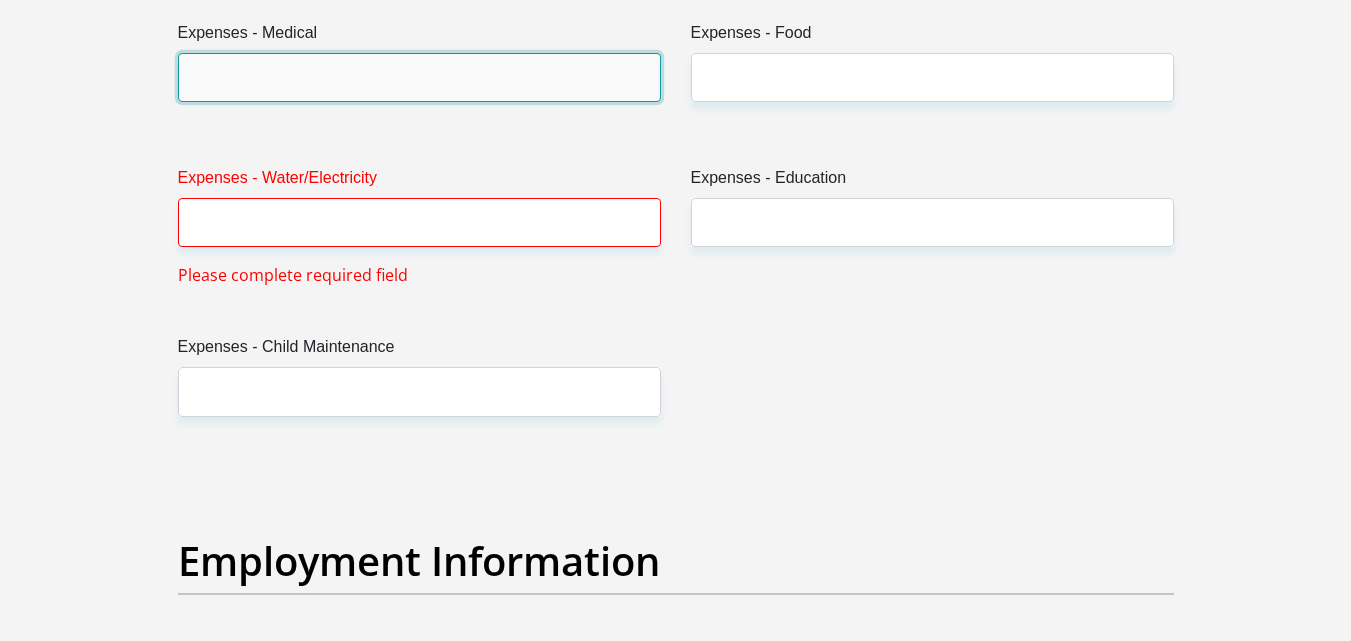 click on "Expenses - Medical" at bounding box center [419, 77] 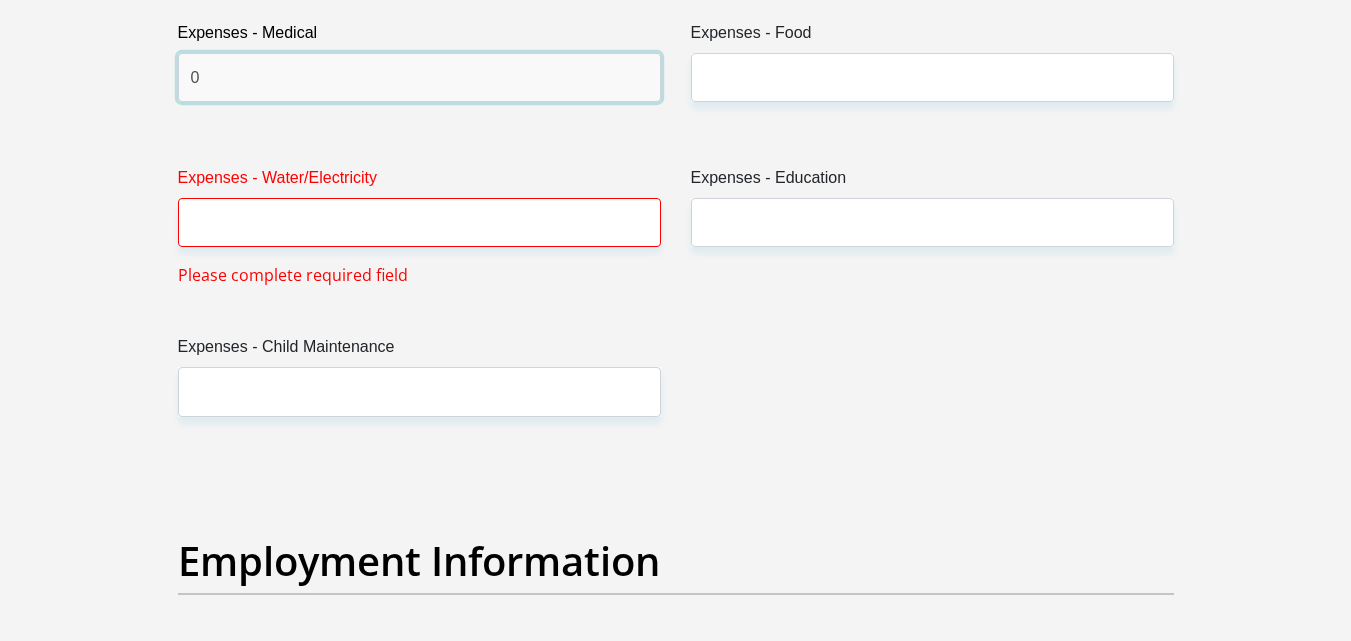 type on "0" 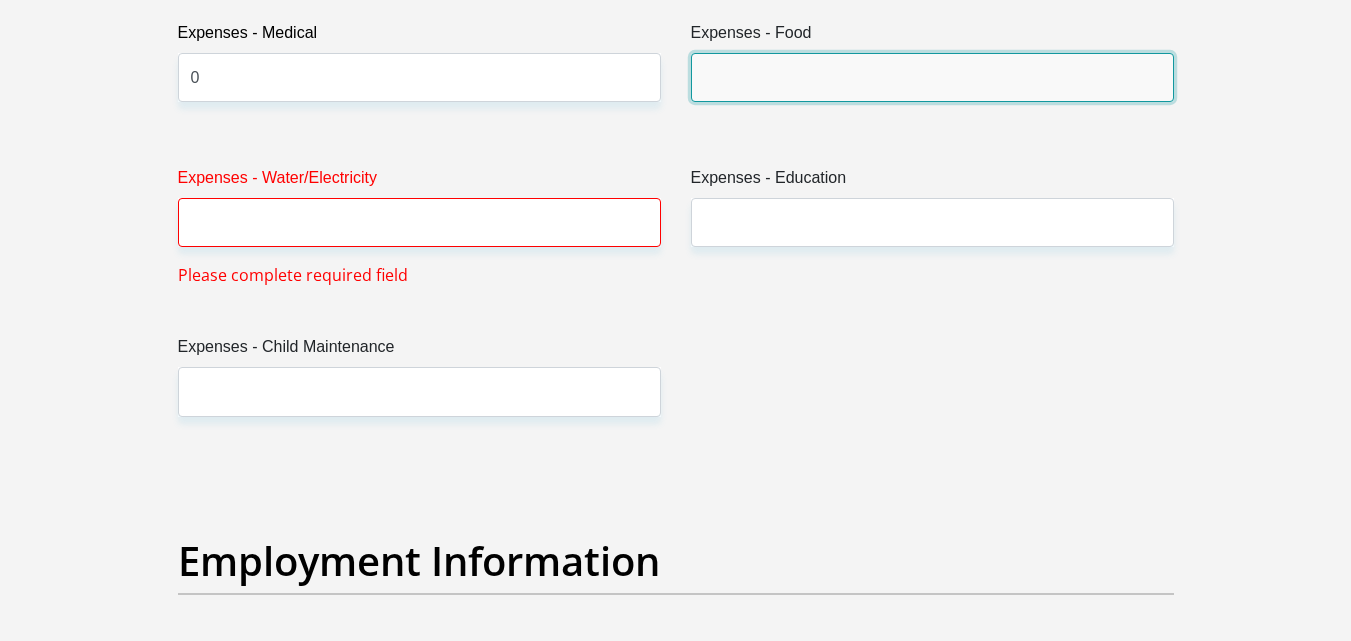 click on "Expenses - Food" at bounding box center [932, 77] 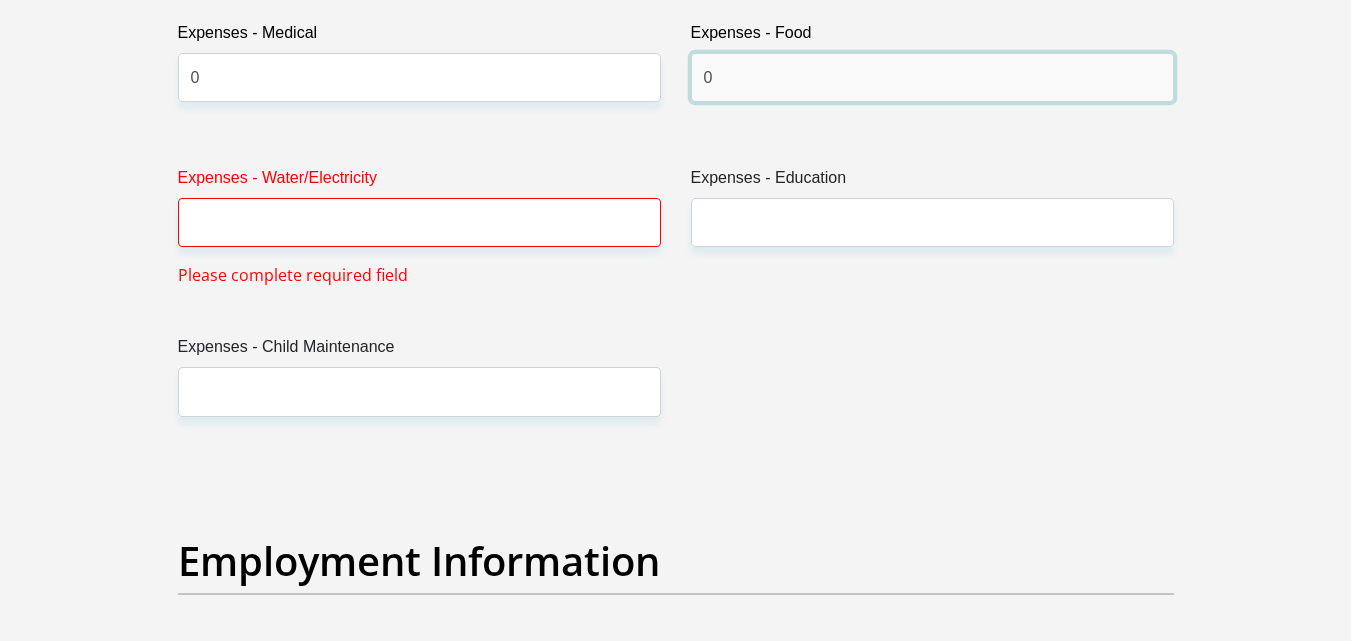 type on "0" 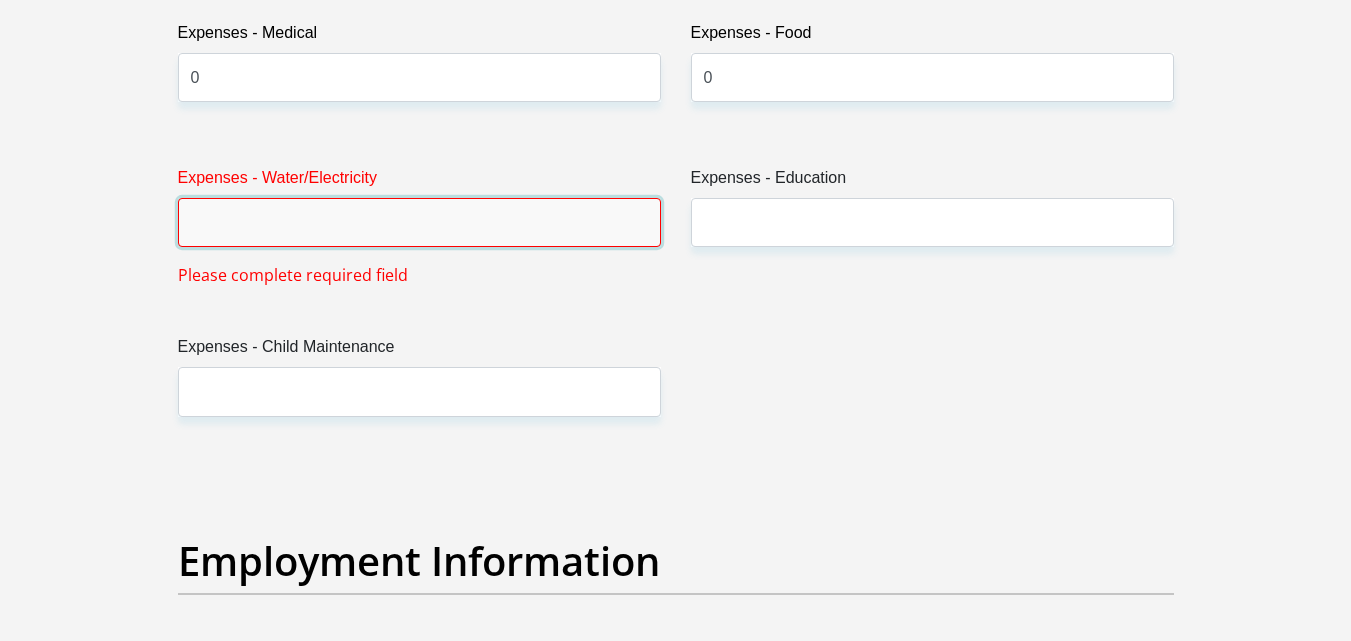 click on "Expenses - Water/Electricity" at bounding box center [419, 222] 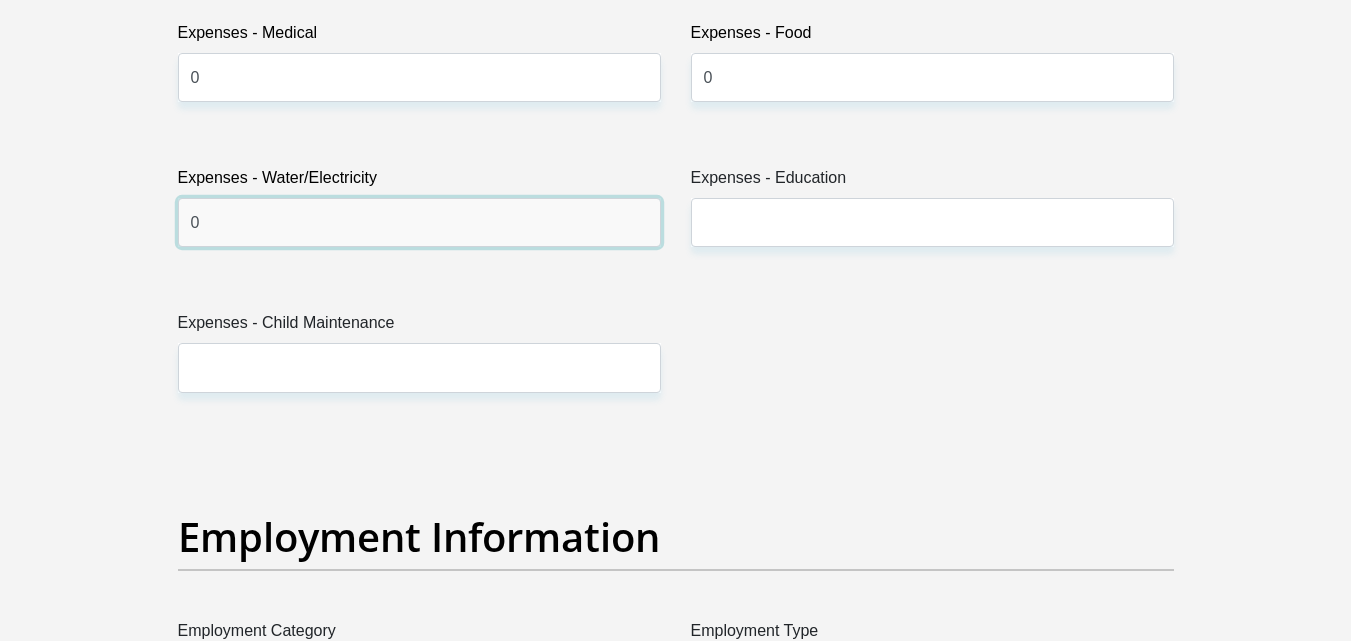 type on "0" 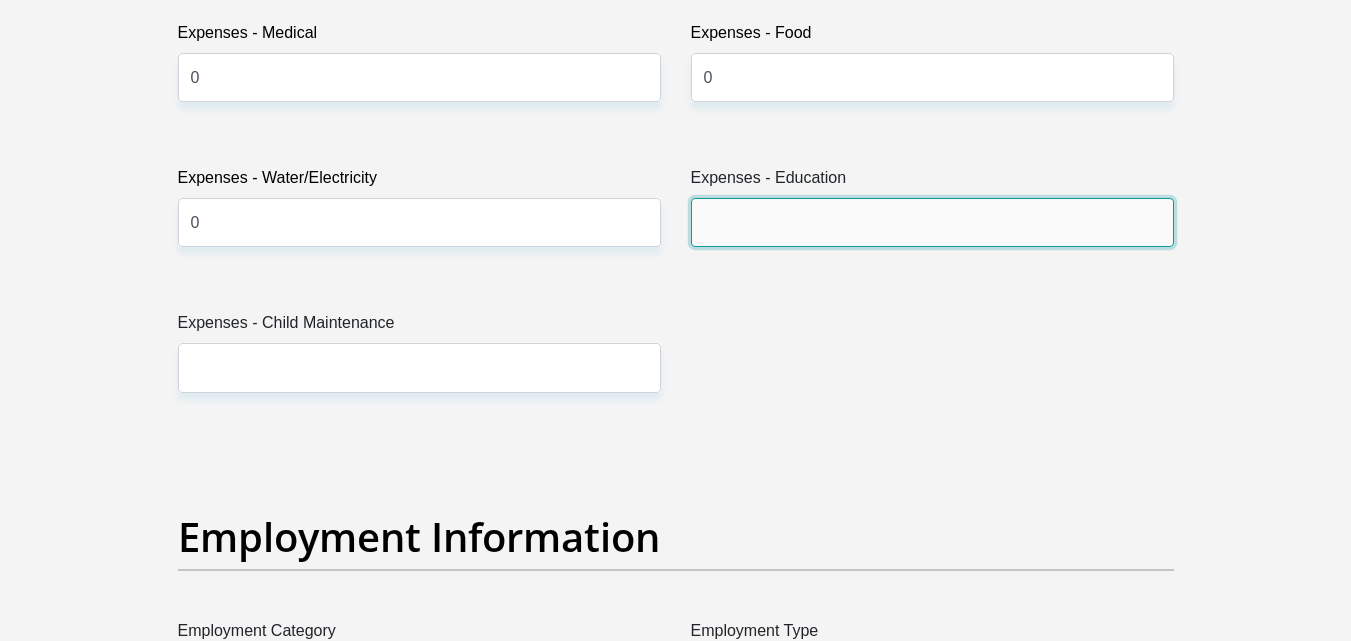 click on "Expenses - Education" at bounding box center (932, 222) 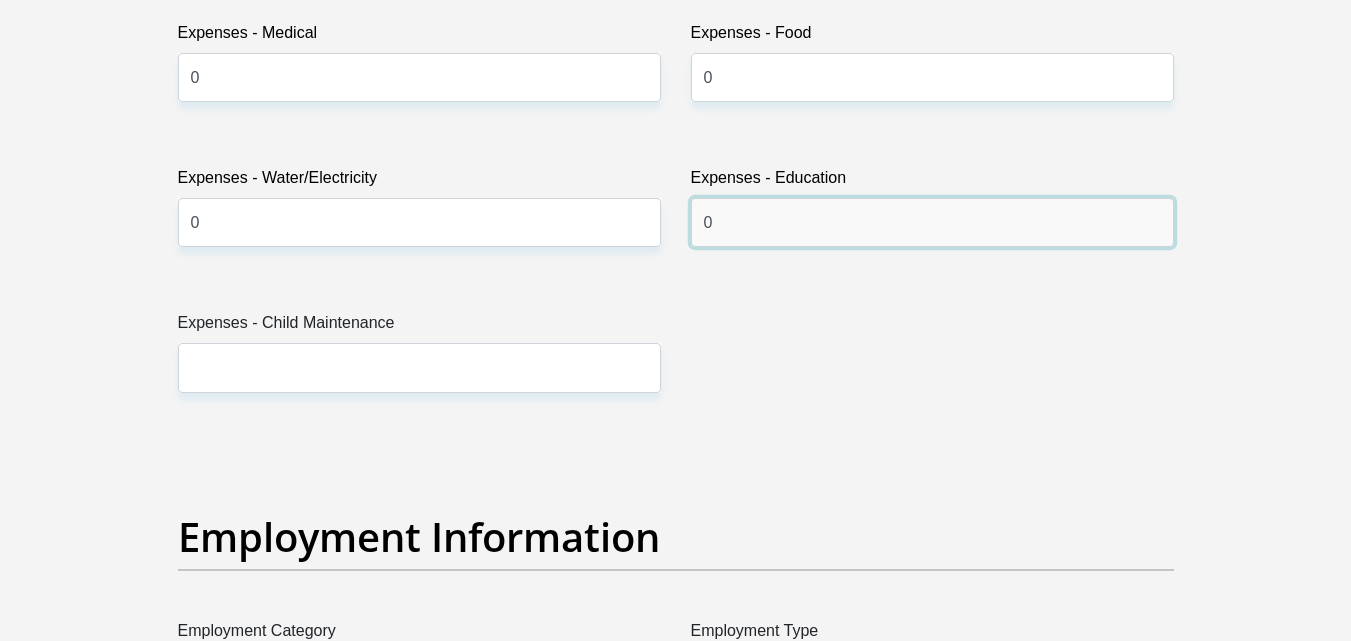 type on "0" 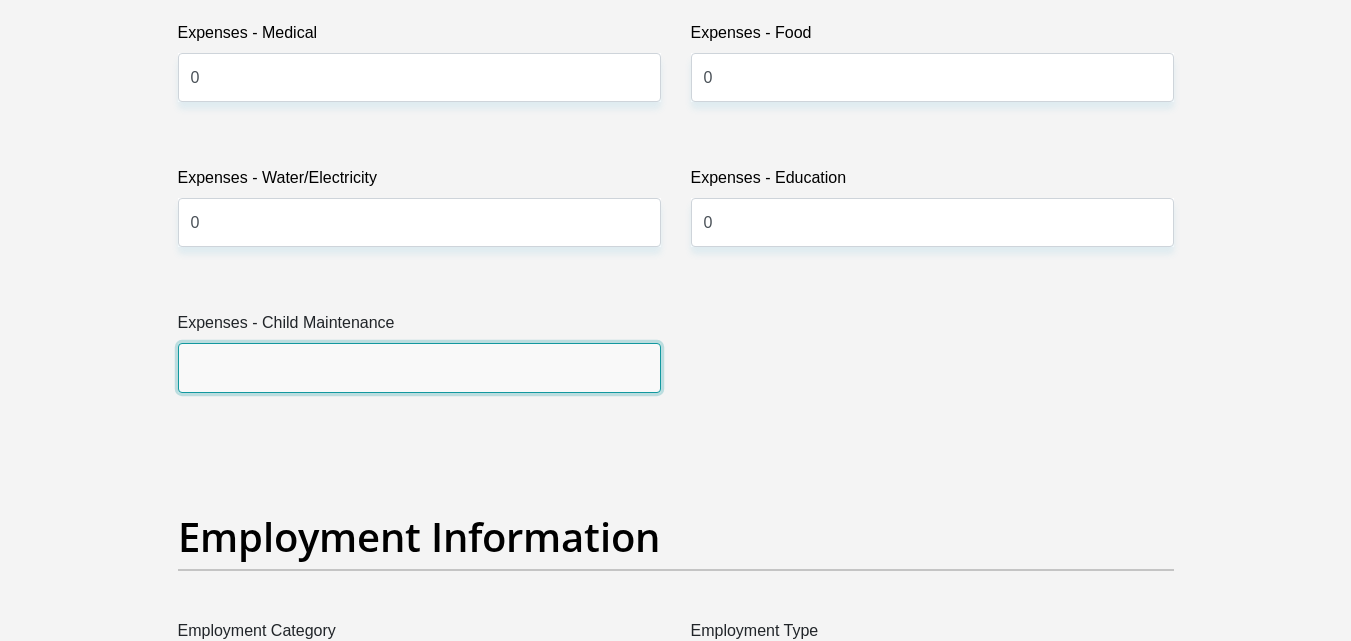 click on "Expenses - Child Maintenance" at bounding box center (419, 367) 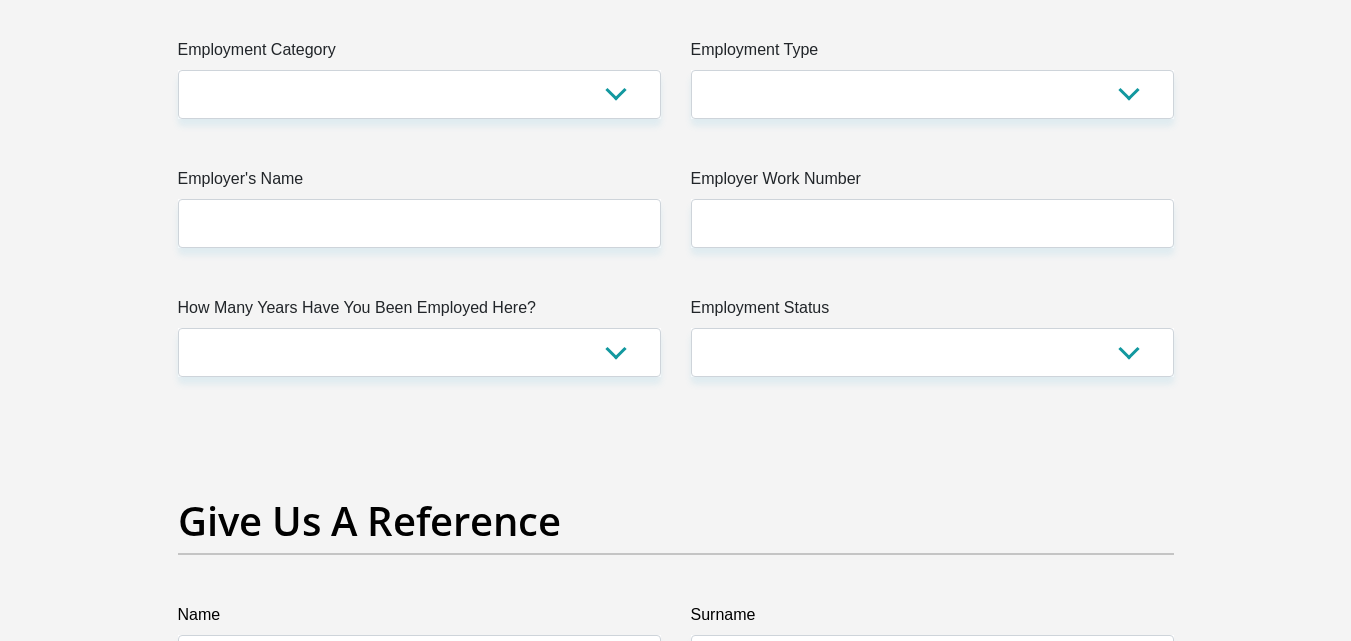 scroll, scrollTop: 3753, scrollLeft: 0, axis: vertical 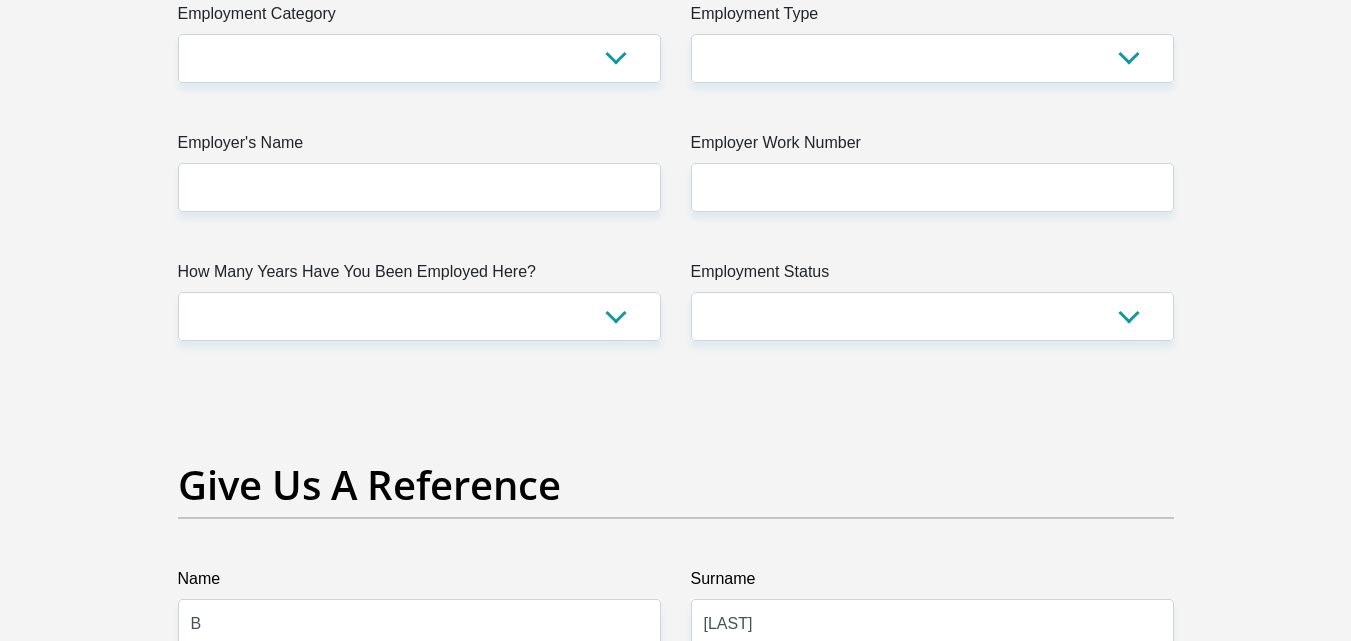 type on "0" 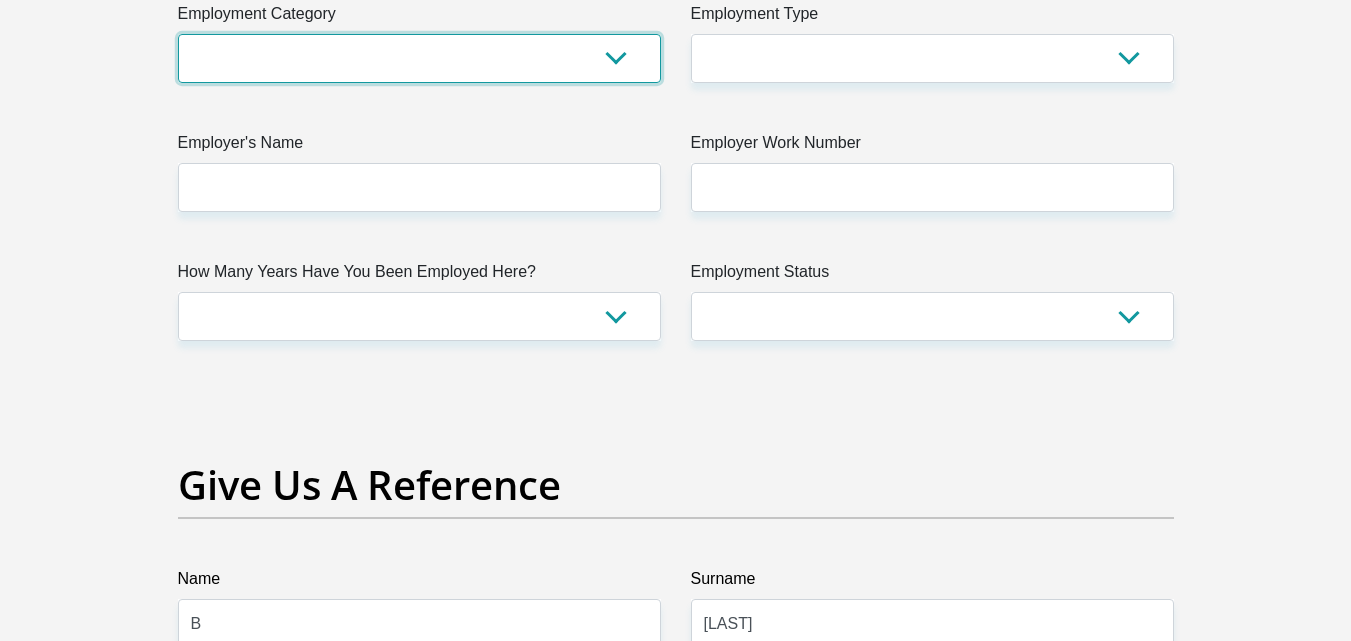 click on "AGRICULTURE
ALCOHOL & TOBACCO
CONSTRUCTION MATERIALS
METALLURGY
EQUIPMENT FOR RENEWABLE ENERGY
SPECIALIZED CONTRACTORS
CAR
GAMING (INCL. INTERNET
OTHER WHOLESALE
UNLICENSED PHARMACEUTICALS
CURRENCY EXCHANGE HOUSES
OTHER FINANCIAL INSTITUTIONS & INSURANCE
REAL ESTATE AGENTS
OIL & GAS
OTHER MATERIALS (E.G. IRON ORE)
PRECIOUS STONES & PRECIOUS METALS
POLITICAL ORGANIZATIONS
RELIGIOUS ORGANIZATIONS(NOT SECTS)
ACTI. HAVING BUSINESS DEAL WITH PUBLIC ADMINISTRATION
LAUNDROMATS" at bounding box center (419, 58) 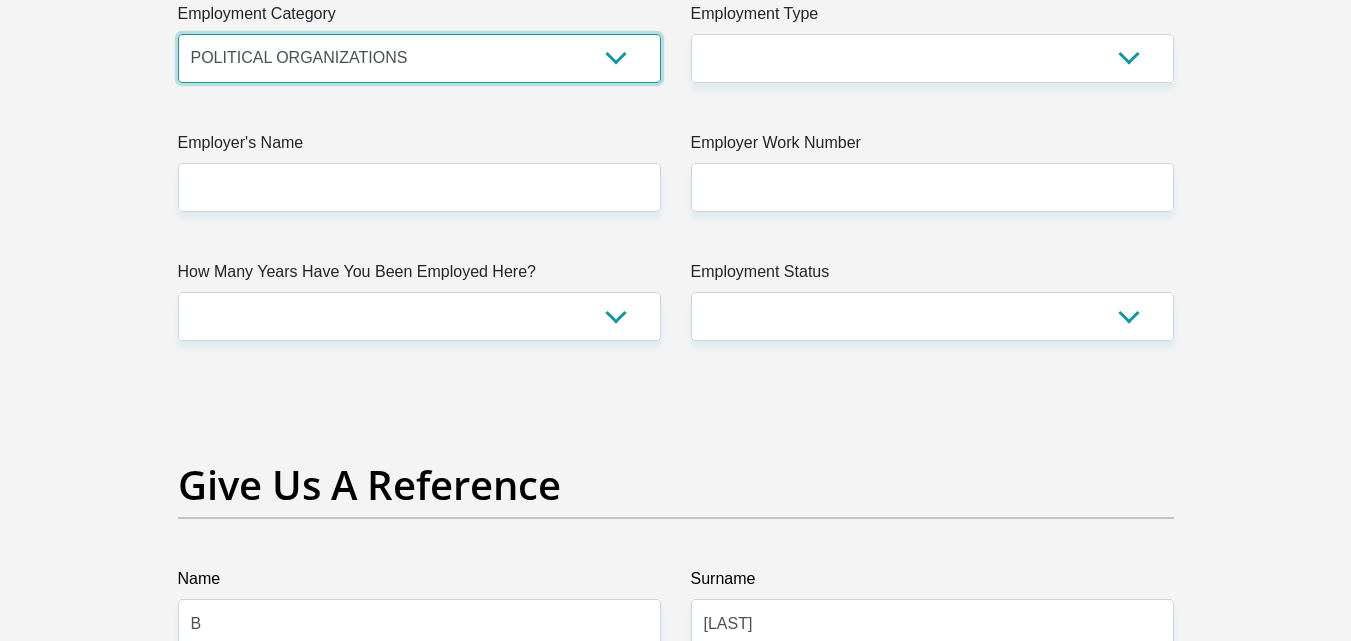 click on "AGRICULTURE
ALCOHOL & TOBACCO
CONSTRUCTION MATERIALS
METALLURGY
EQUIPMENT FOR RENEWABLE ENERGY
SPECIALIZED CONTRACTORS
CAR
GAMING (INCL. INTERNET
OTHER WHOLESALE
UNLICENSED PHARMACEUTICALS
CURRENCY EXCHANGE HOUSES
OTHER FINANCIAL INSTITUTIONS & INSURANCE
REAL ESTATE AGENTS
OIL & GAS
OTHER MATERIALS (E.G. IRON ORE)
PRECIOUS STONES & PRECIOUS METALS
POLITICAL ORGANIZATIONS
RELIGIOUS ORGANIZATIONS(NOT SECTS)
ACTI. HAVING BUSINESS DEAL WITH PUBLIC ADMINISTRATION
LAUNDROMATS" at bounding box center [419, 58] 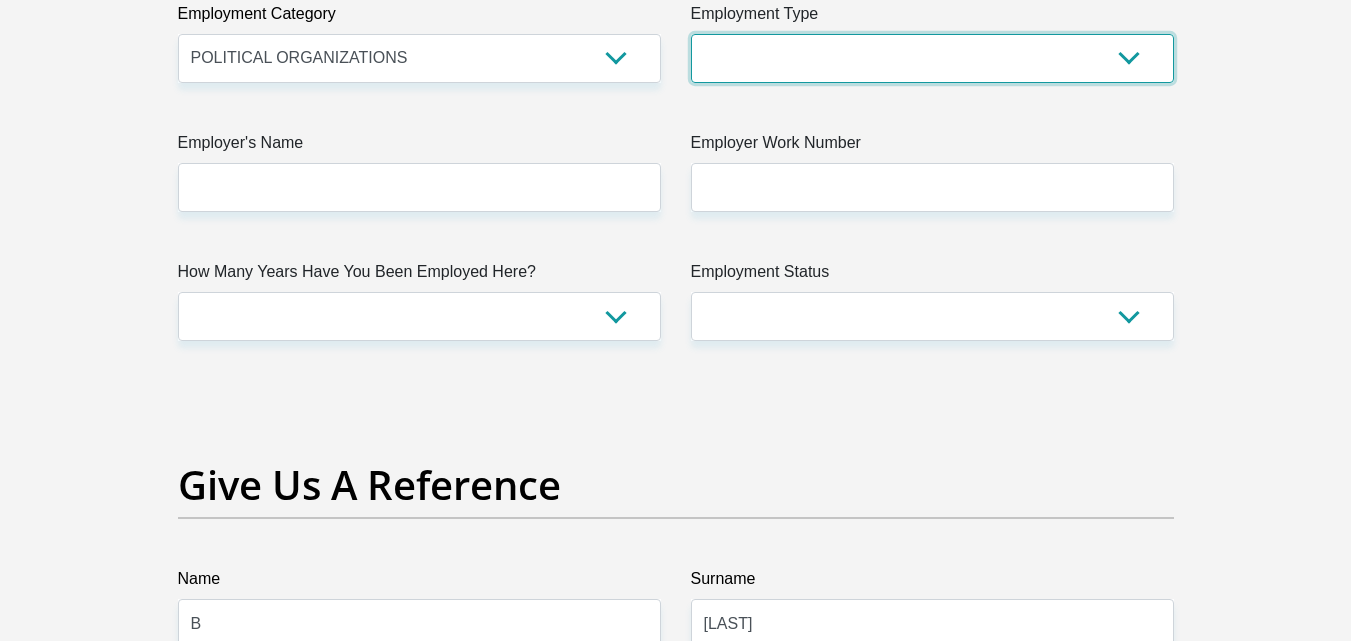 click on "College/Lecturer
Craft Seller
Creative
Driver
Executive
Farmer
Forces - Non Commissioned
Forces - Officer
Hawker
Housewife
Labourer
Licenced Professional
Manager
Miner
Non Licenced Professional
Office Staff/Clerk
Outside Worker
Pensioner
Permanent Teacher
Production/Manufacturing
Sales
Self-Employed
Semi-Professional Worker
Service Industry  Social Worker  Student" at bounding box center [932, 58] 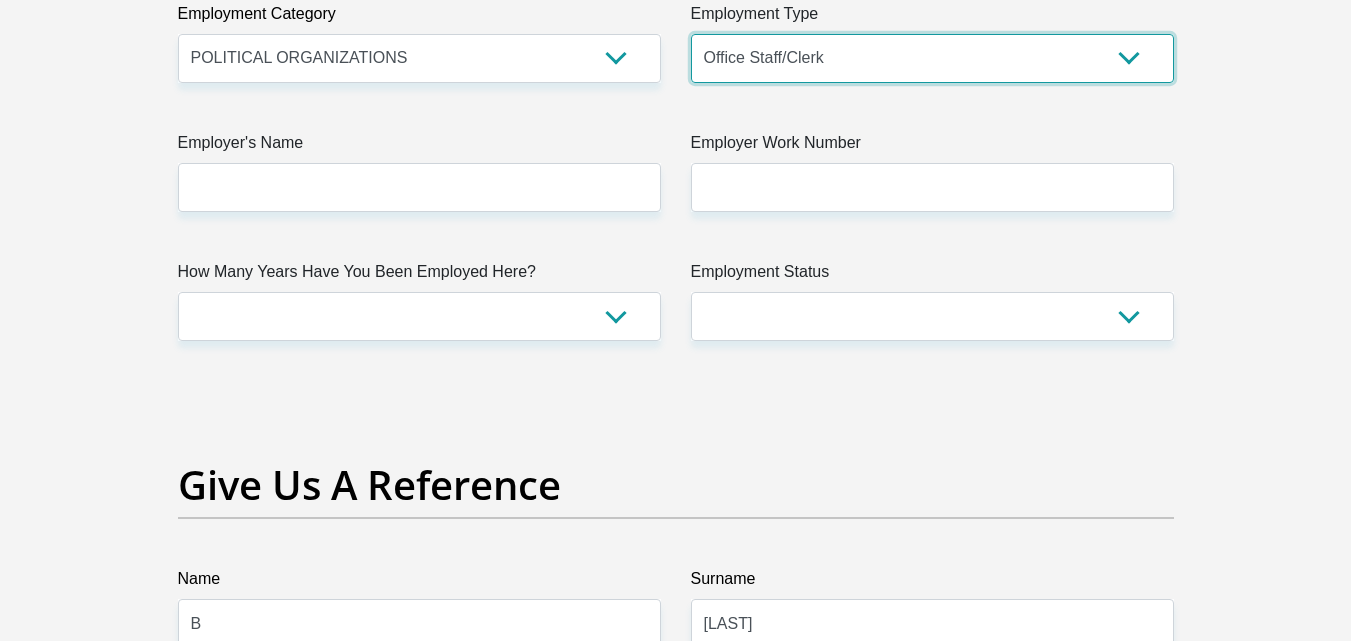 click on "College/Lecturer
Craft Seller
Creative
Driver
Executive
Farmer
Forces - Non Commissioned
Forces - Officer
Hawker
Housewife
Labourer
Licenced Professional
Manager
Miner
Non Licenced Professional
Office Staff/Clerk
Outside Worker
Pensioner
Permanent Teacher
Production/Manufacturing
Sales
Self-Employed
Semi-Professional Worker
Service Industry  Social Worker  Student" at bounding box center [932, 58] 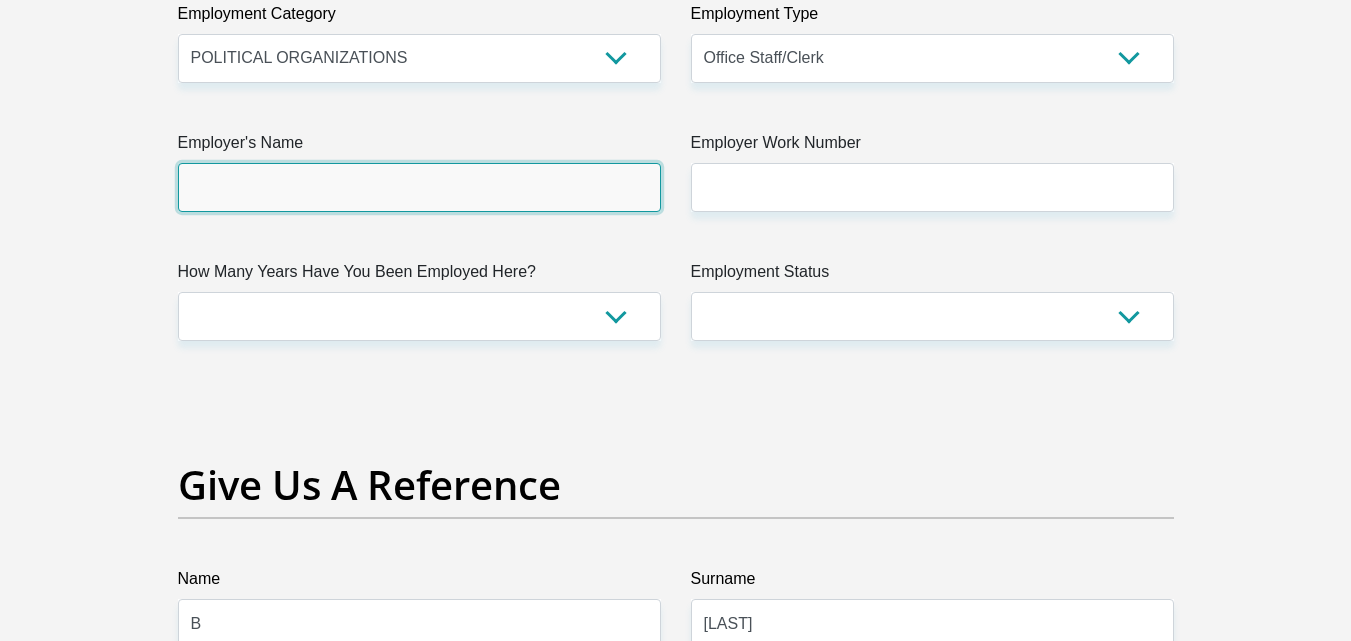 click on "Employer's Name" at bounding box center (419, 187) 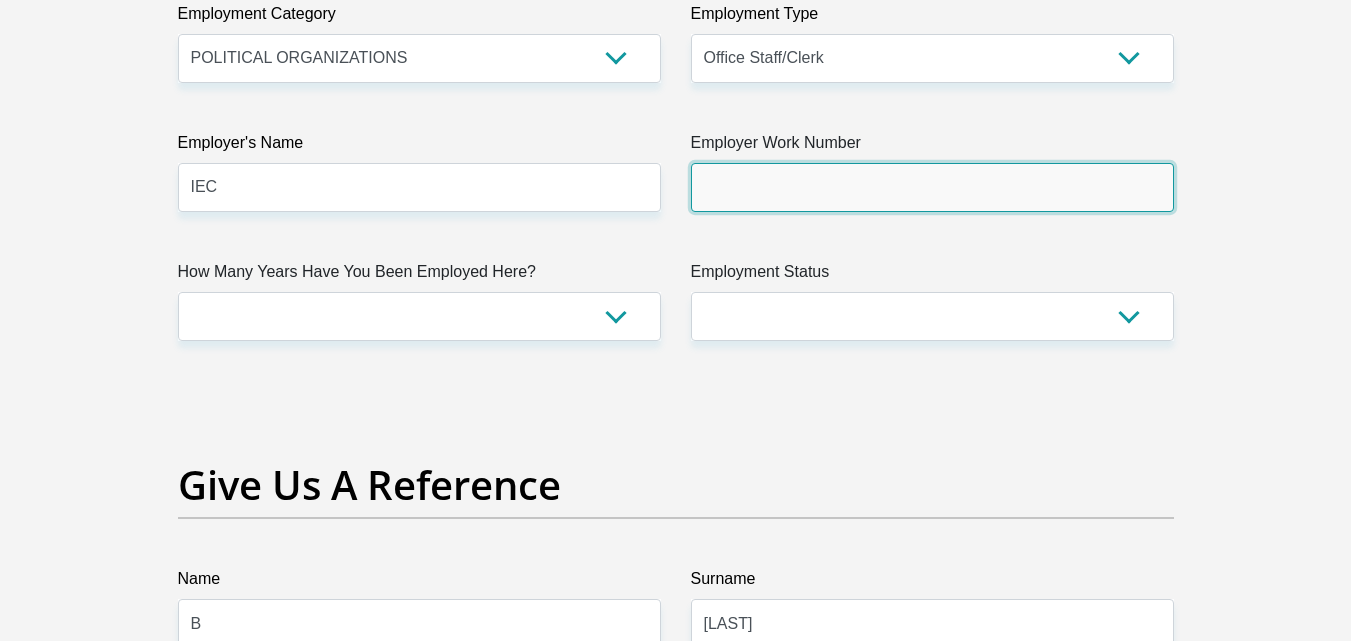 click on "Employer Work Number" at bounding box center (932, 187) 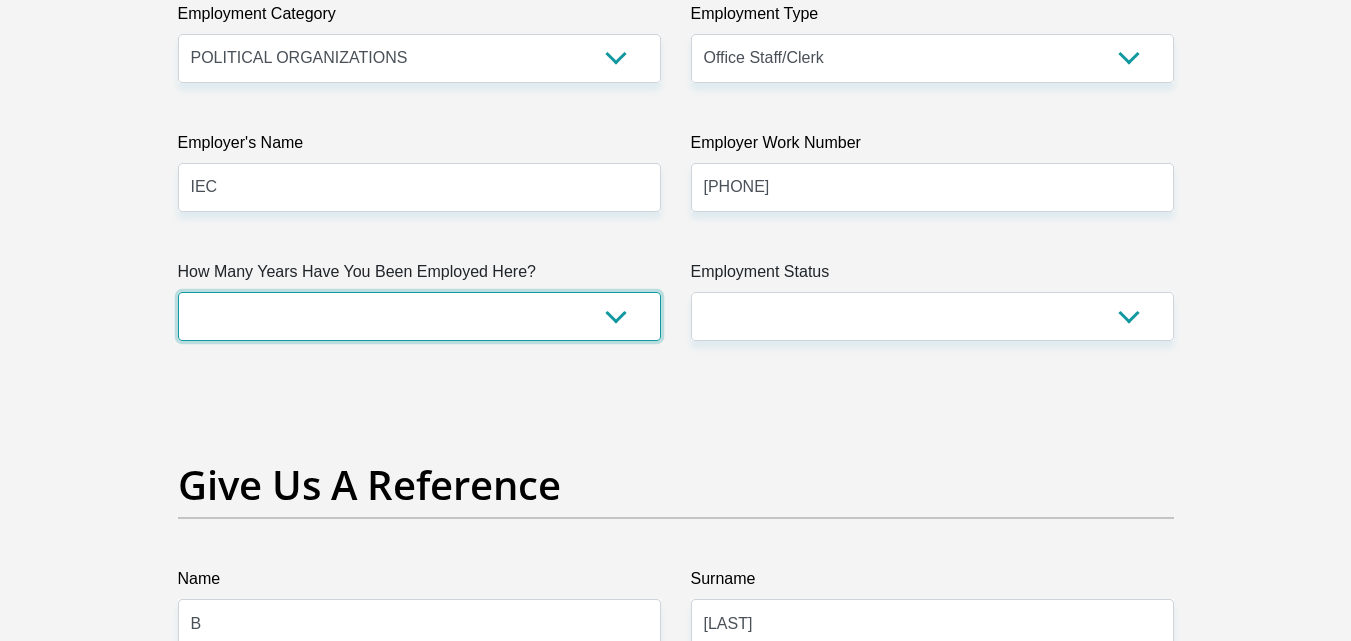 click on "less than 1 year
1-3 years
3-5 years
5+ years" at bounding box center [419, 316] 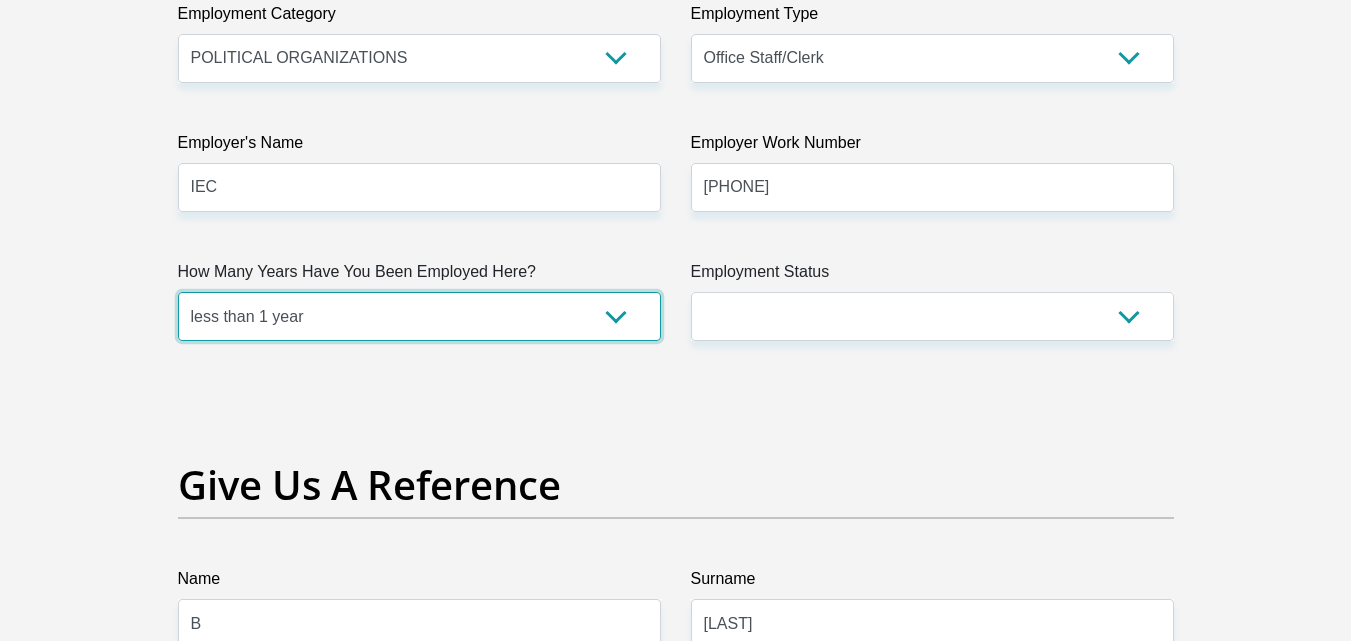 click on "less than 1 year
1-3 years
3-5 years
5+ years" at bounding box center (419, 316) 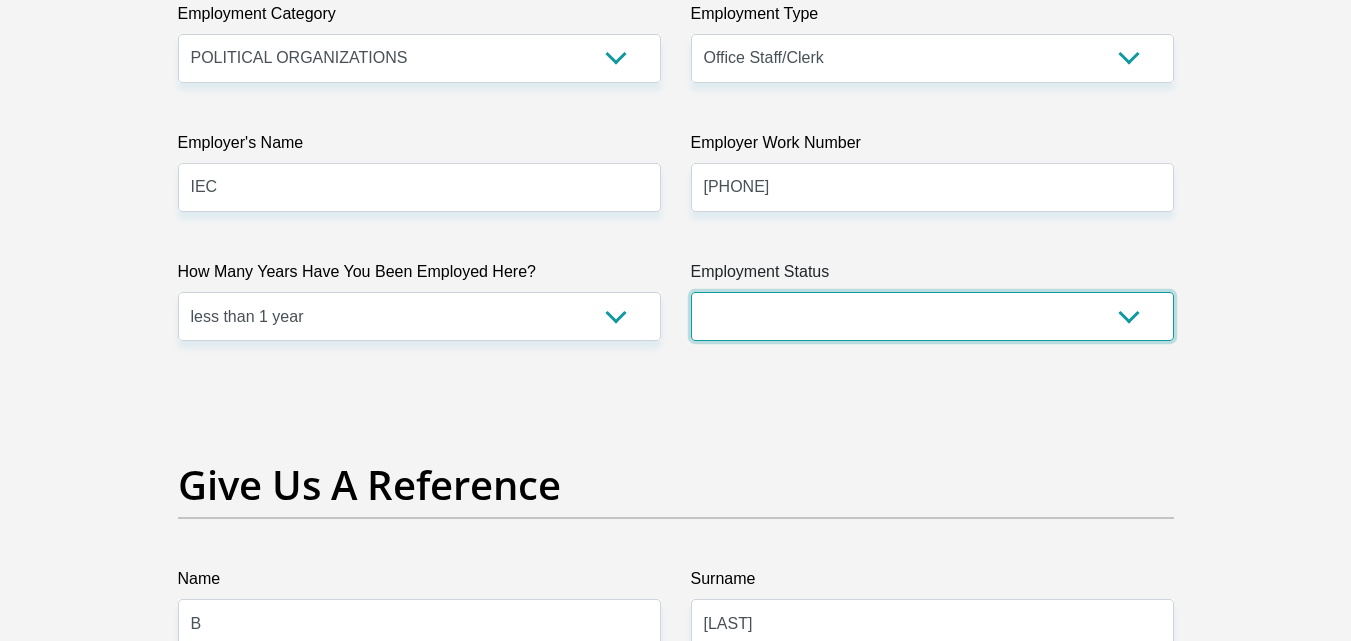 drag, startPoint x: 758, startPoint y: 338, endPoint x: 764, endPoint y: 301, distance: 37.48333 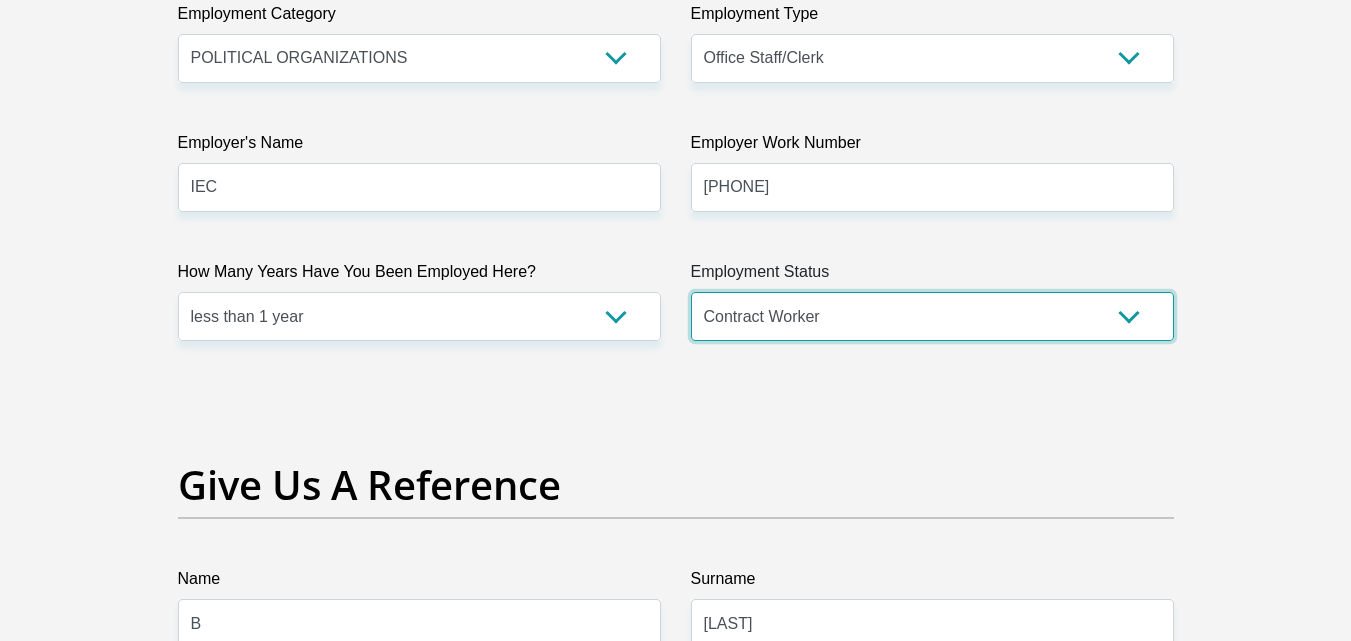 click on "Permanent/Full-time
Part-time/Casual
Contract Worker
Self-Employed
Housewife
Retired
Student
Medically Boarded
Disability
Unemployed" at bounding box center [932, 316] 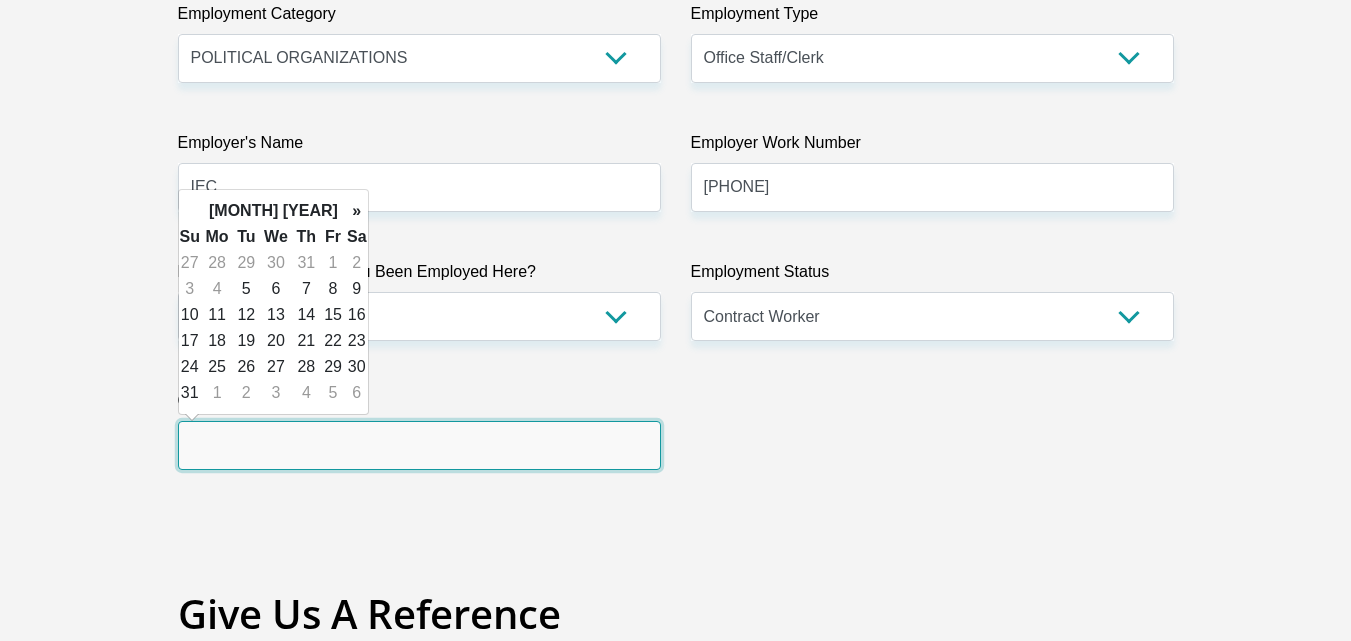 click at bounding box center (419, 445) 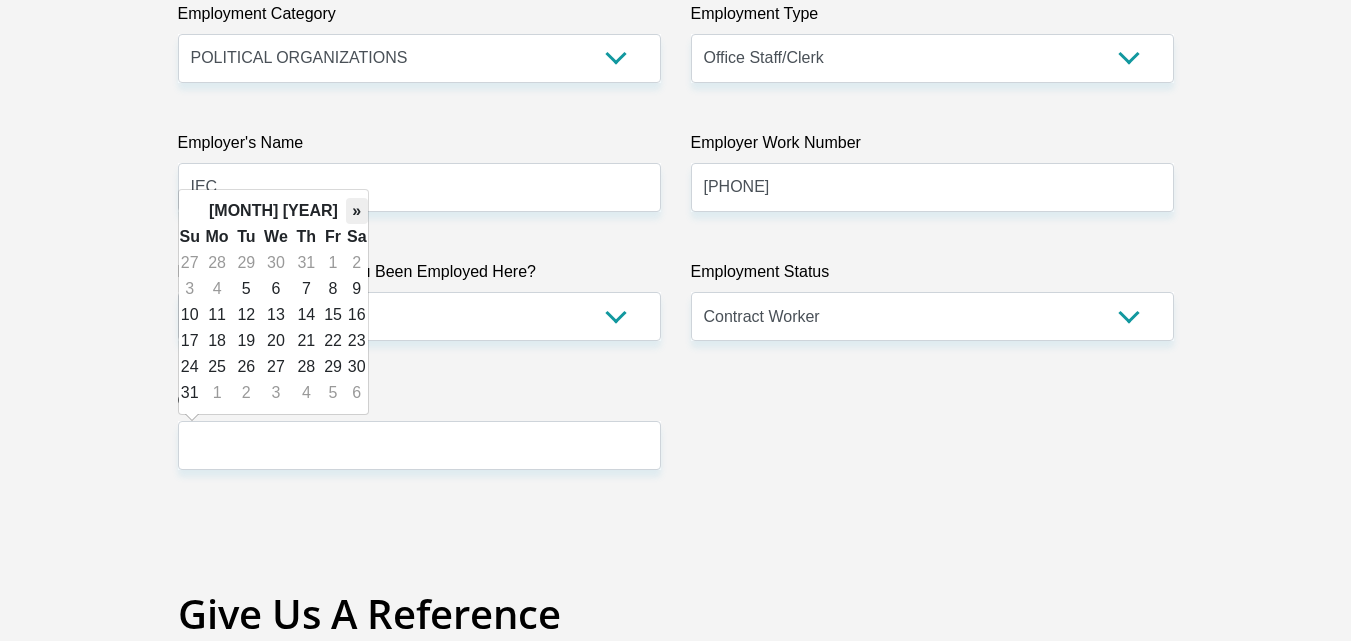 click on "»" at bounding box center (357, 211) 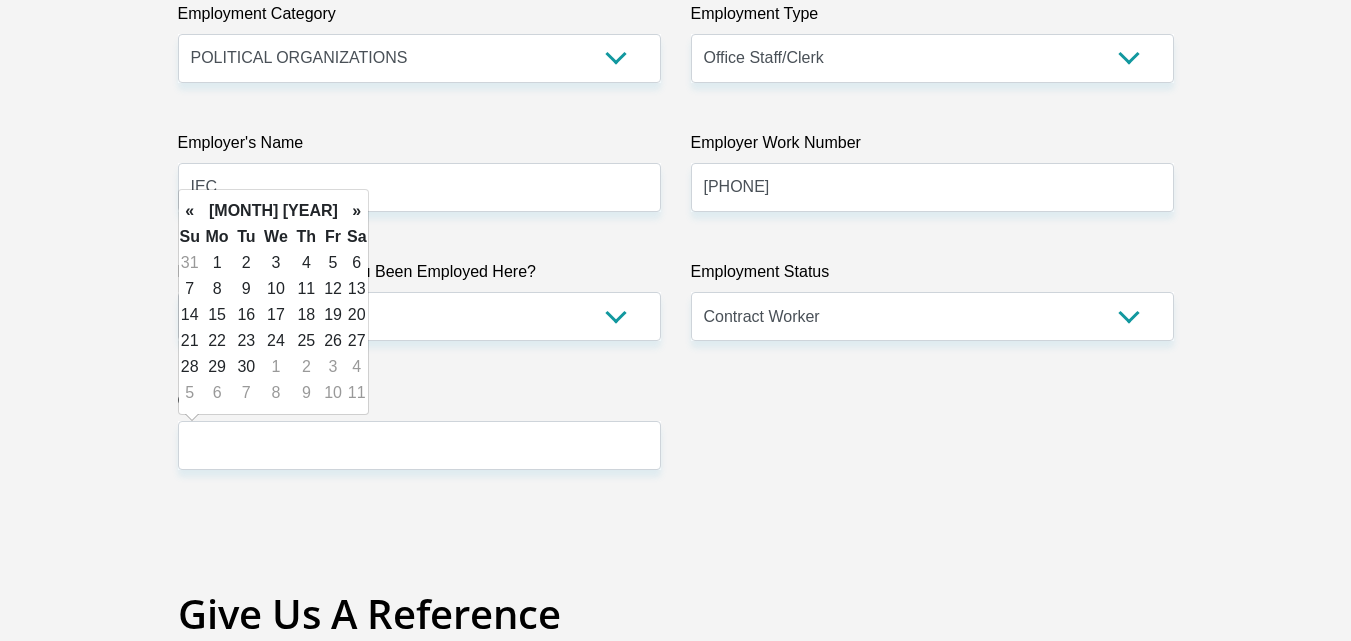 click on "»" at bounding box center [357, 211] 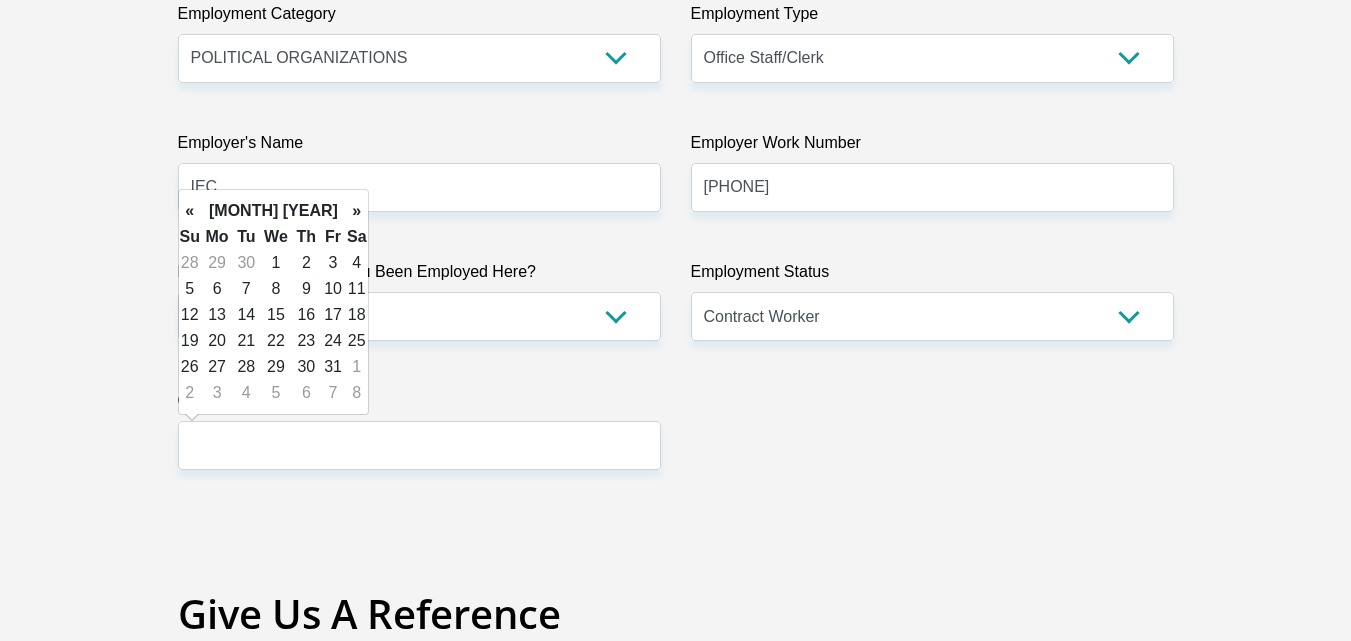 click on "»" at bounding box center [357, 211] 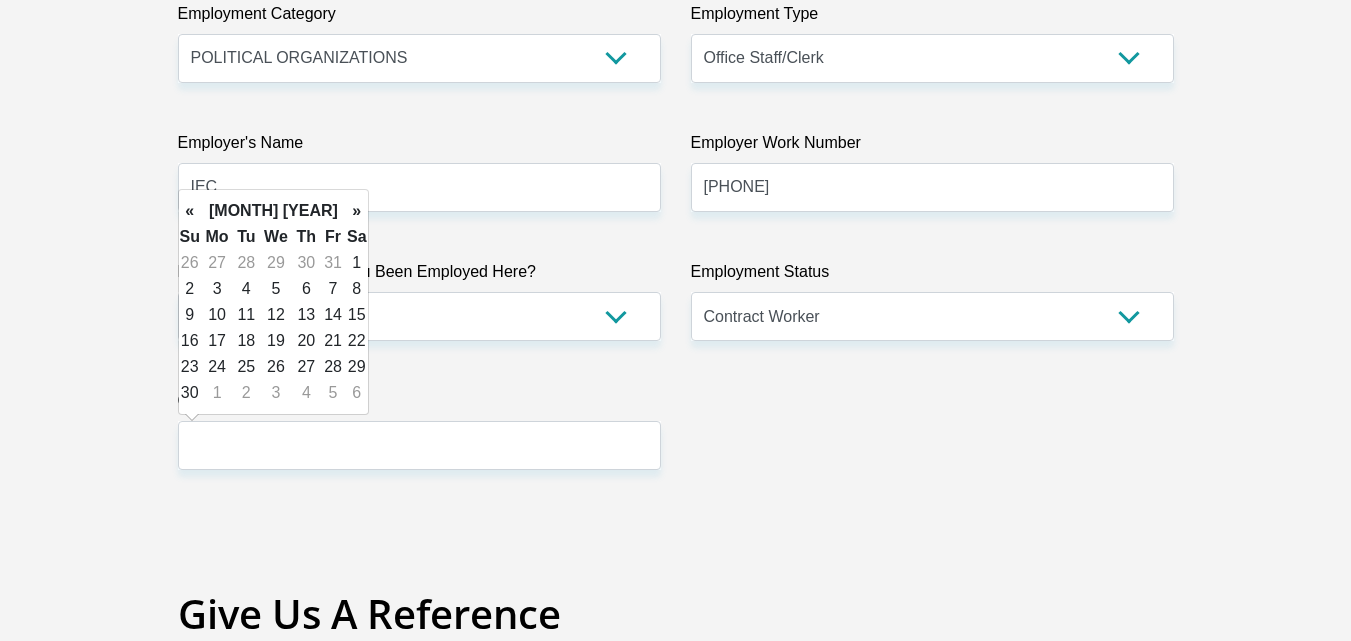 click on "»" at bounding box center (357, 211) 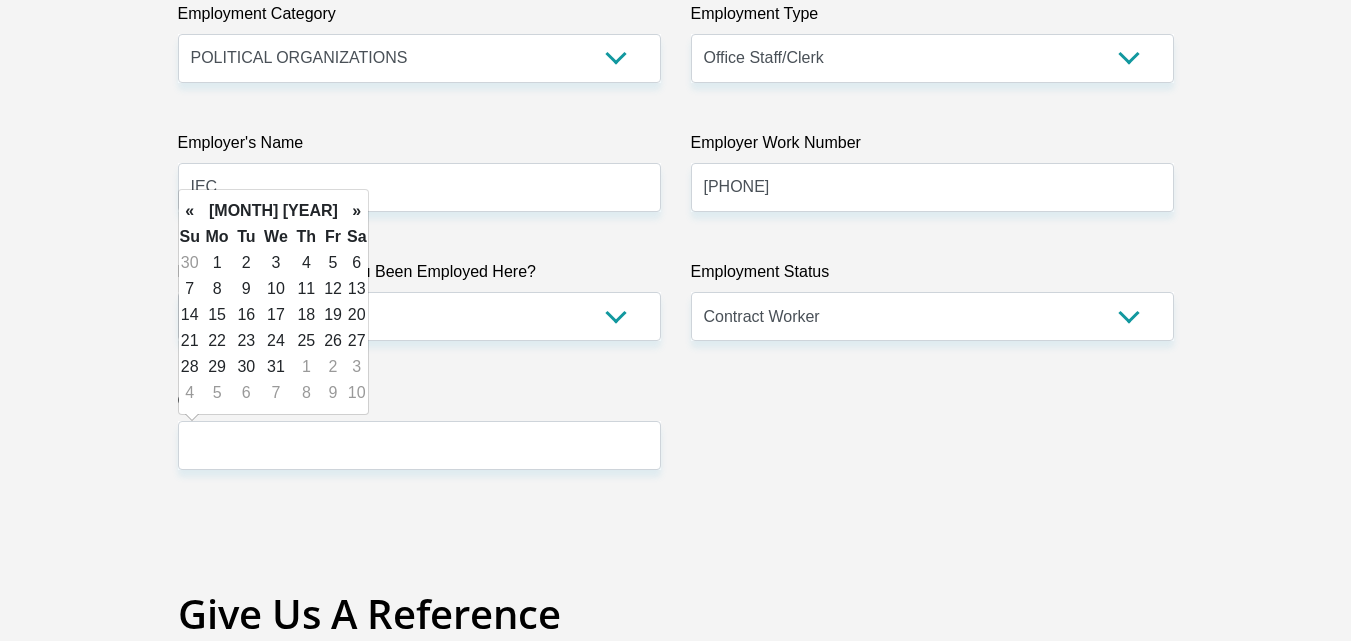 click on "»" at bounding box center (357, 211) 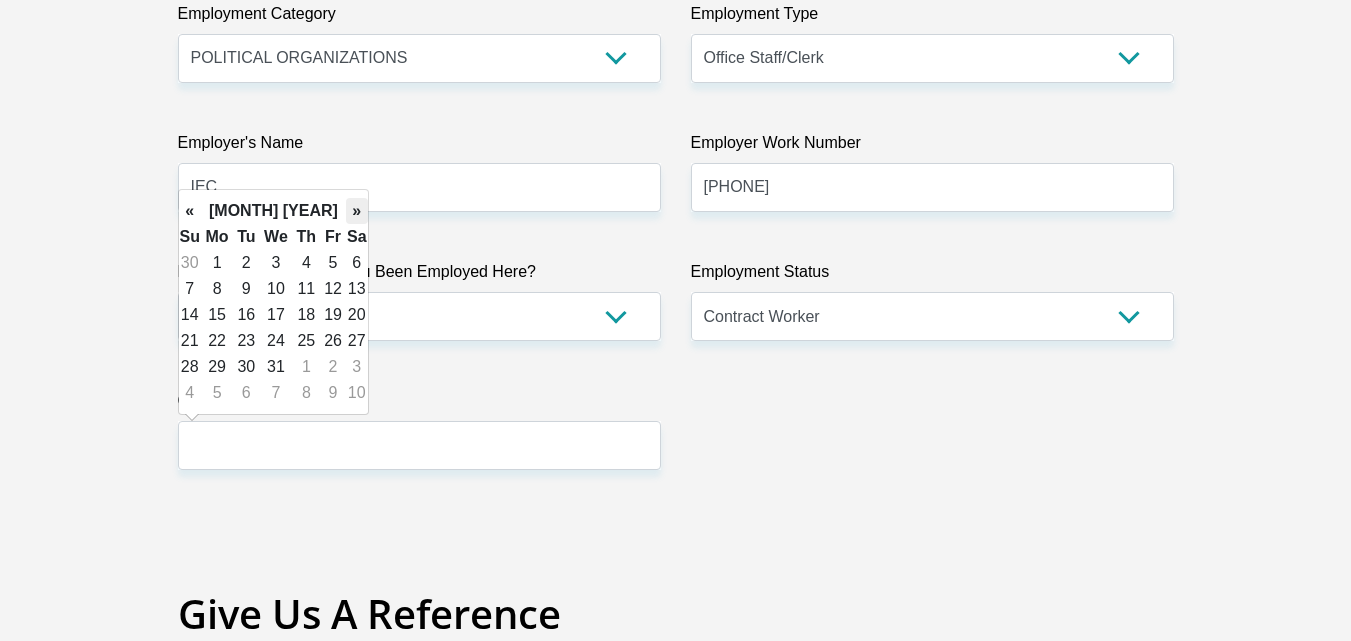 click on "»" at bounding box center [357, 211] 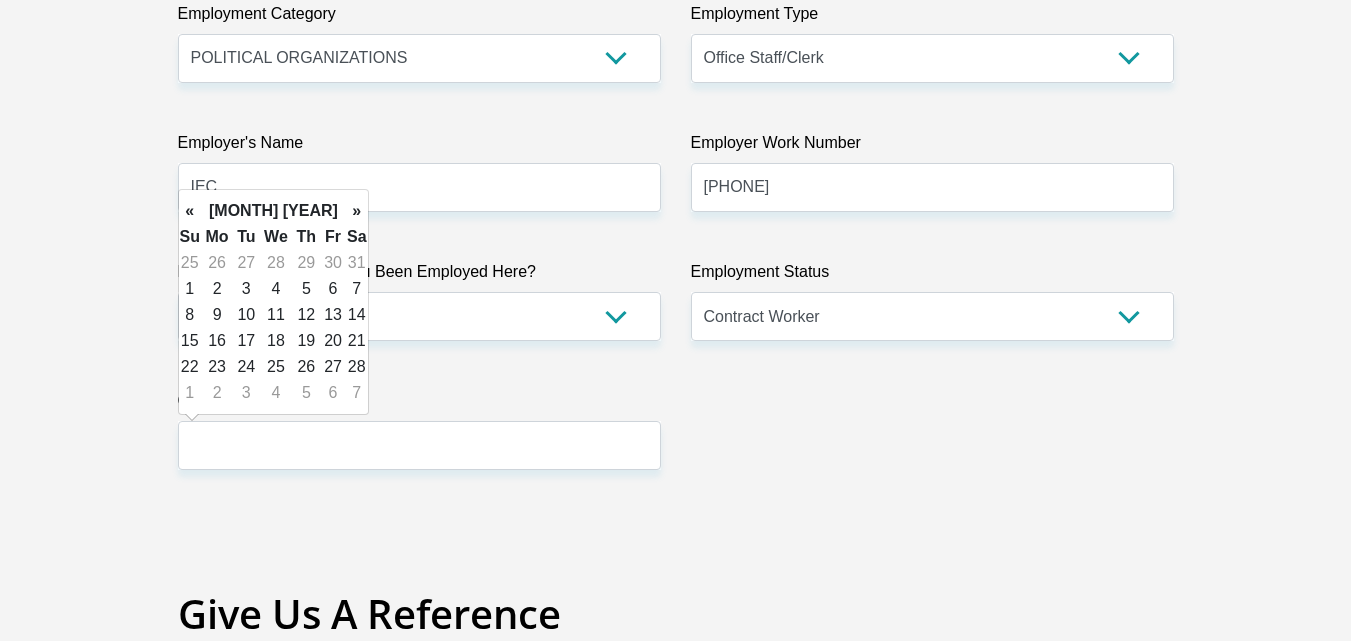 click on "»" at bounding box center [357, 211] 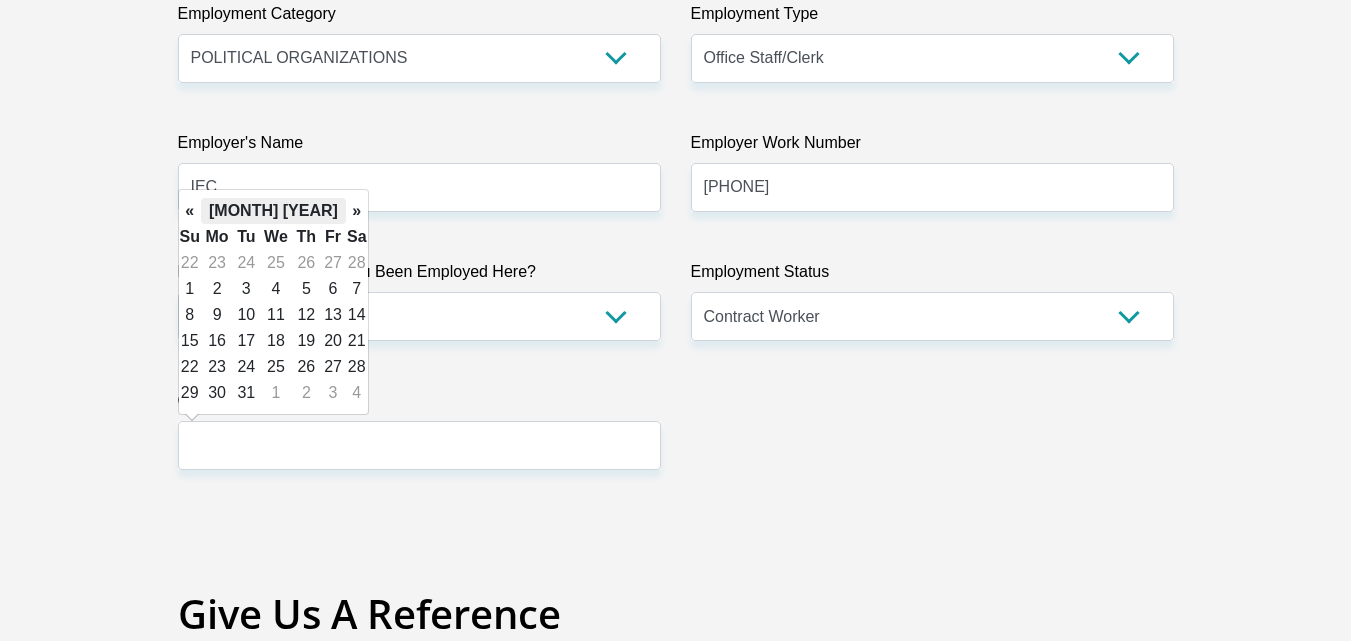 drag, startPoint x: 355, startPoint y: 214, endPoint x: 297, endPoint y: 203, distance: 59.03389 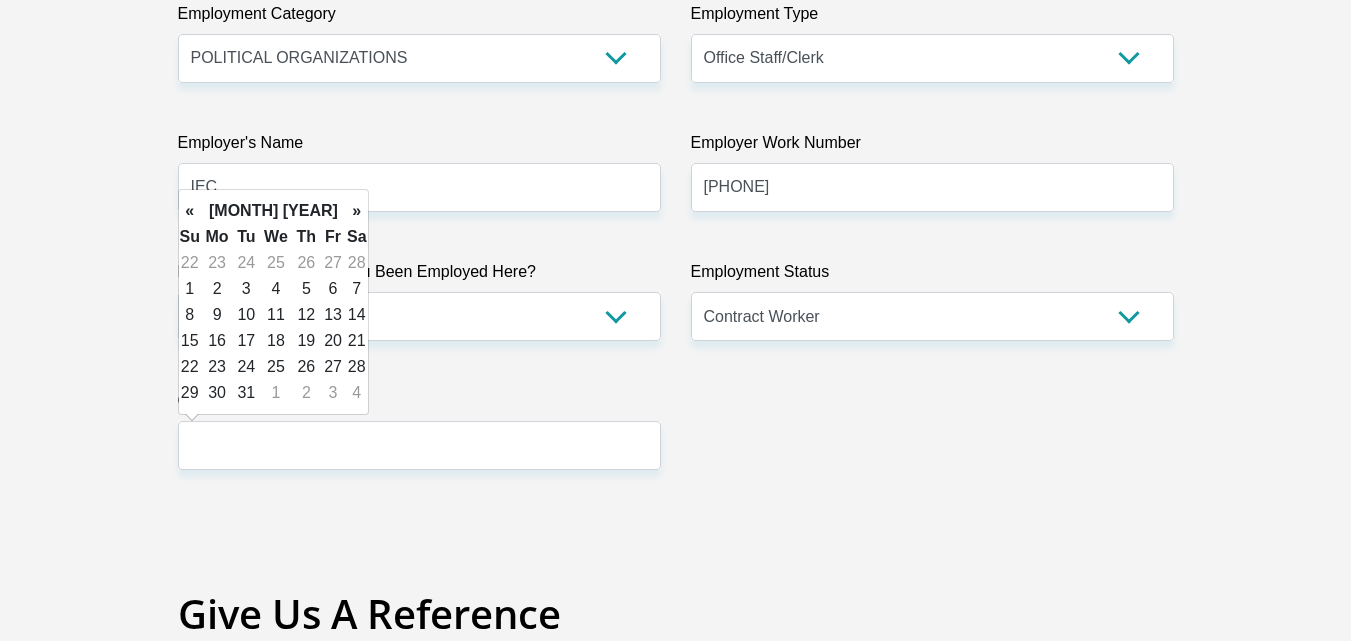 click on "March 2026" at bounding box center (273, 211) 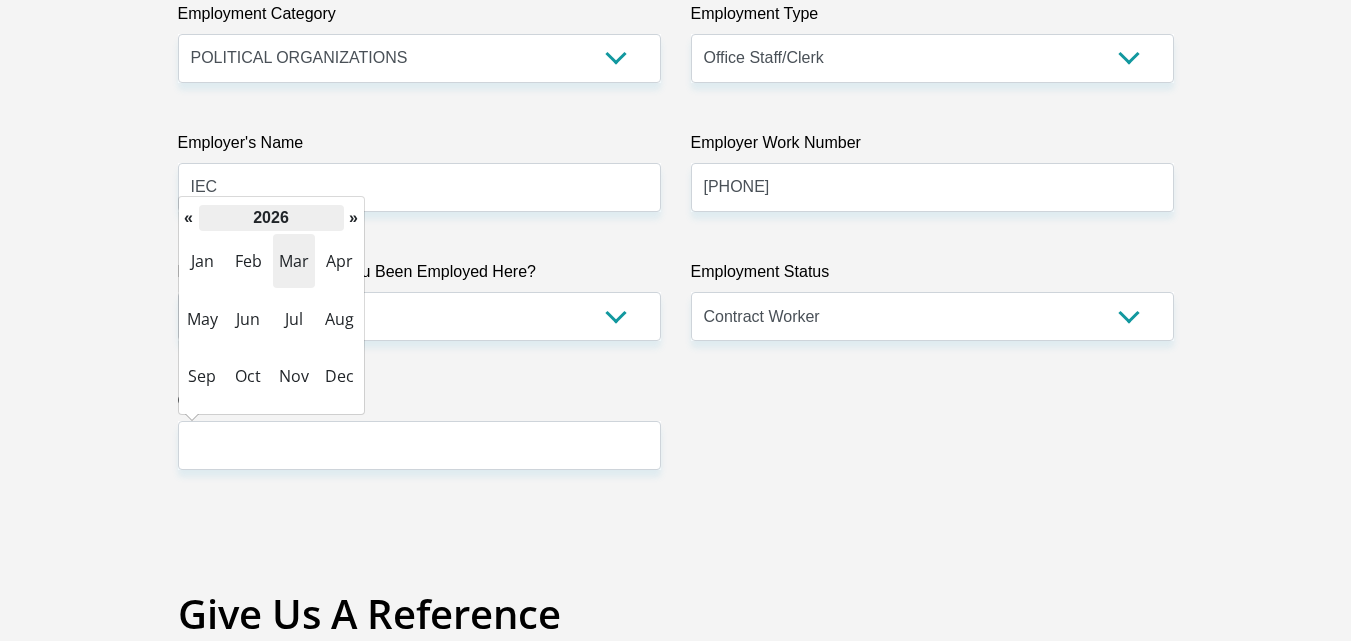 click on "2026" at bounding box center (271, 218) 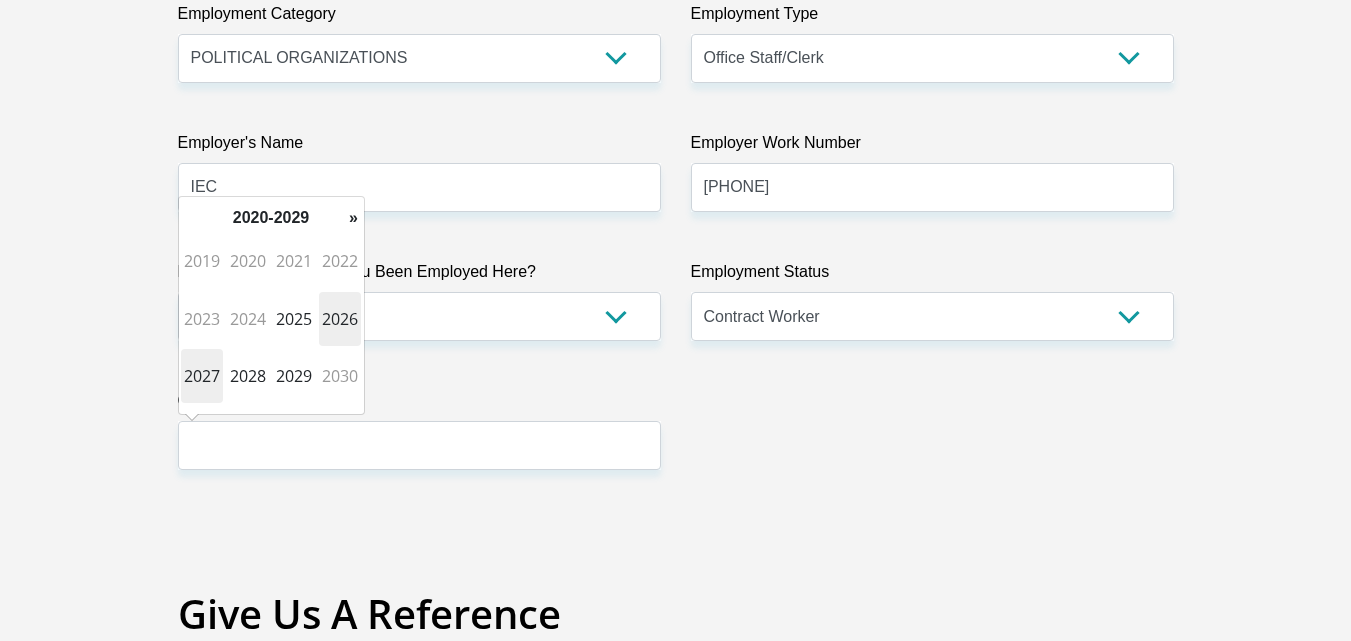 click on "2027" at bounding box center [202, 376] 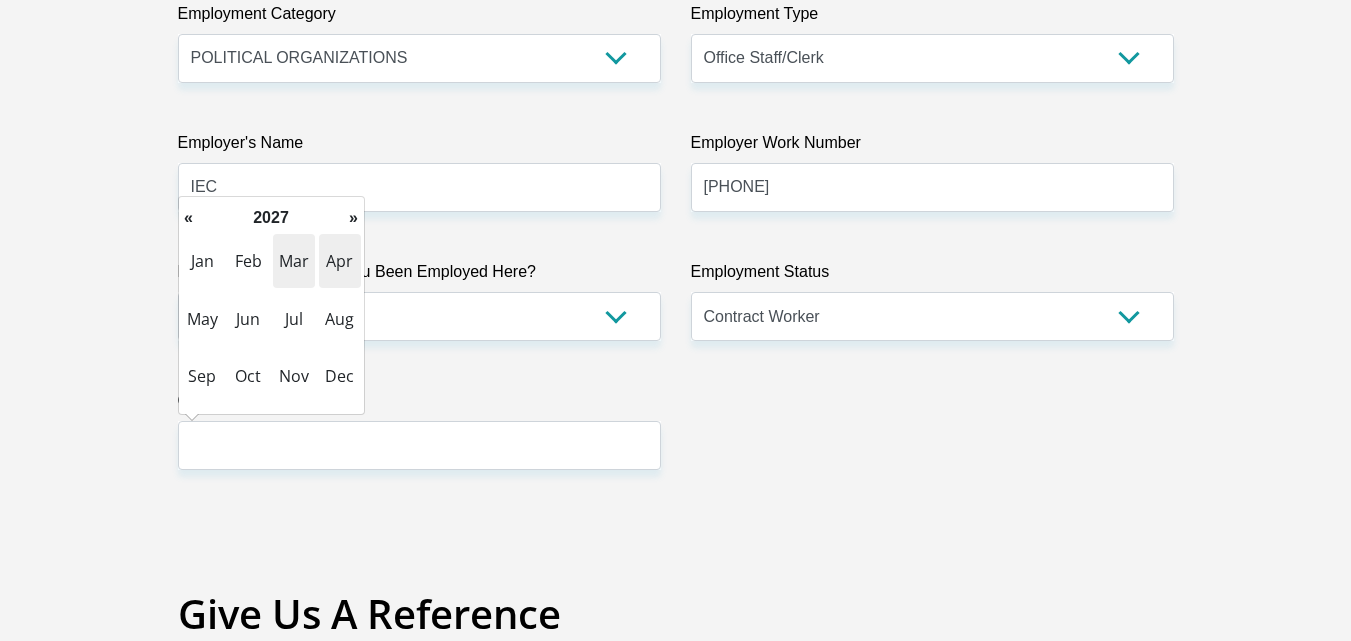 click on "Apr" at bounding box center (340, 261) 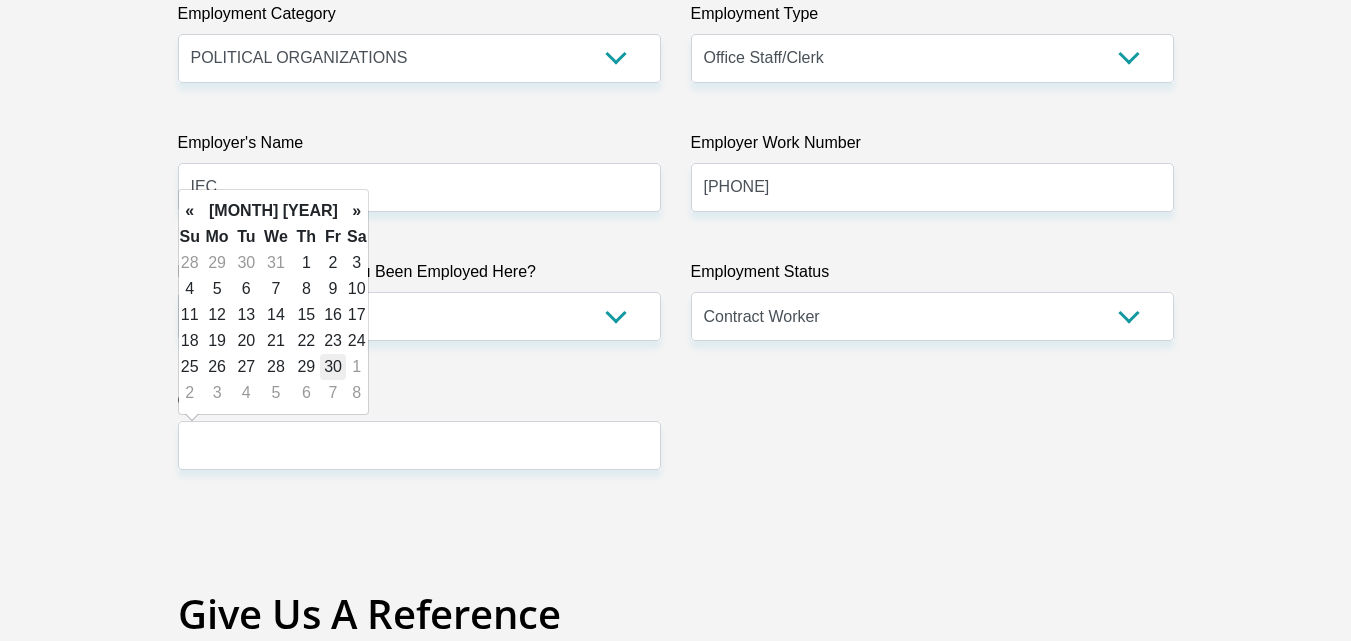 click on "30" at bounding box center [333, 367] 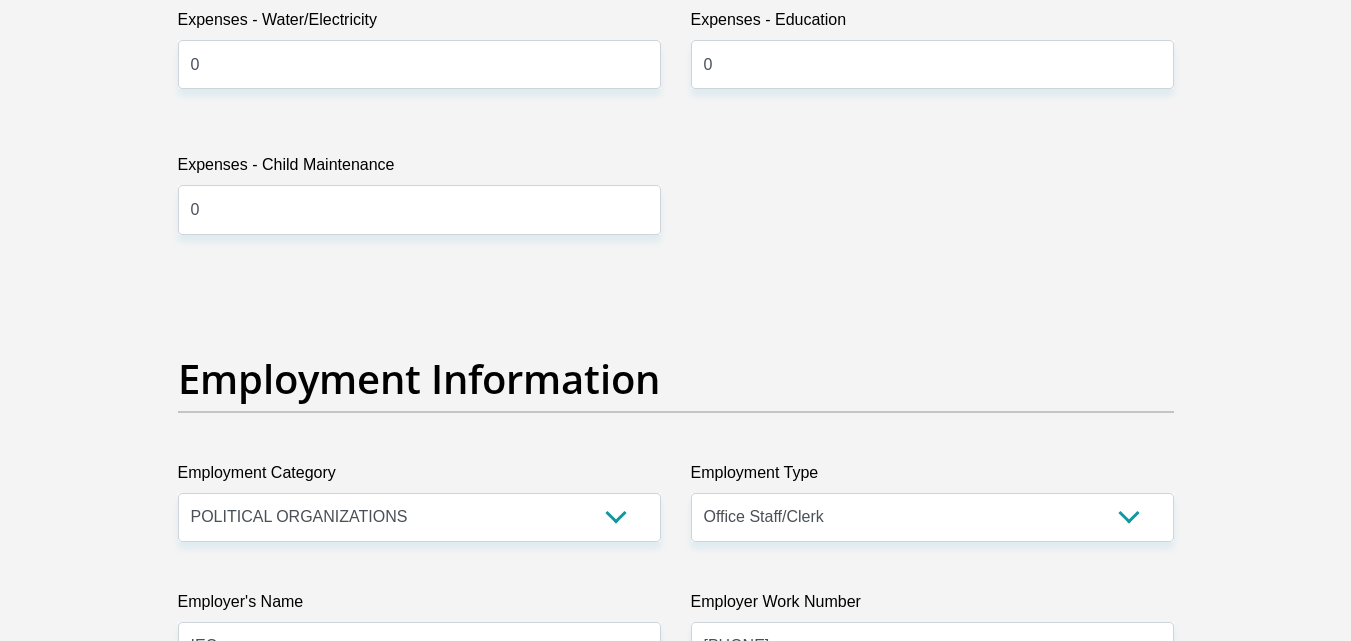 scroll, scrollTop: 3234, scrollLeft: 0, axis: vertical 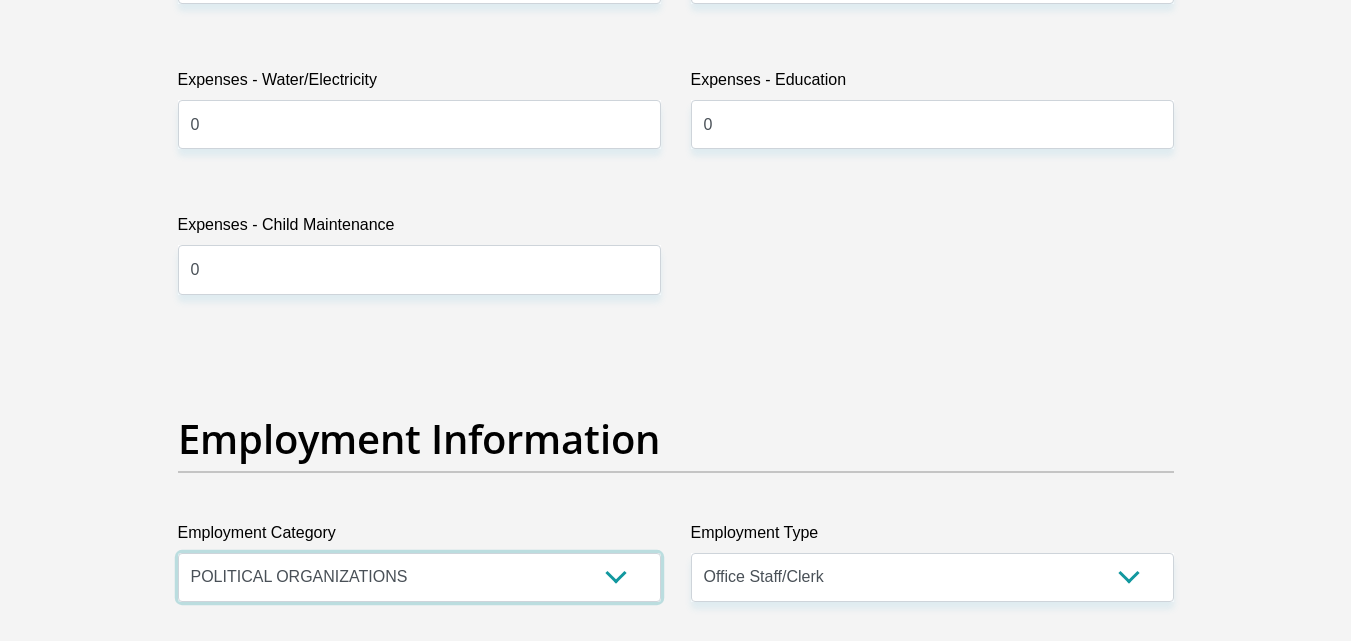 click on "AGRICULTURE
ALCOHOL & TOBACCO
CONSTRUCTION MATERIALS
METALLURGY
EQUIPMENT FOR RENEWABLE ENERGY
SPECIALIZED CONTRACTORS
CAR
GAMING (INCL. INTERNET
OTHER WHOLESALE
UNLICENSED PHARMACEUTICALS
CURRENCY EXCHANGE HOUSES
OTHER FINANCIAL INSTITUTIONS & INSURANCE
REAL ESTATE AGENTS
OIL & GAS
OTHER MATERIALS (E.G. IRON ORE)
PRECIOUS STONES & PRECIOUS METALS
POLITICAL ORGANIZATIONS
RELIGIOUS ORGANIZATIONS(NOT SECTS)
ACTI. HAVING BUSINESS DEAL WITH PUBLIC ADMINISTRATION
LAUNDROMATS" at bounding box center (419, 577) 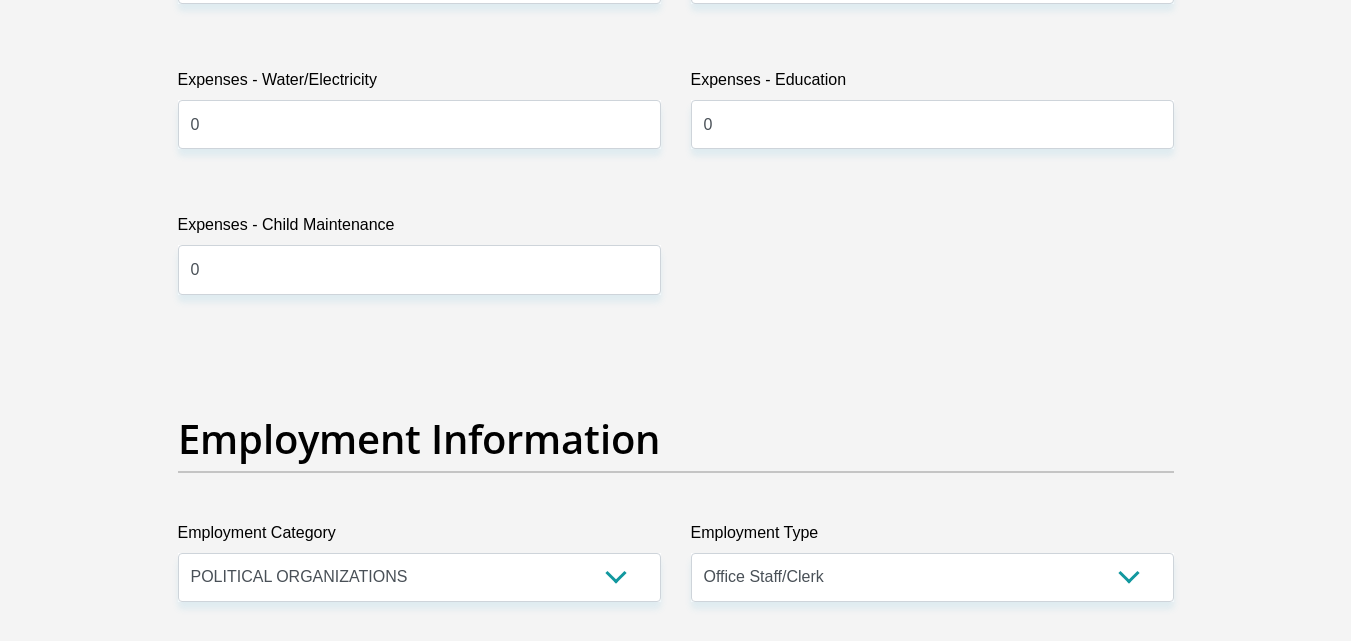 click on "Title
Mr
Ms
Mrs
Dr
Other
First Name
Buhle
Surname
Sixam
ID Number
9809080758084
Please input valid ID number
Race
Black
Coloured
Indian
White
Other
Contact Number
0764104119
Please input valid contact number
Nationality
South Africa
Afghanistan
Aland Islands  Albania  Algeria" at bounding box center [676, 398] 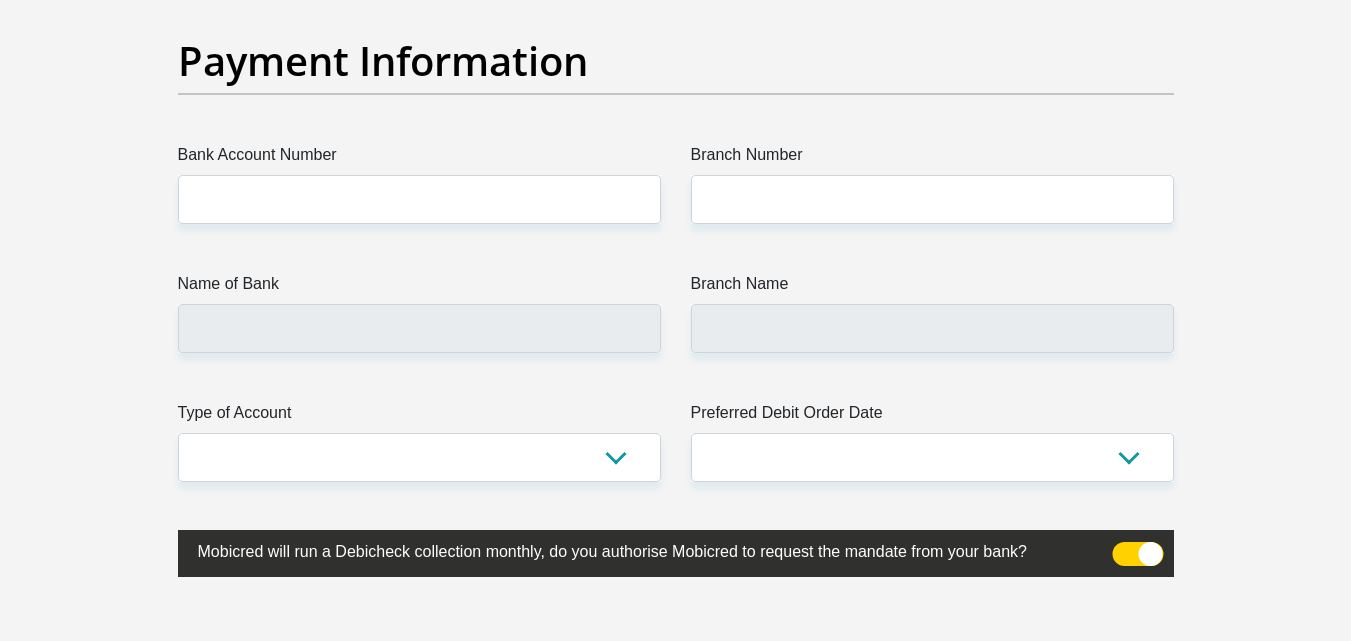 scroll, scrollTop: 4755, scrollLeft: 0, axis: vertical 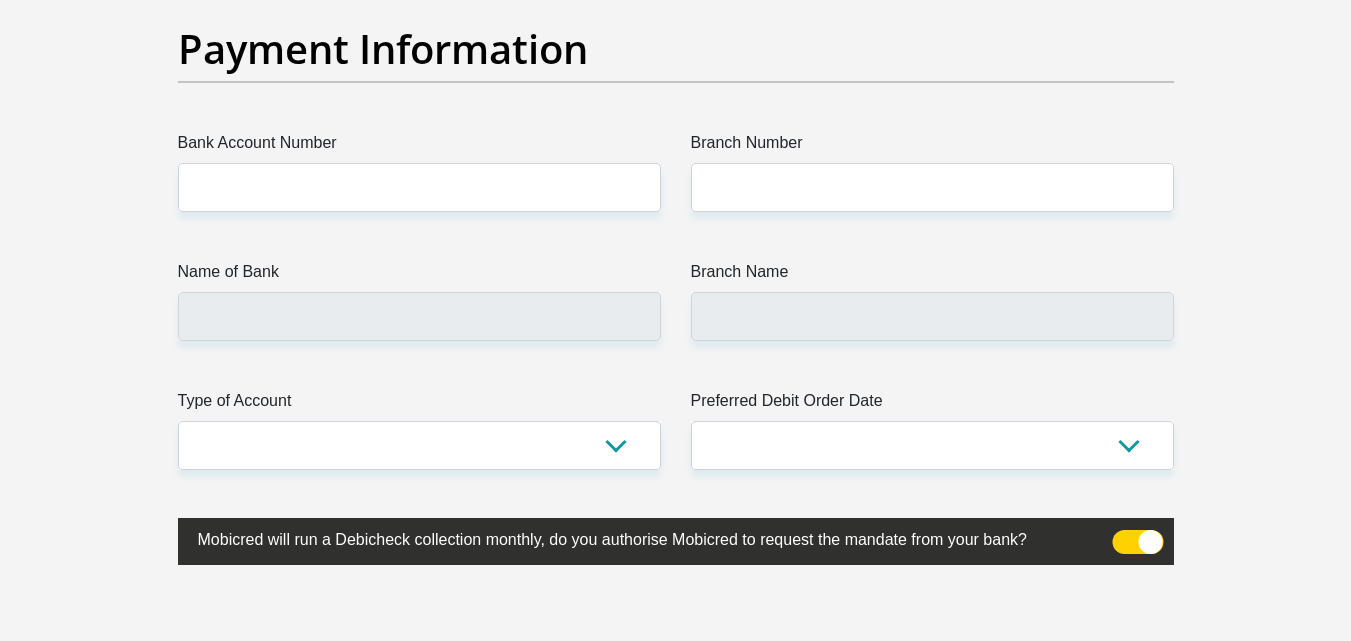 drag, startPoint x: 626, startPoint y: 221, endPoint x: 608, endPoint y: 201, distance: 26.907248 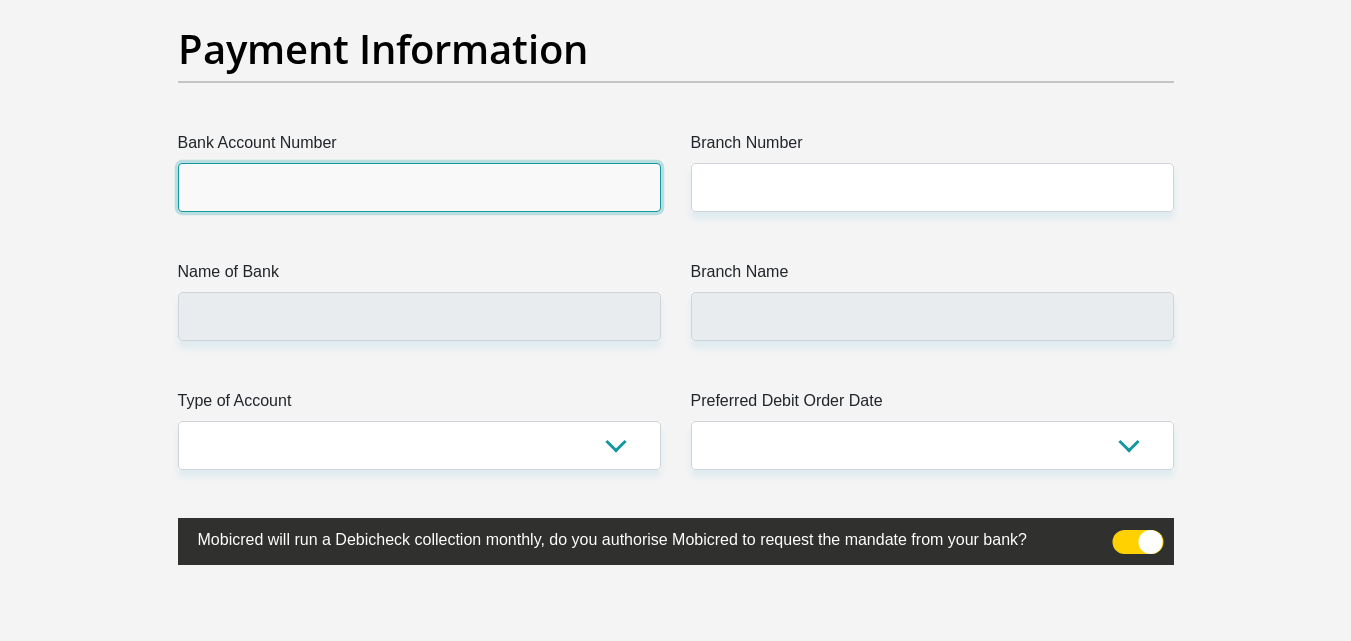 click on "Bank Account Number" at bounding box center (419, 187) 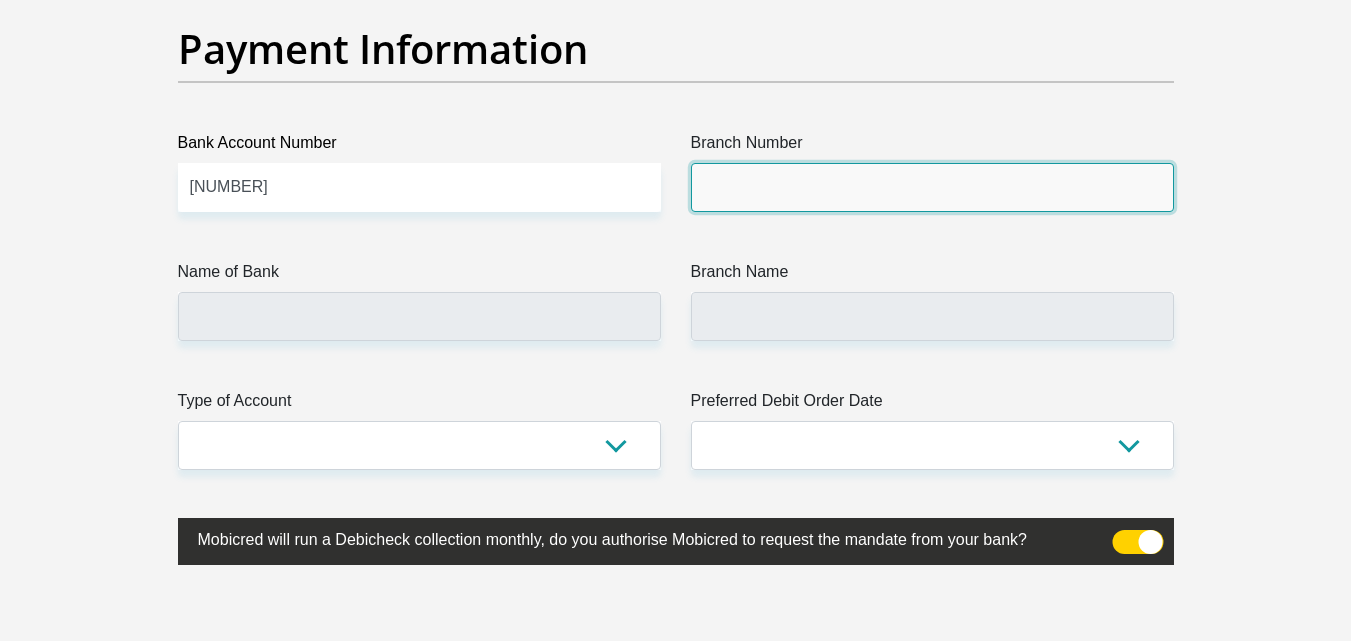 click on "Branch Number" at bounding box center (932, 187) 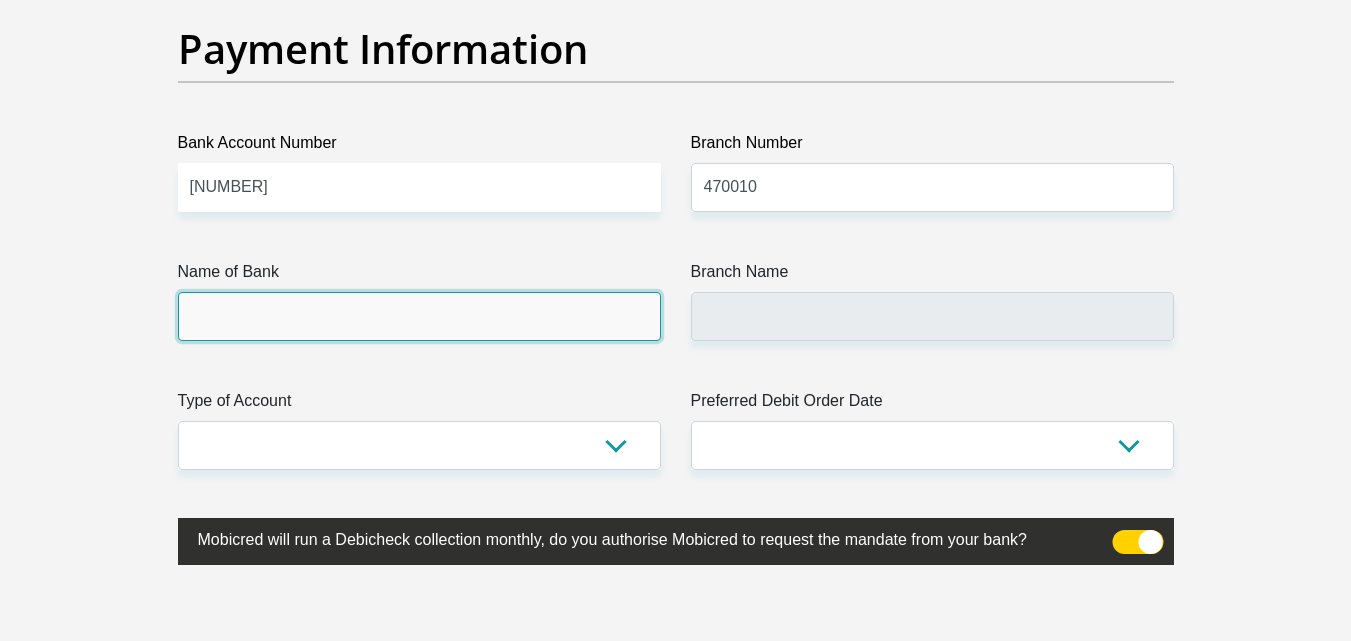 click on "Name of Bank" at bounding box center (419, 316) 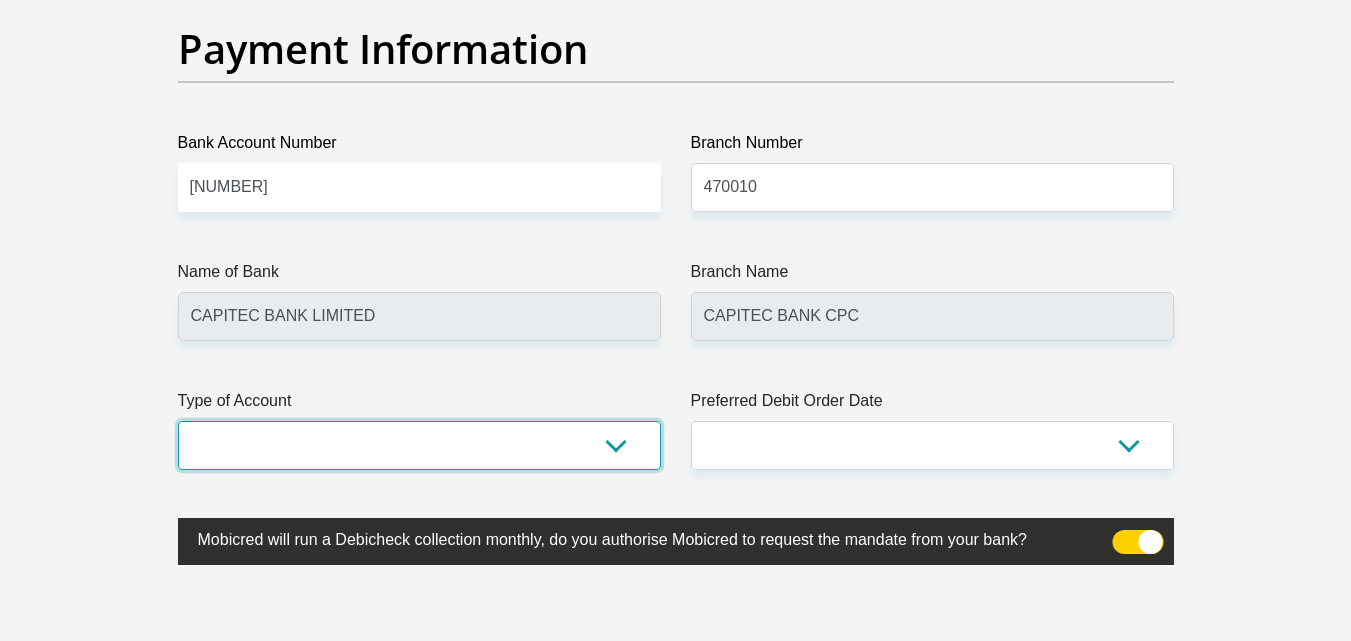 click on "Cheque
Savings" at bounding box center [419, 445] 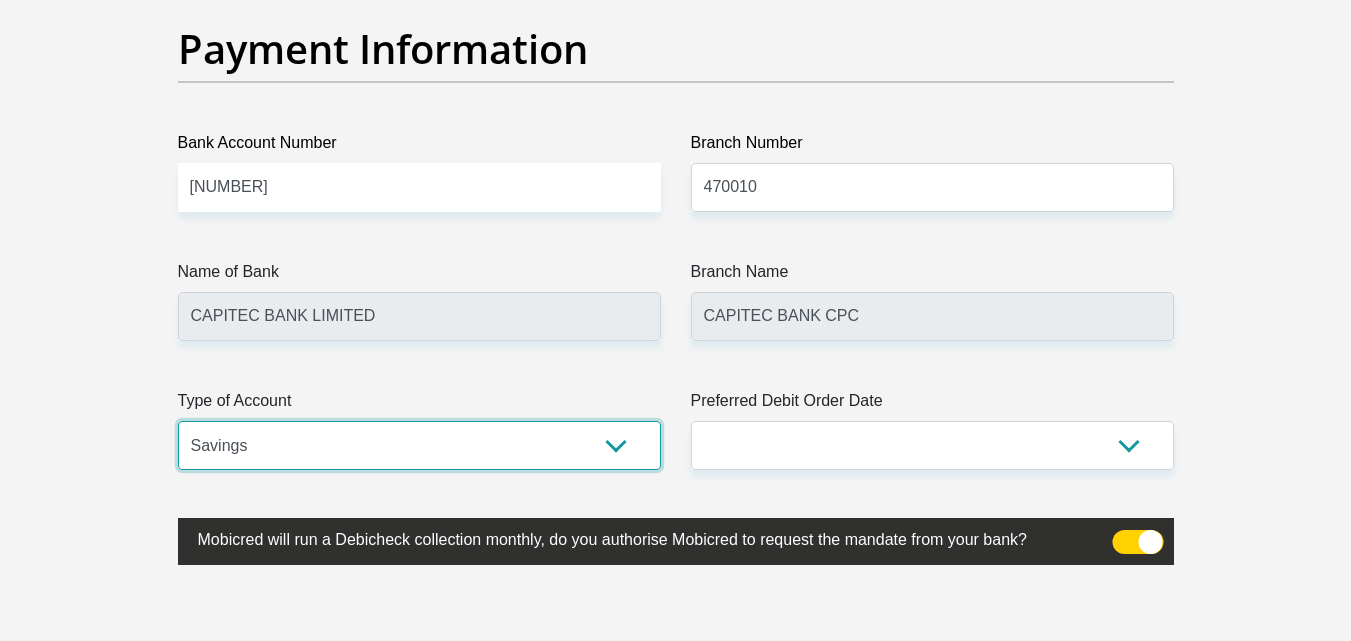click on "Cheque
Savings" at bounding box center (419, 445) 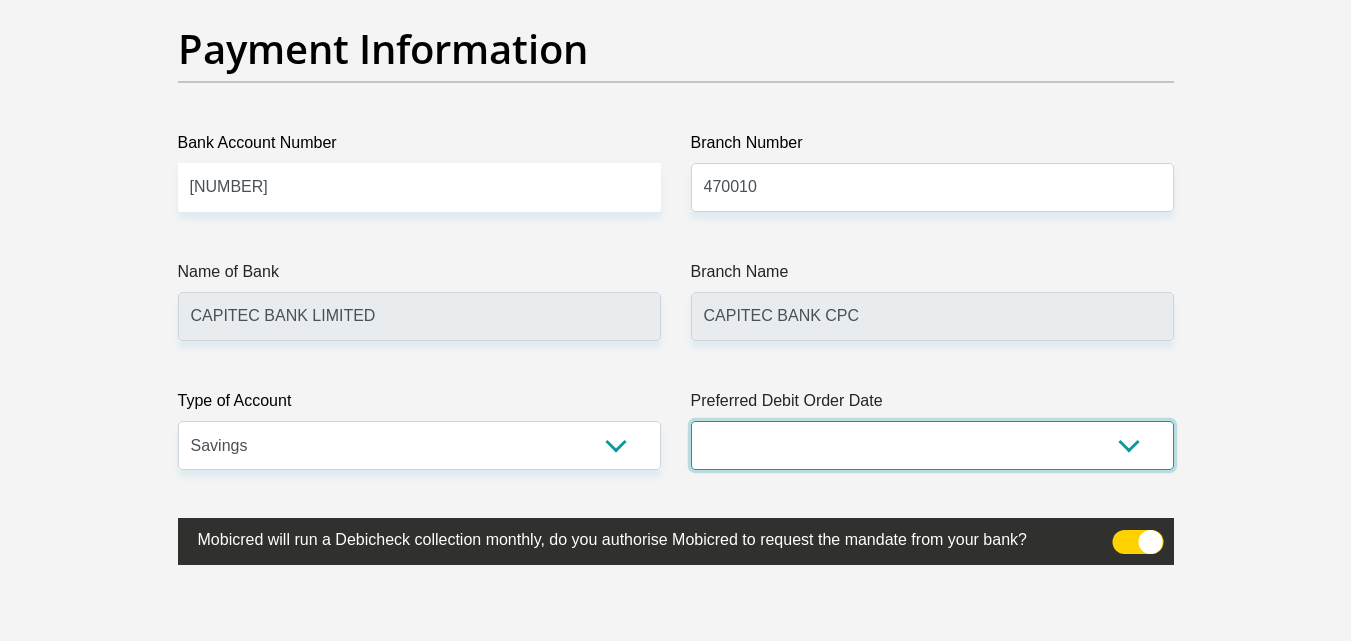 click on "1st
2nd
3rd
4th
5th
7th
18th
19th
20th
21st
22nd
23rd
24th
25th
26th
27th
28th
29th
30th" at bounding box center [932, 445] 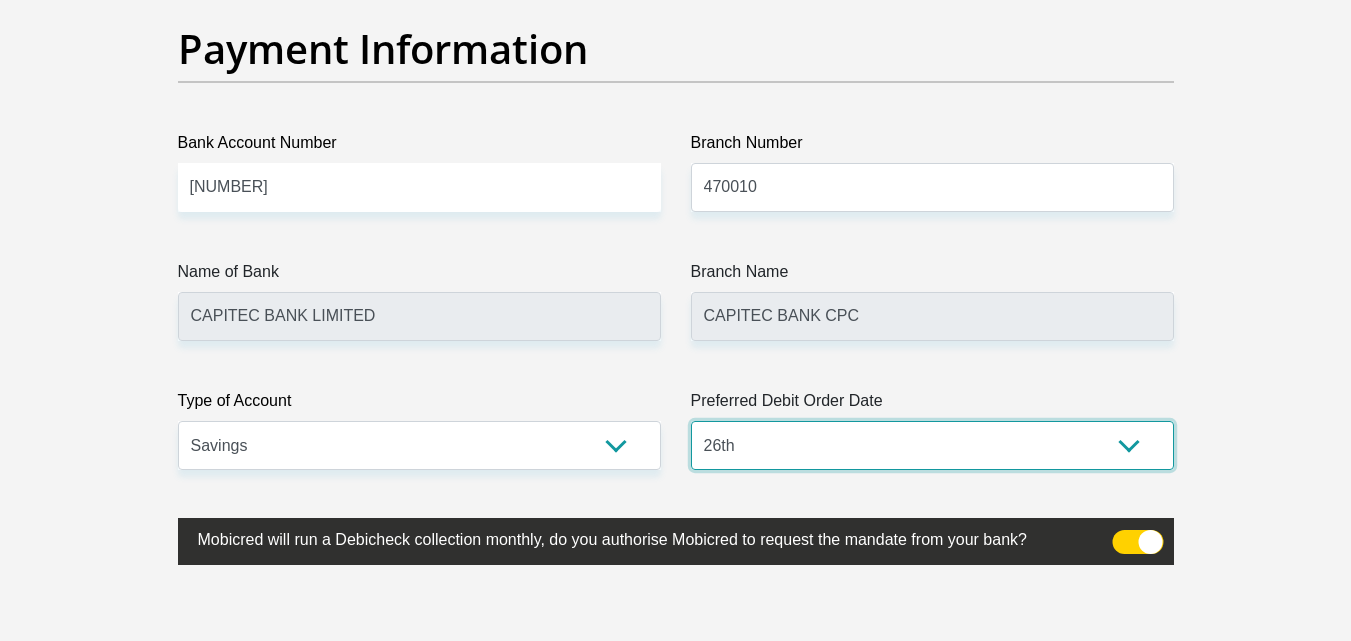 click on "1st
2nd
3rd
4th
5th
7th
18th
19th
20th
21st
22nd
23rd
24th
25th
26th
27th
28th
29th
30th" at bounding box center (932, 445) 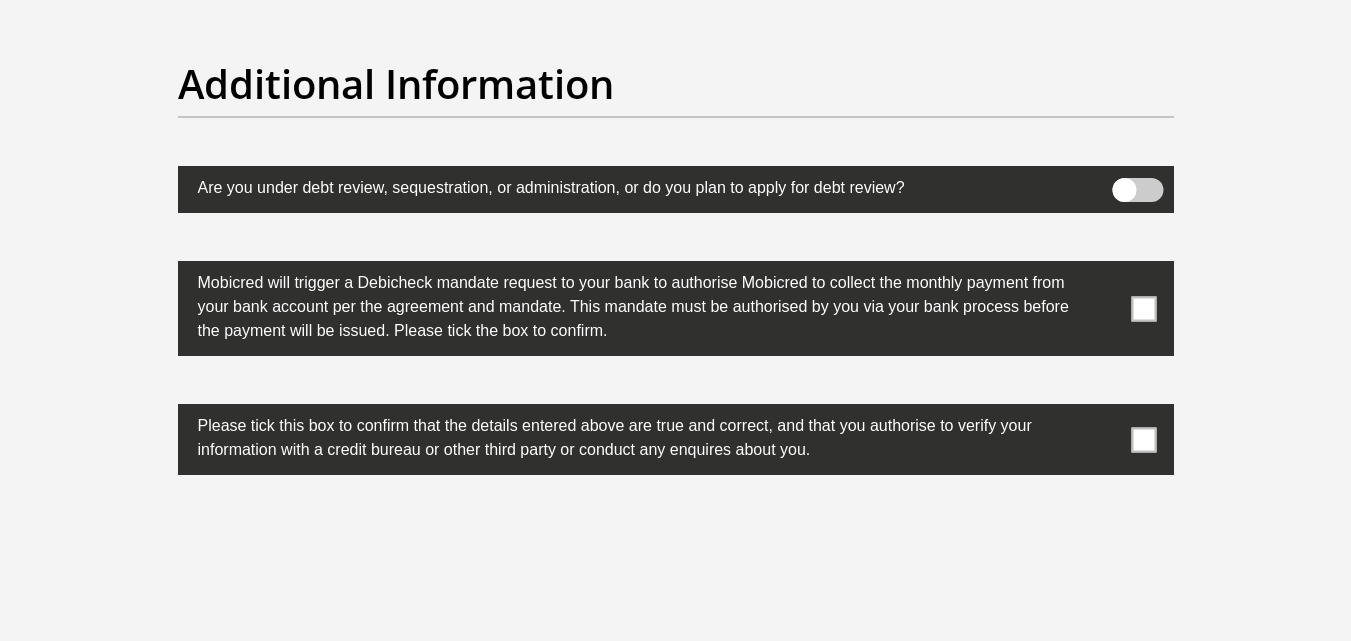 scroll, scrollTop: 6361, scrollLeft: 0, axis: vertical 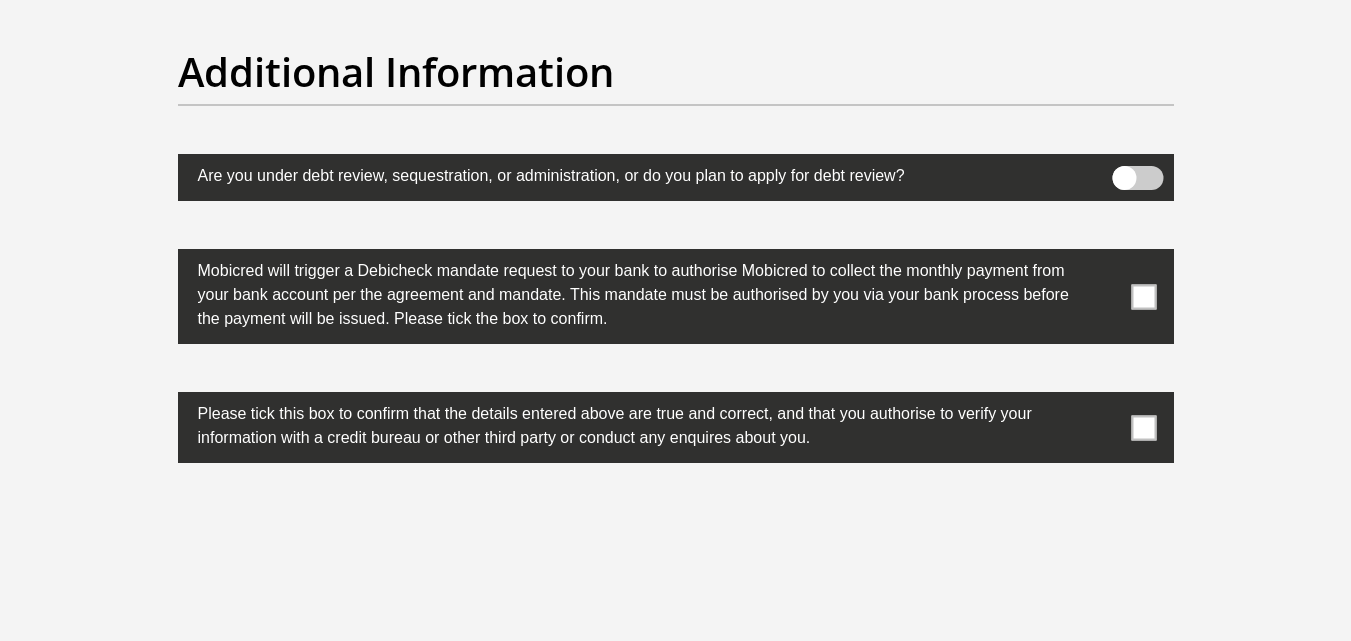 click at bounding box center [1143, 296] 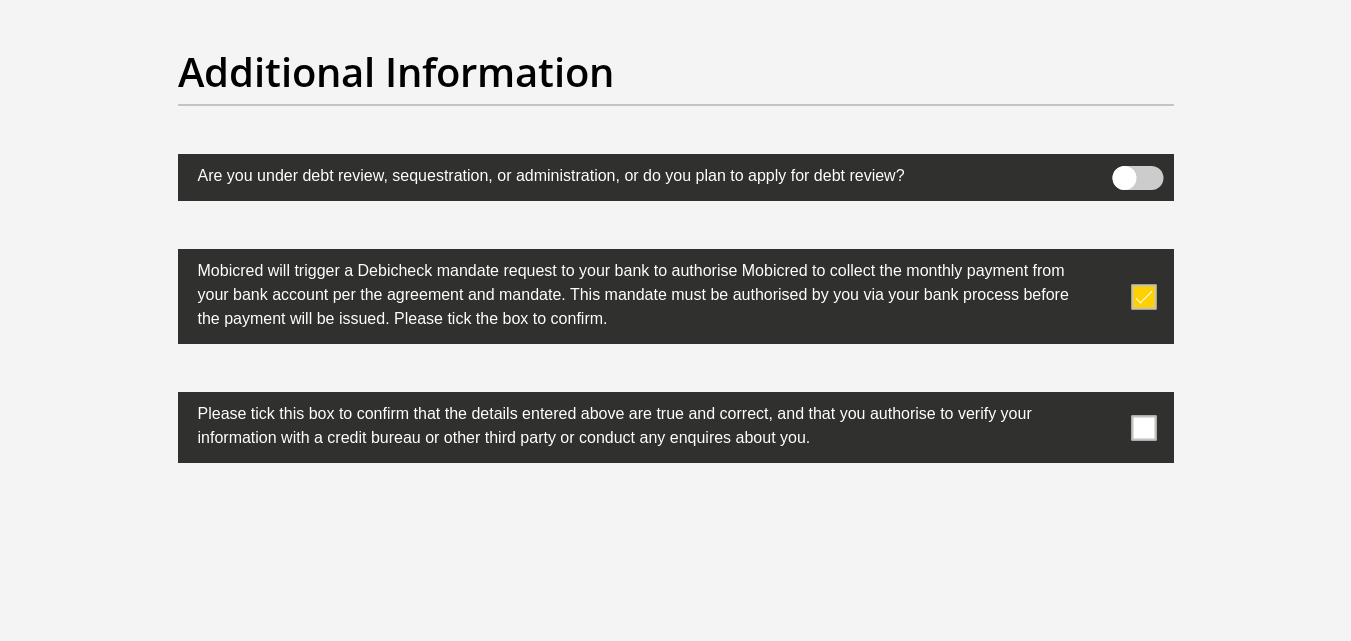 click at bounding box center [1143, 427] 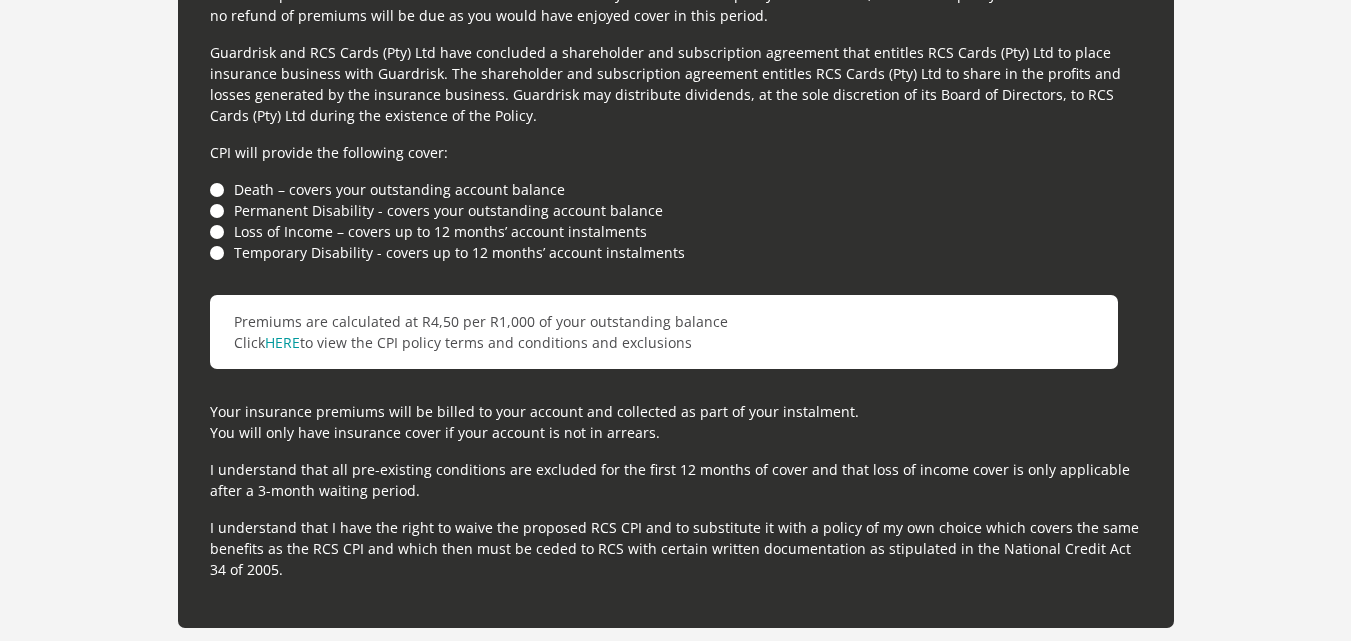scroll, scrollTop: 5697, scrollLeft: 0, axis: vertical 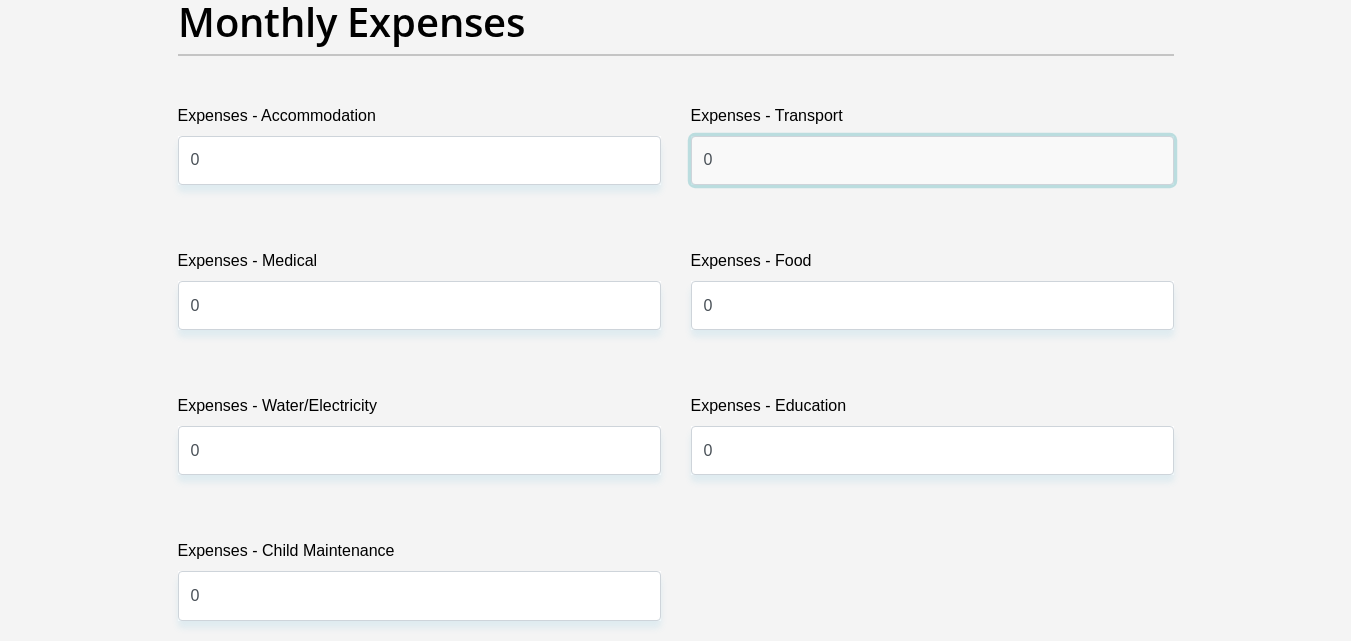 click on "0" at bounding box center (932, 160) 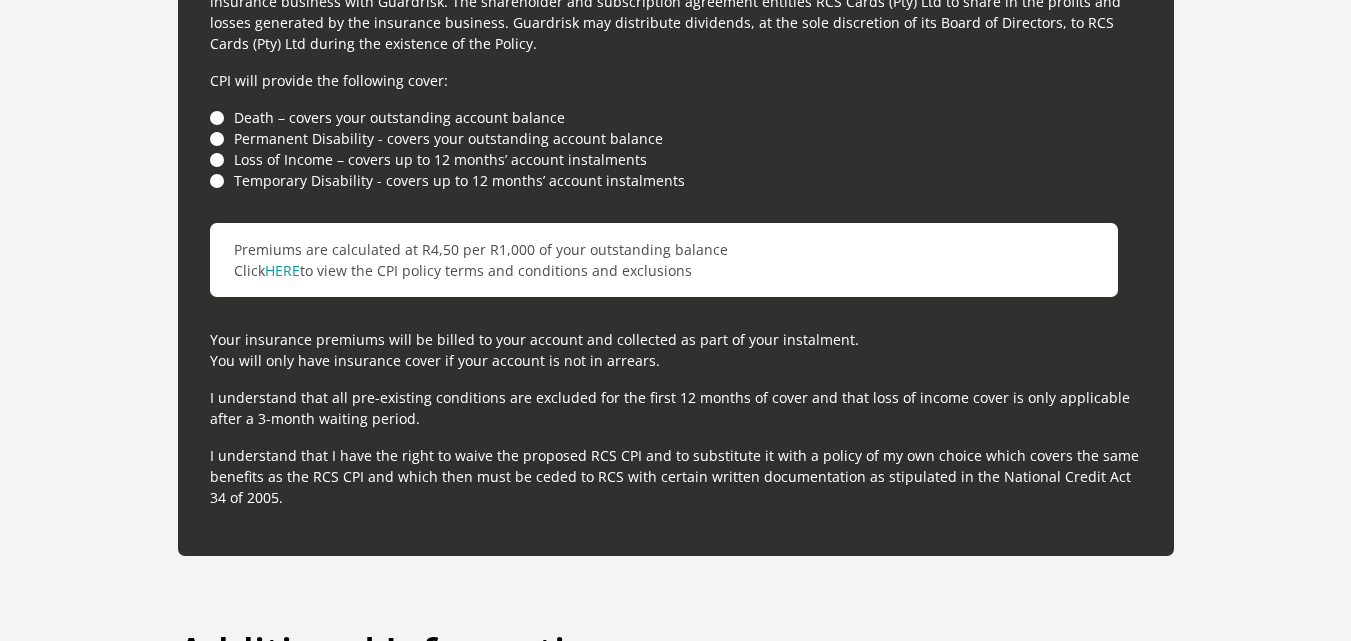 scroll, scrollTop: 5829, scrollLeft: 0, axis: vertical 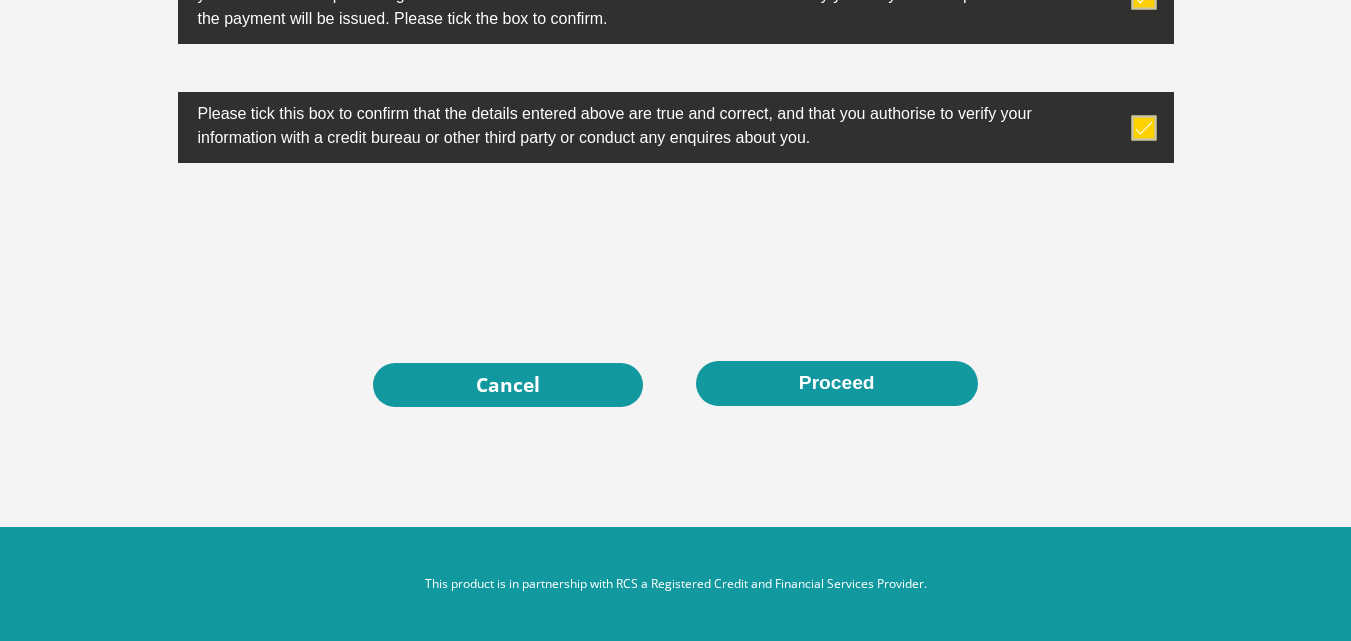 type on "2900" 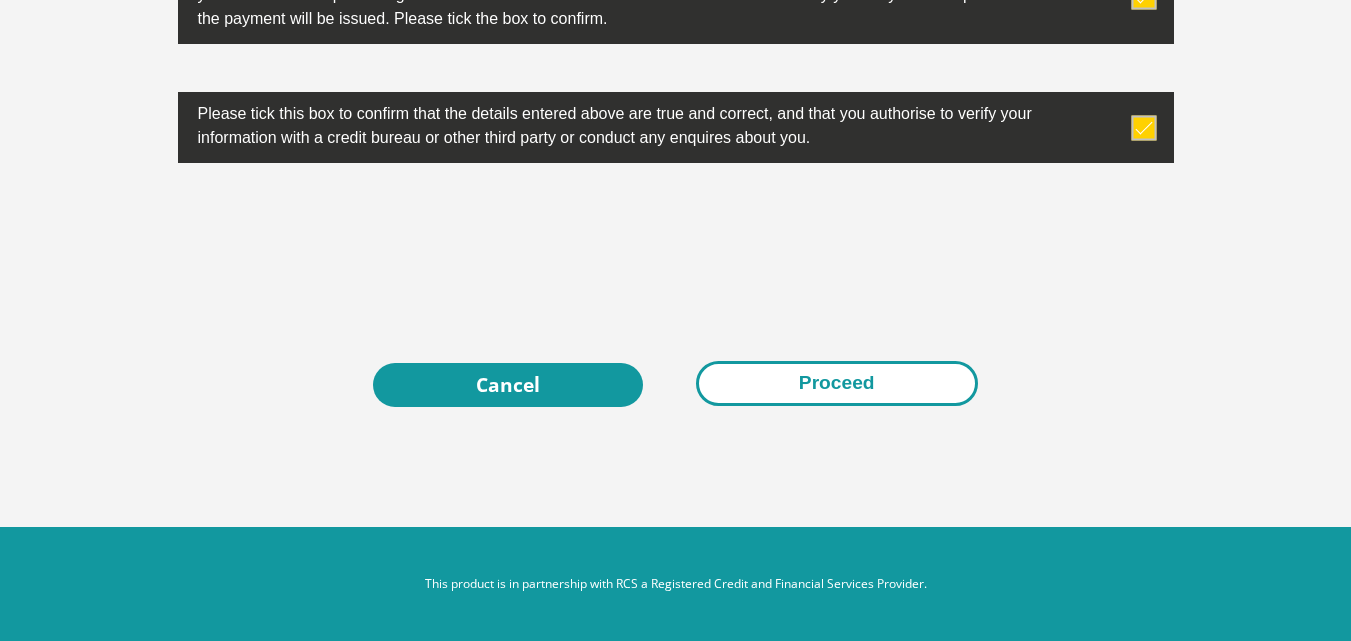 click on "Proceed" at bounding box center (837, 383) 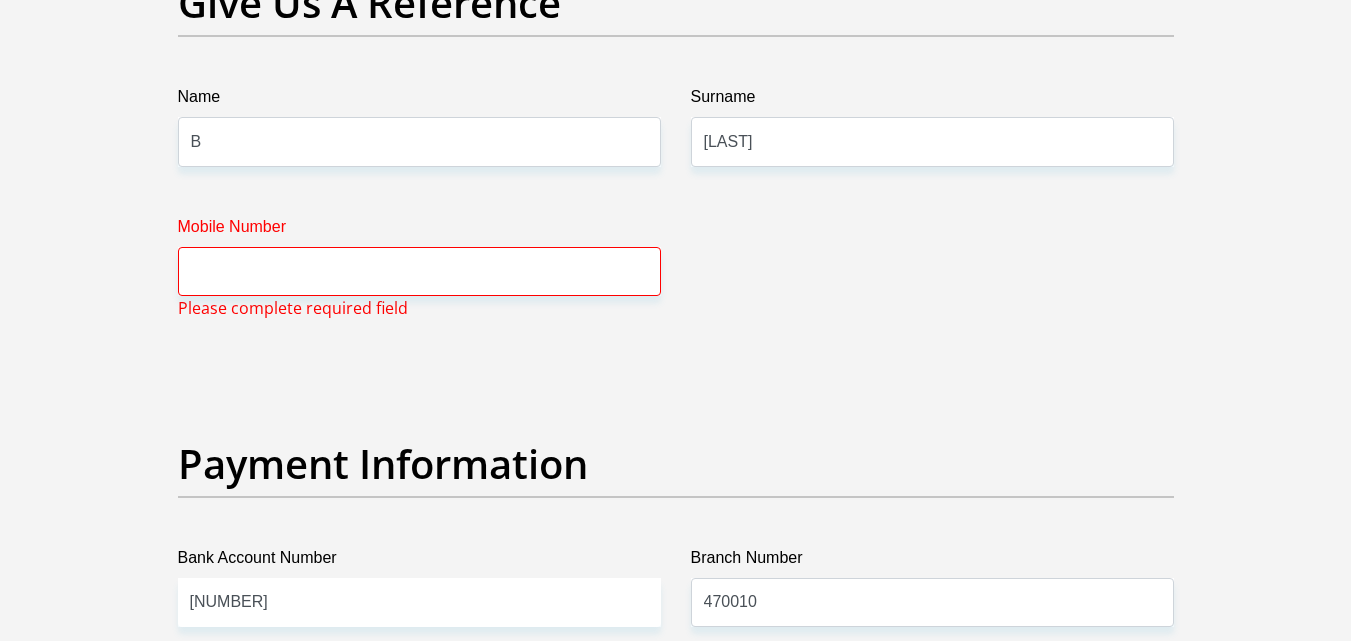 scroll, scrollTop: 4360, scrollLeft: 0, axis: vertical 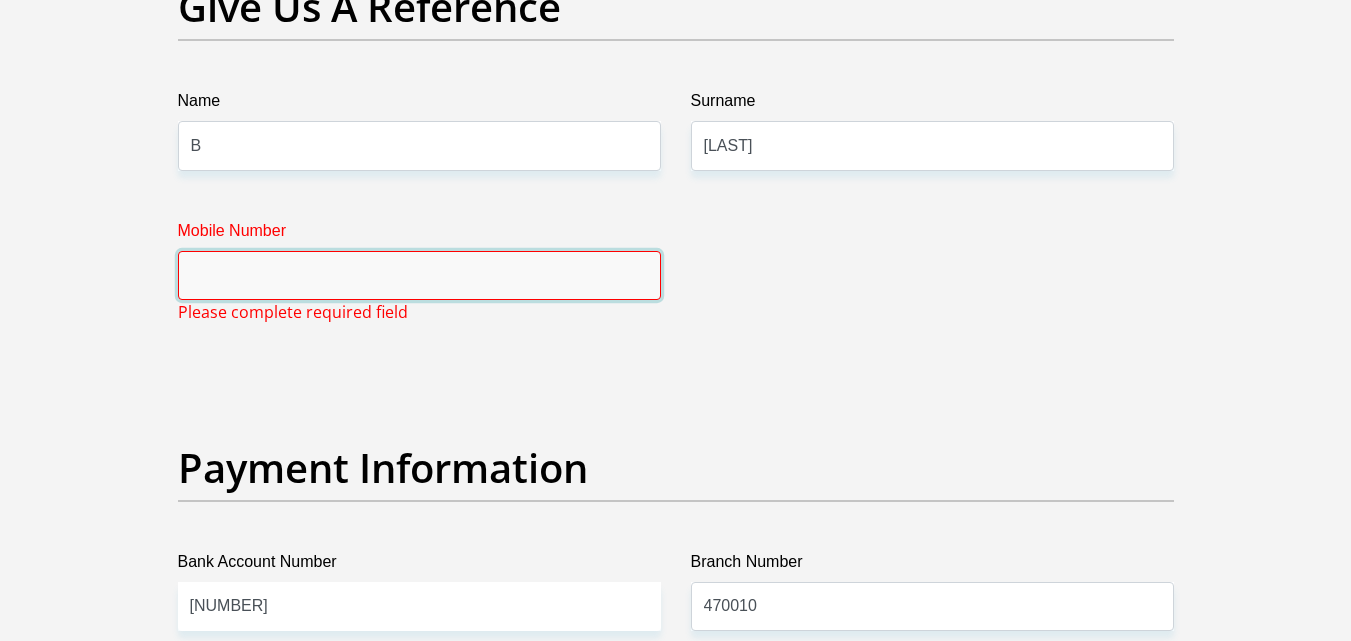 click on "Mobile Number" at bounding box center [419, 275] 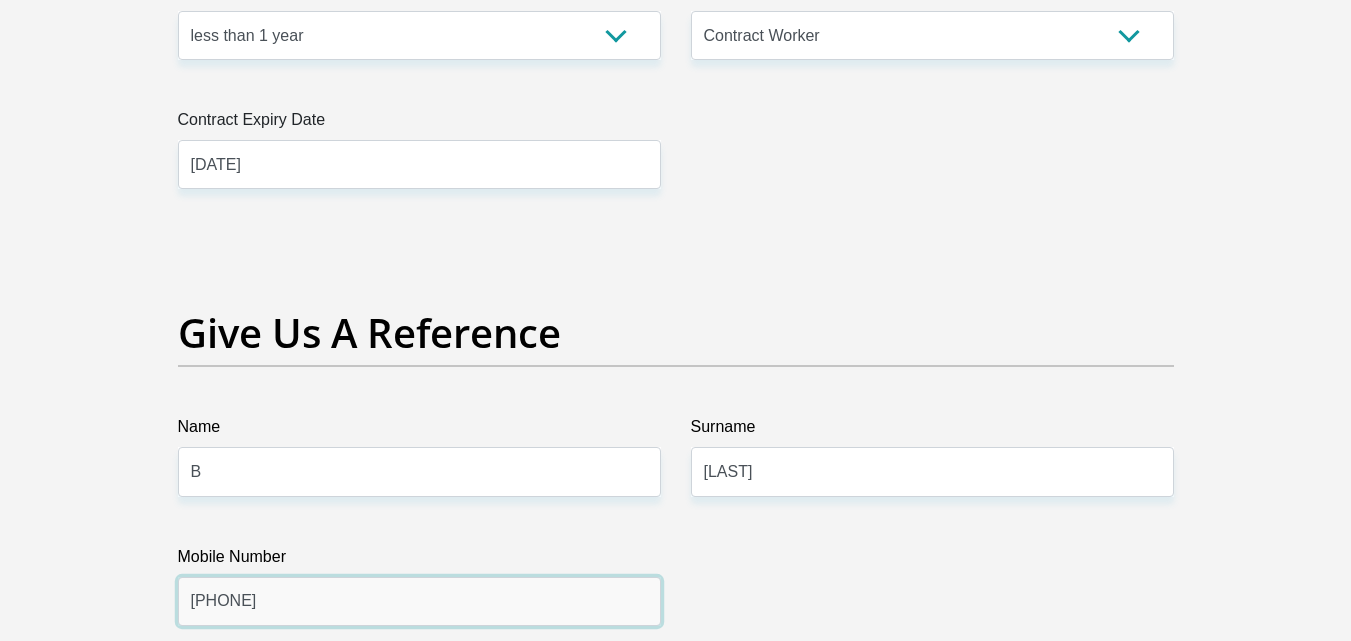 scroll, scrollTop: 4119, scrollLeft: 0, axis: vertical 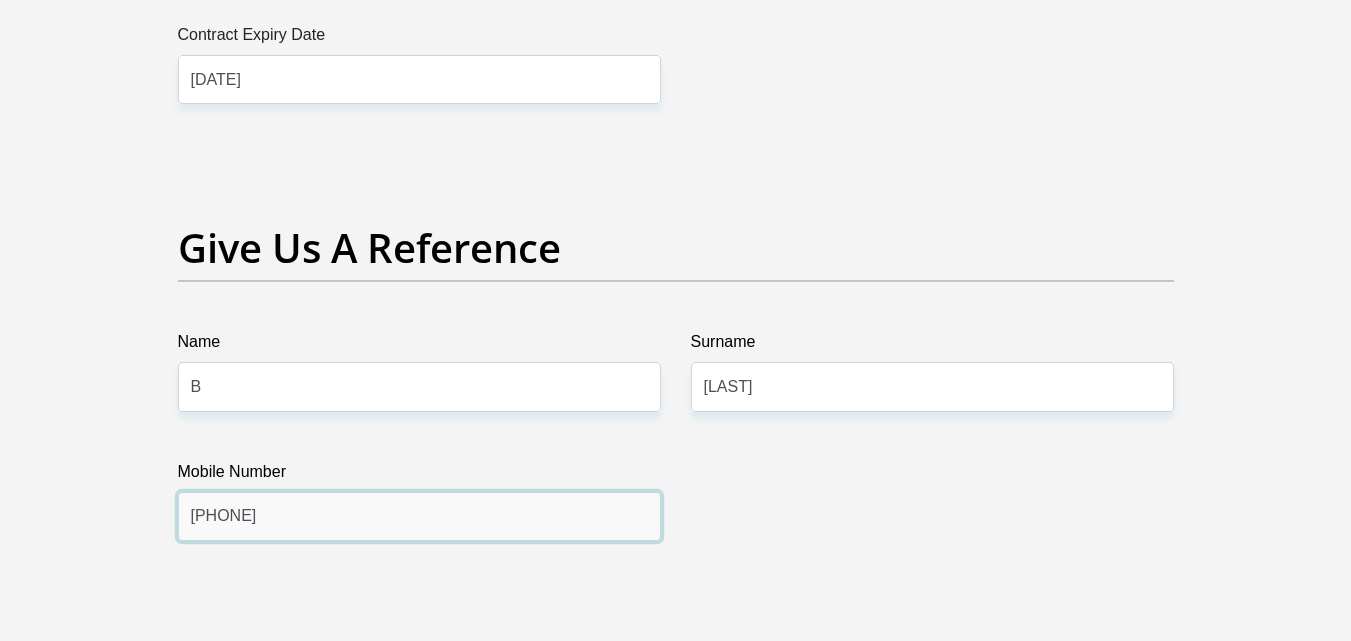 click on "0764104119" at bounding box center [419, 516] 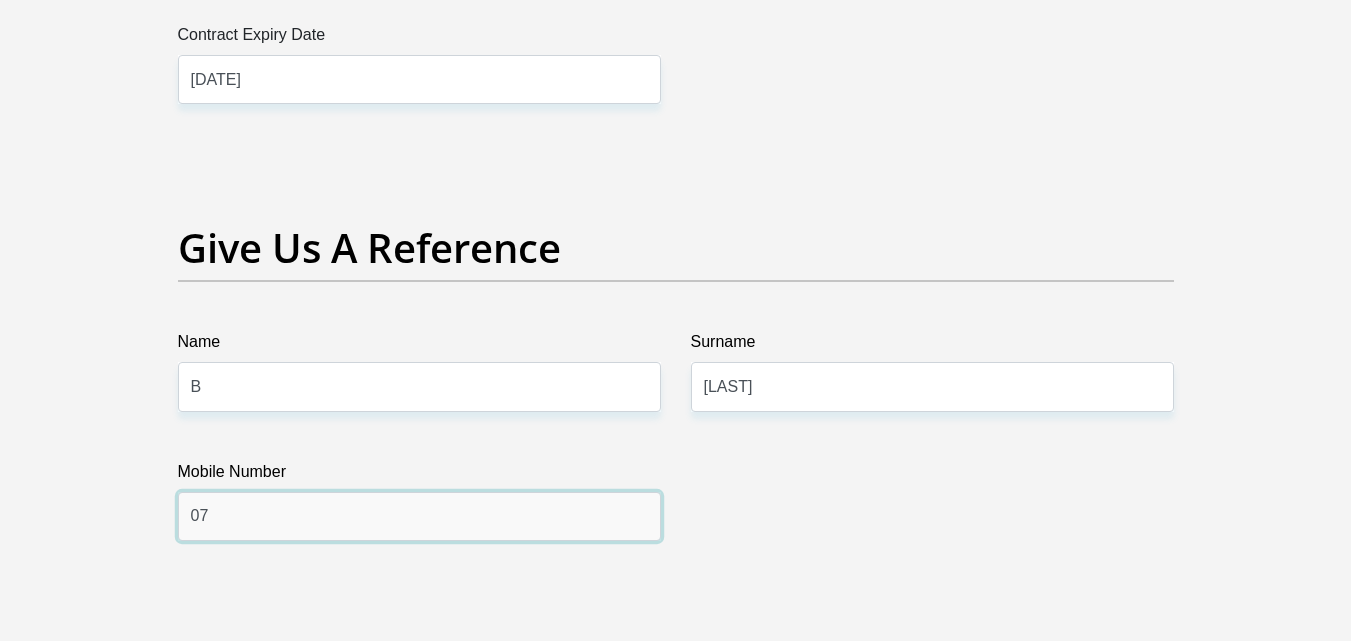 type on "0" 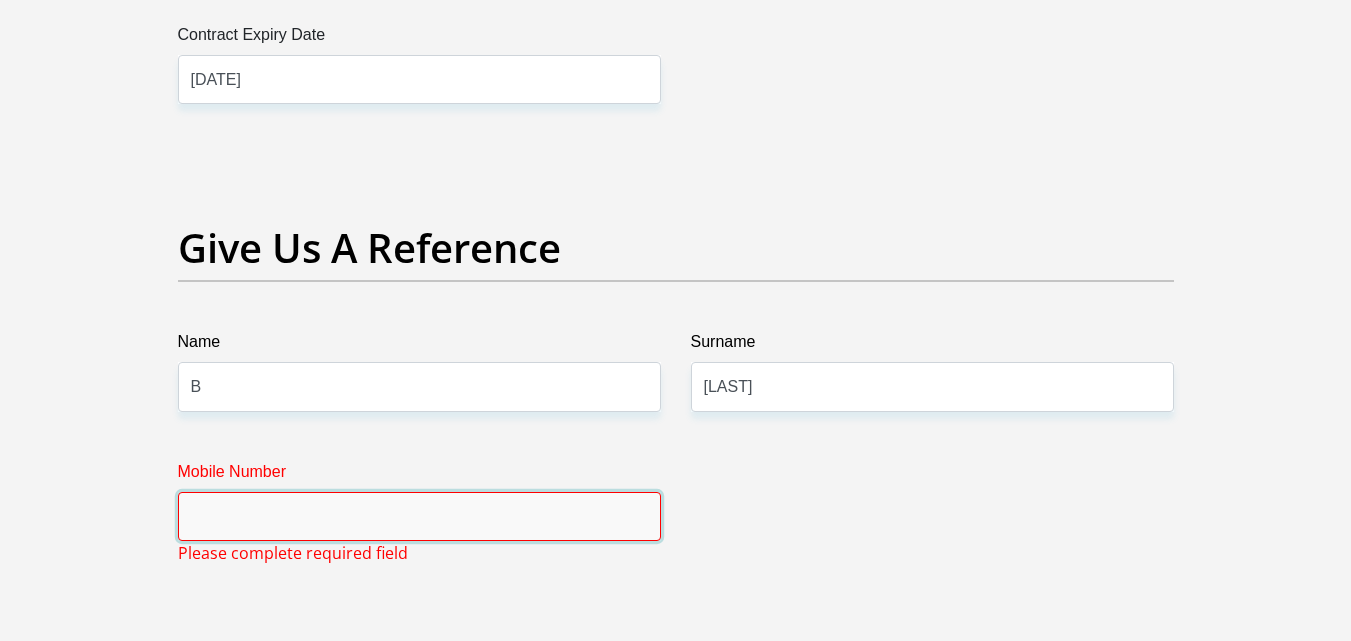 type 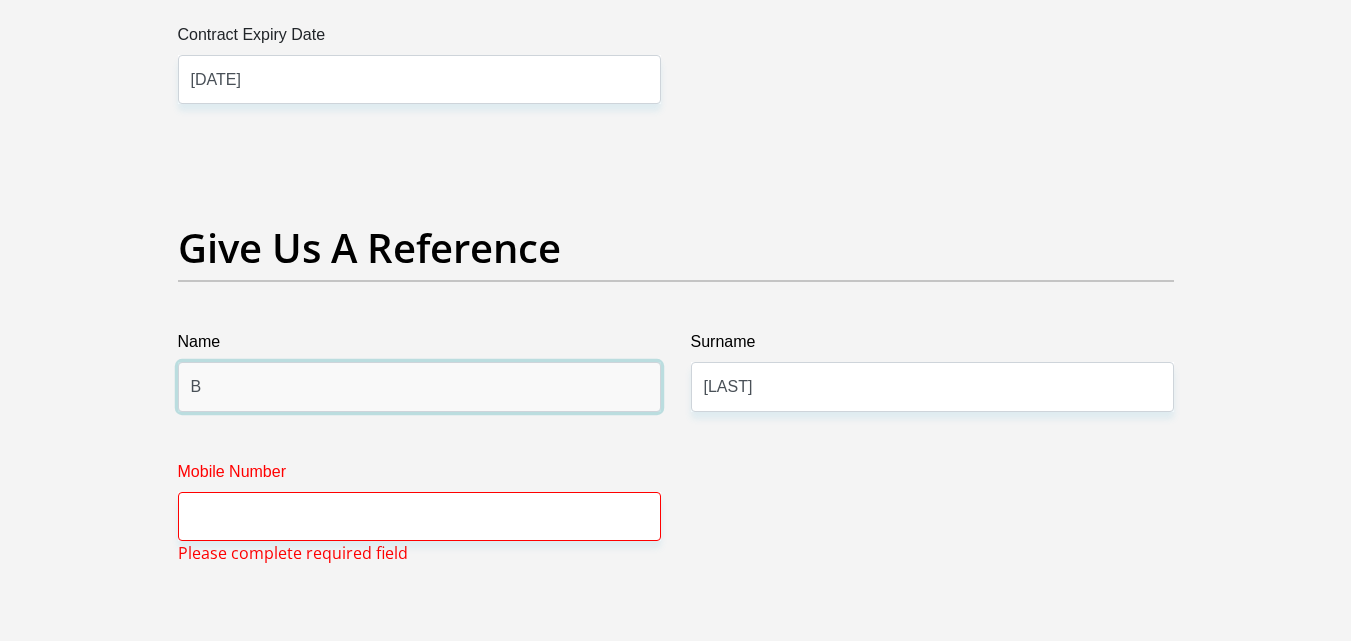 click on "B" at bounding box center [419, 386] 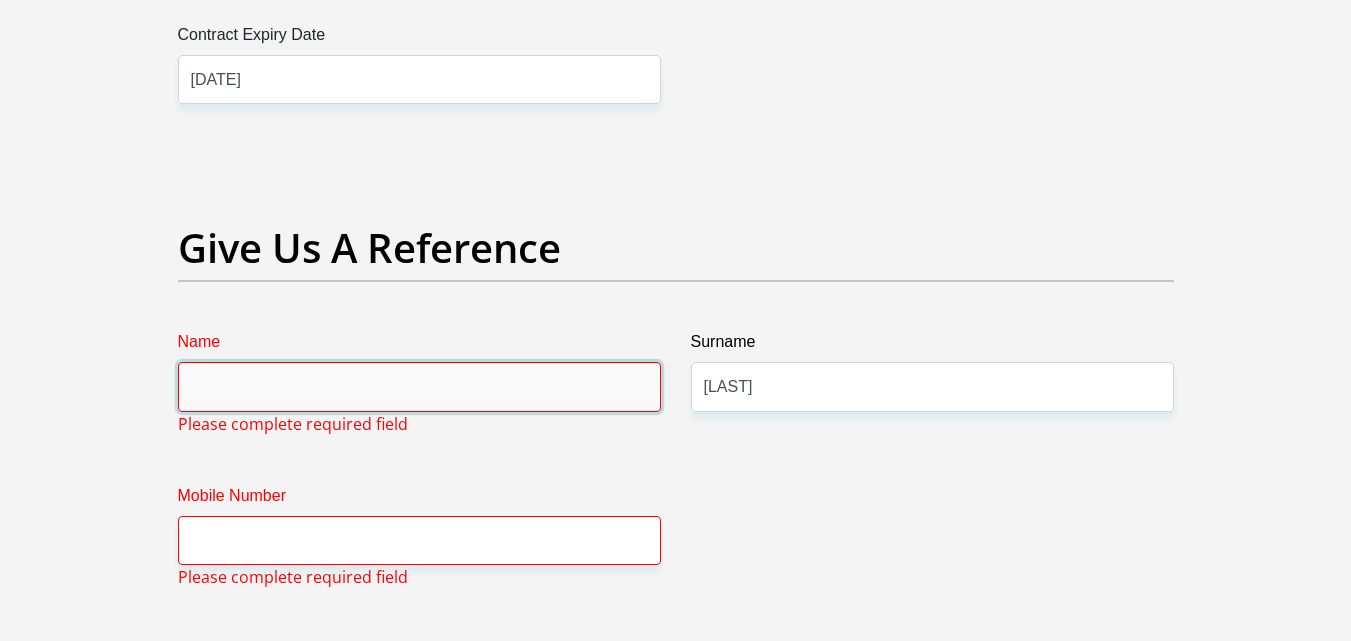 type 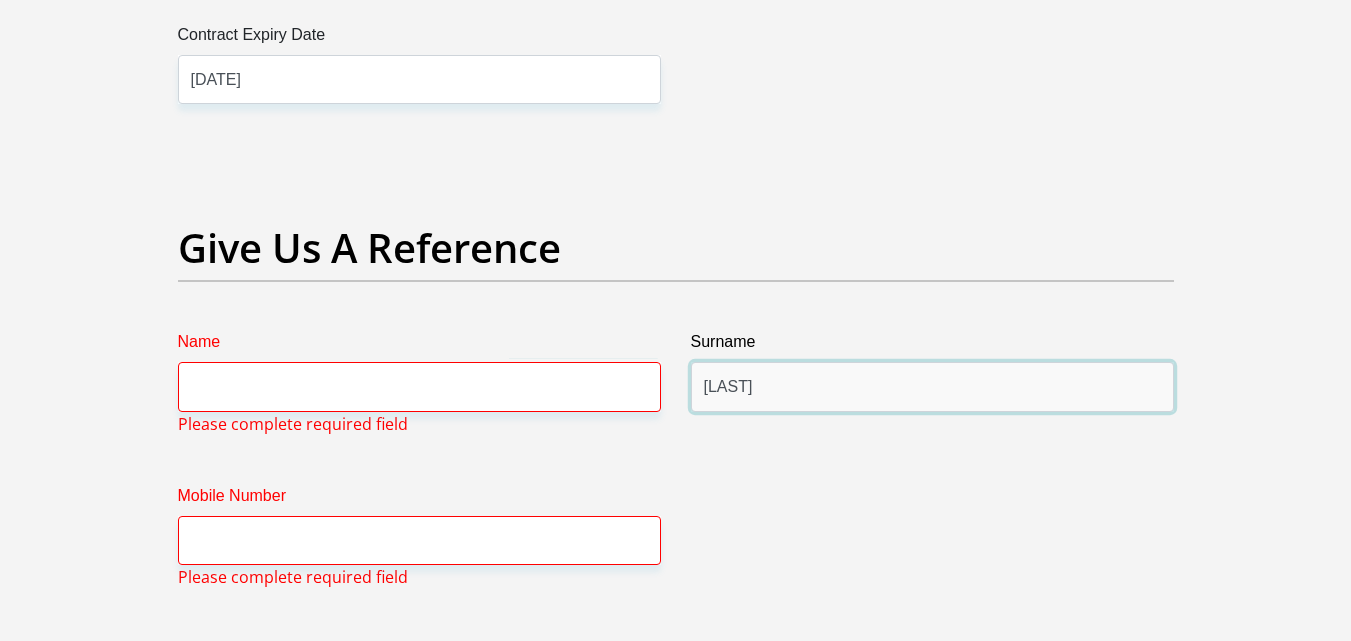 click on "SIXAM" at bounding box center (932, 386) 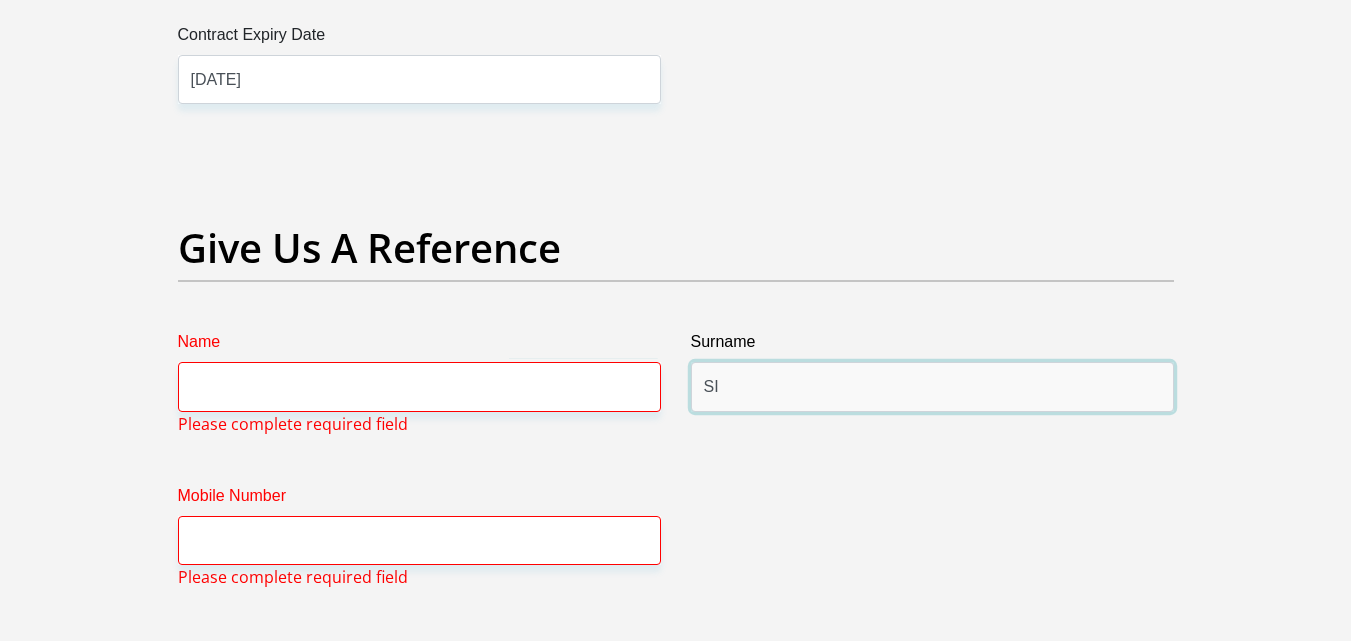 type on "S" 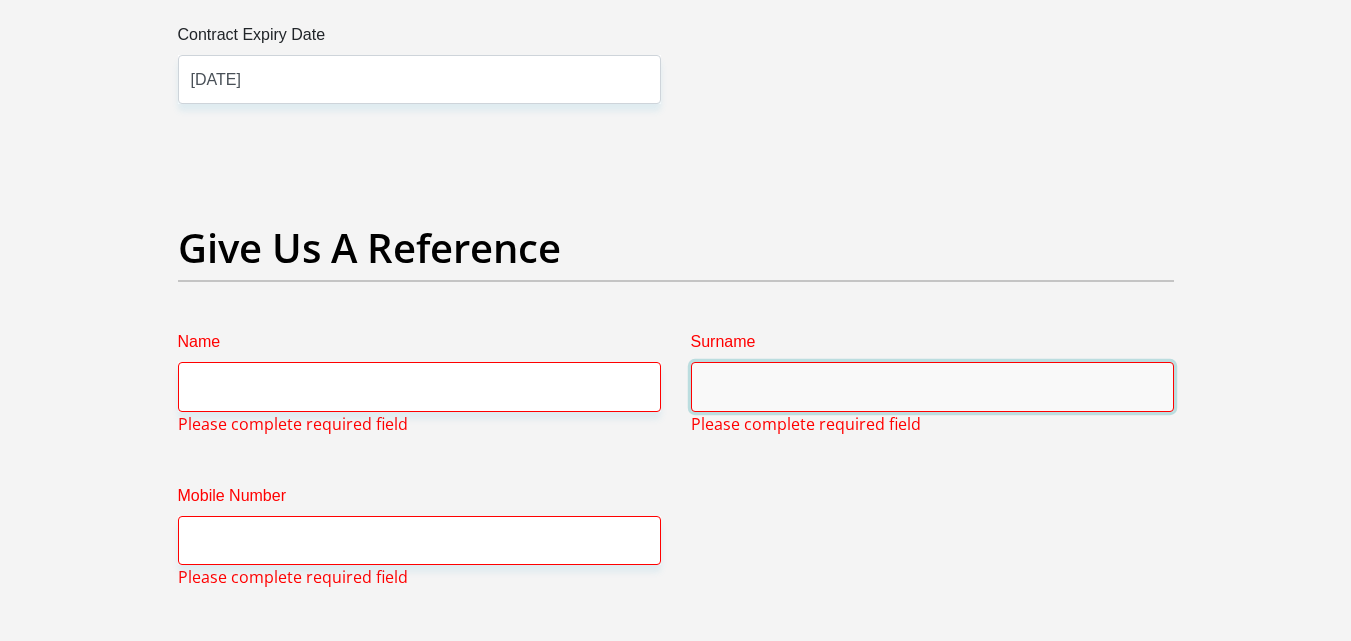 type 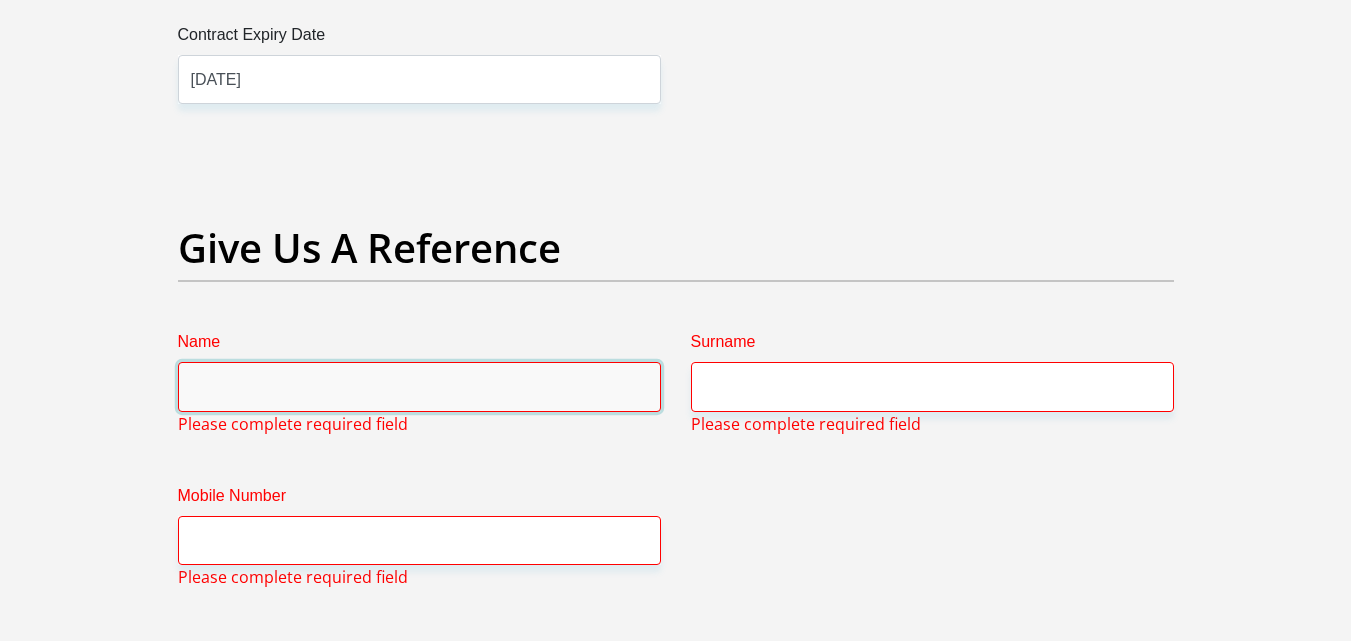 click on "Name" at bounding box center [419, 386] 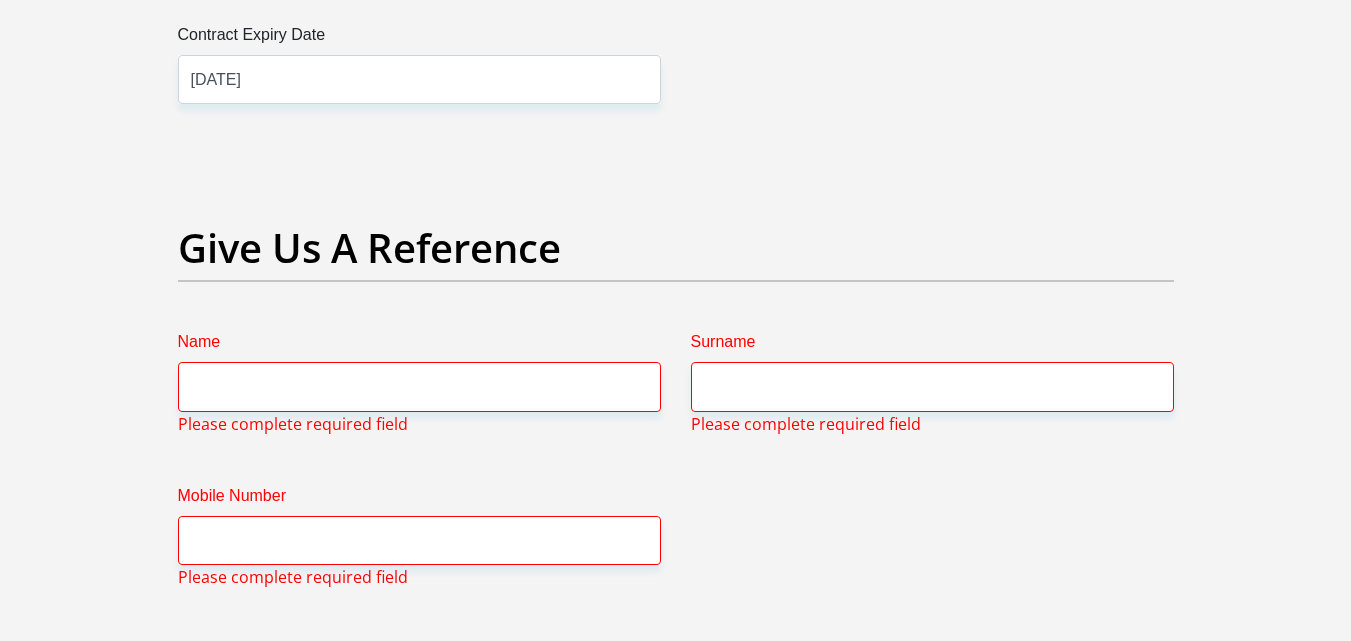 scroll, scrollTop: 6646, scrollLeft: 0, axis: vertical 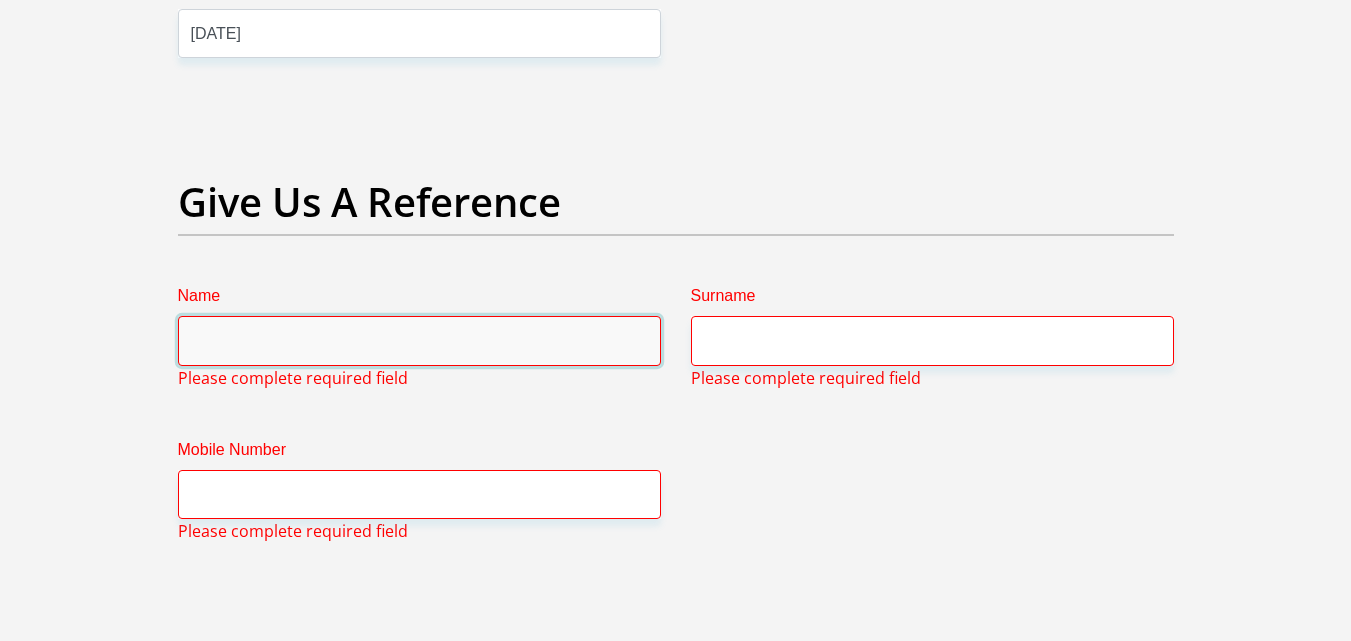 click on "Name" at bounding box center [419, 340] 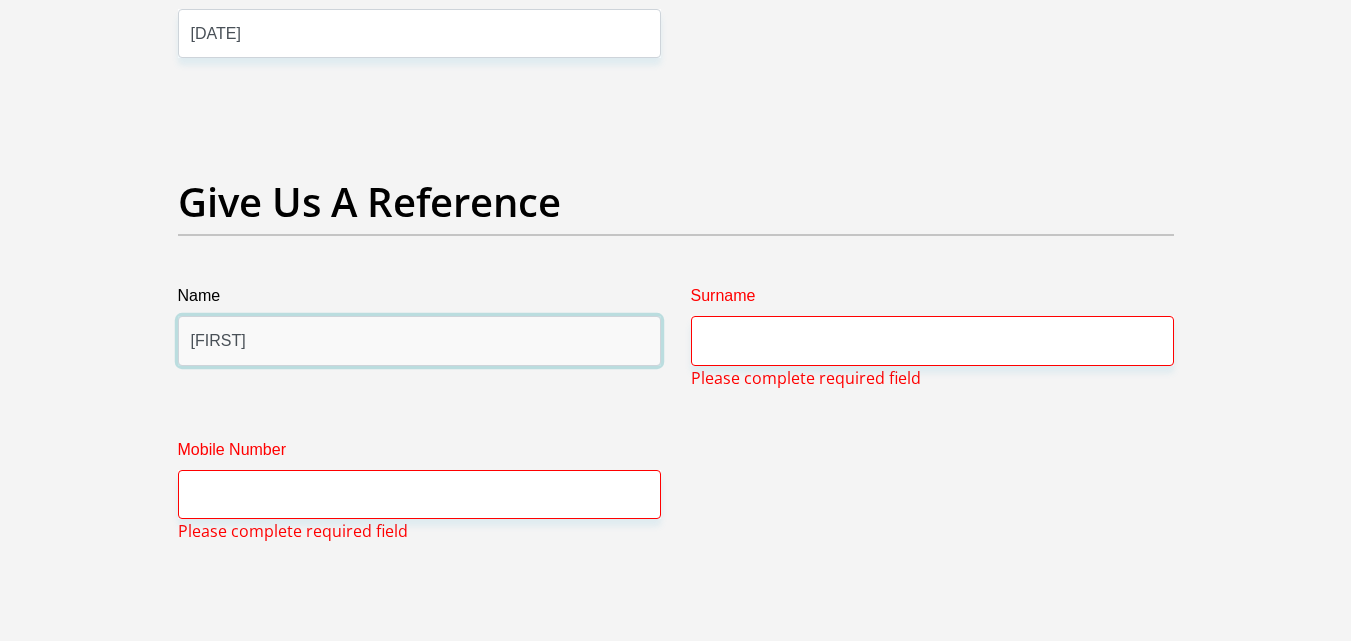 type on "Sifiso" 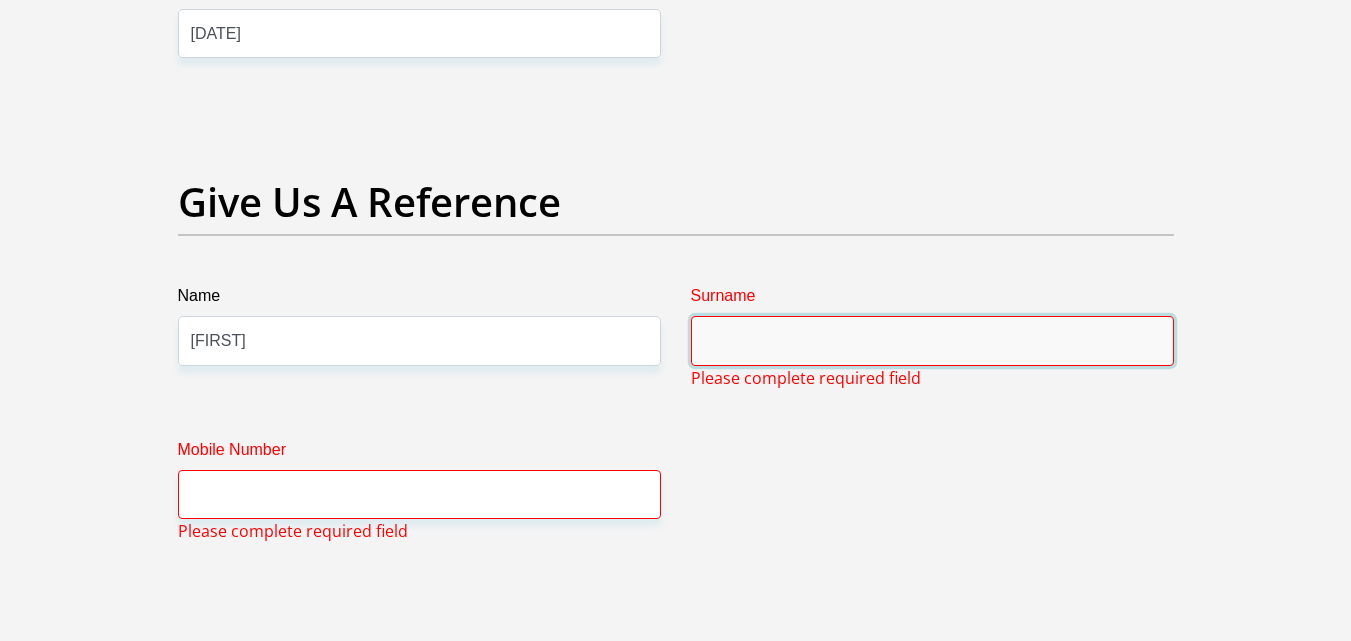 click on "Surname" at bounding box center (932, 340) 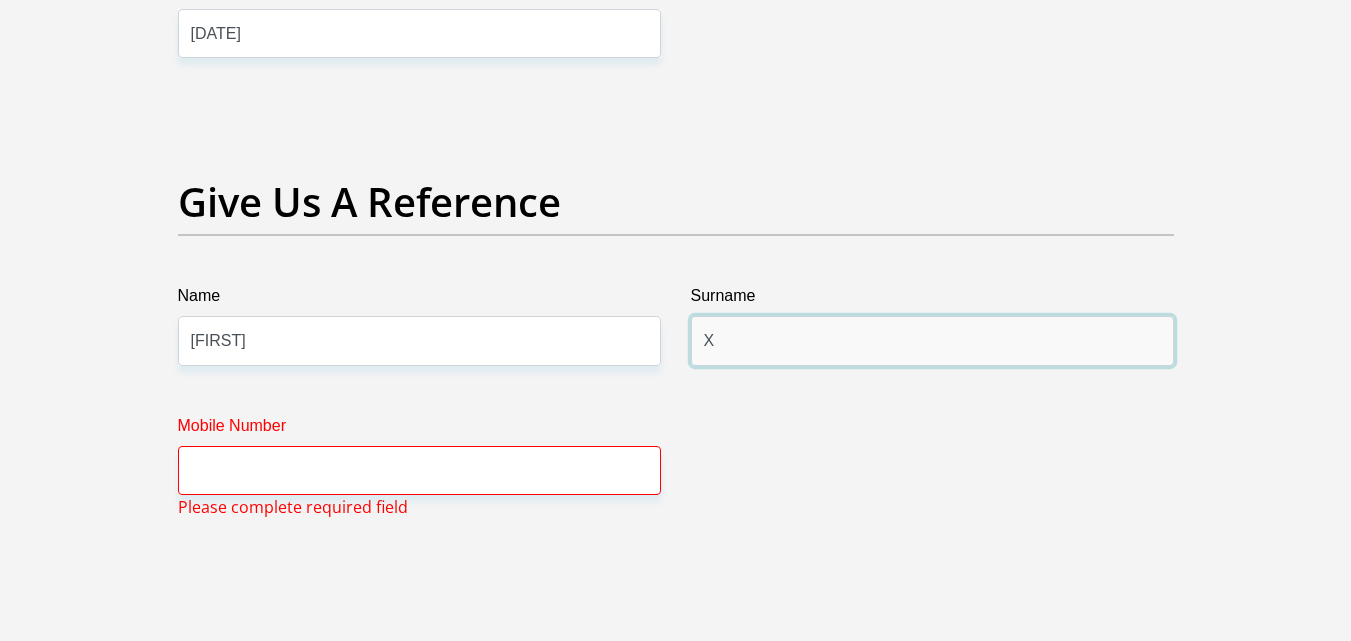 type on "Xulu" 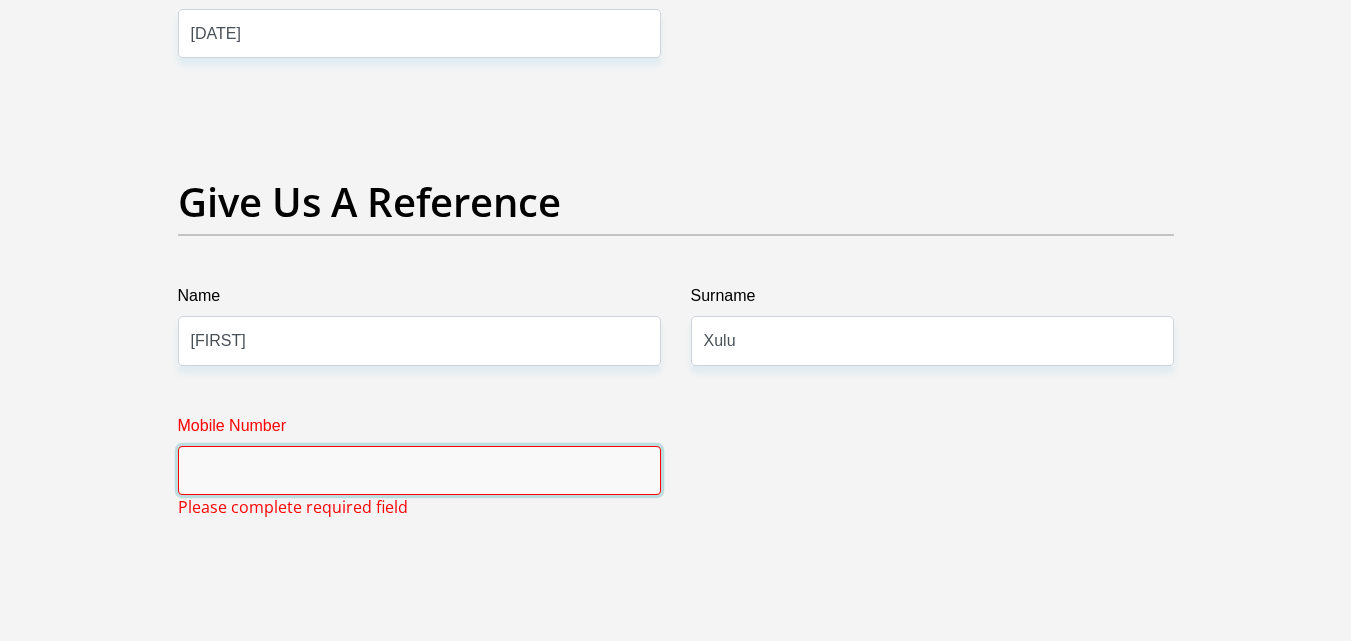 click on "Mobile Number" at bounding box center (419, 470) 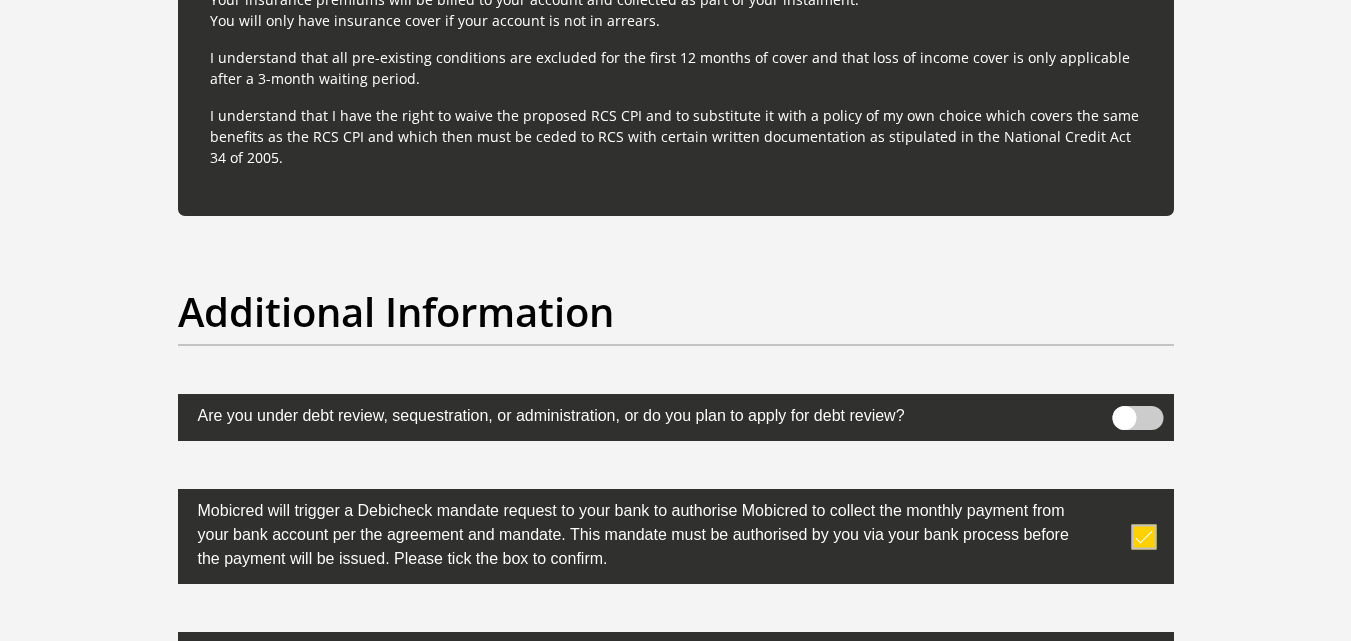scroll, scrollTop: 6664, scrollLeft: 0, axis: vertical 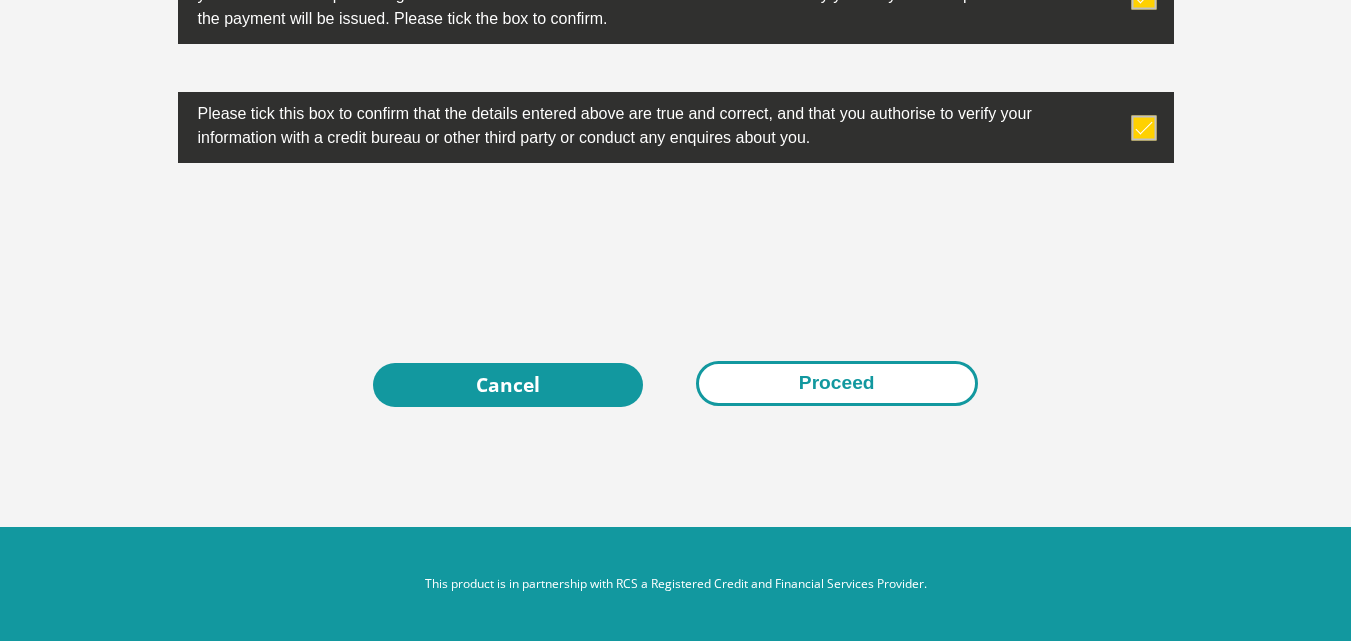 type on "0845856134" 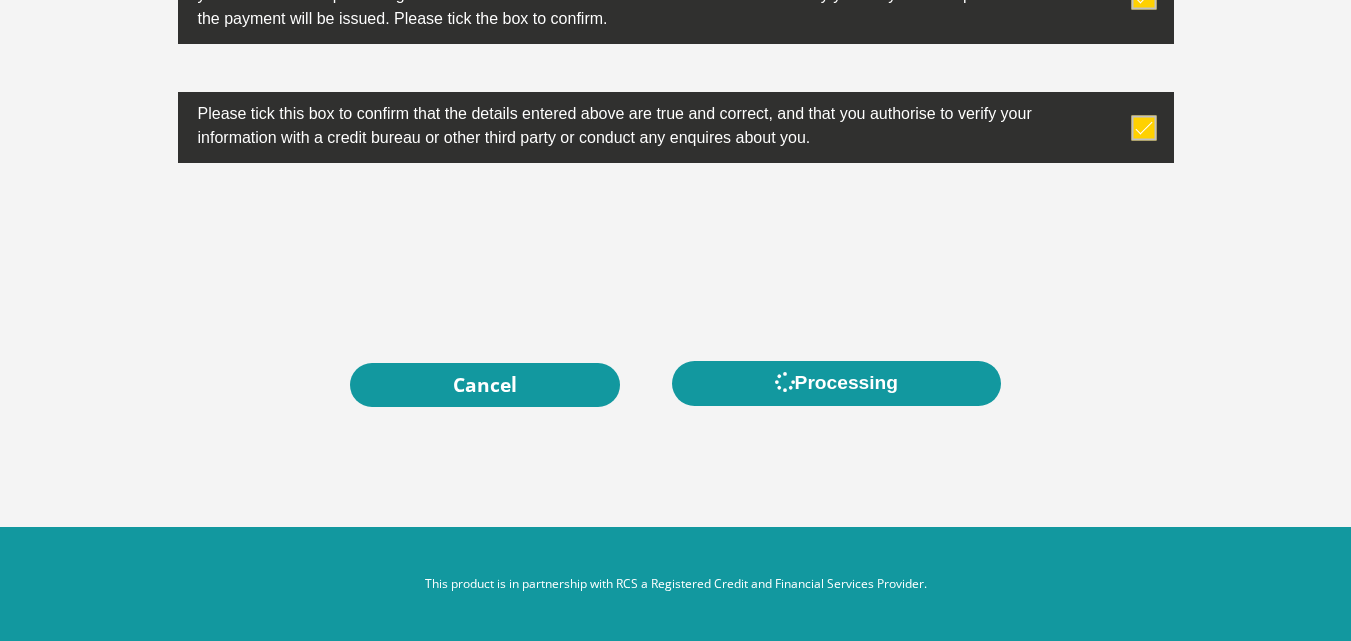 scroll, scrollTop: 0, scrollLeft: 0, axis: both 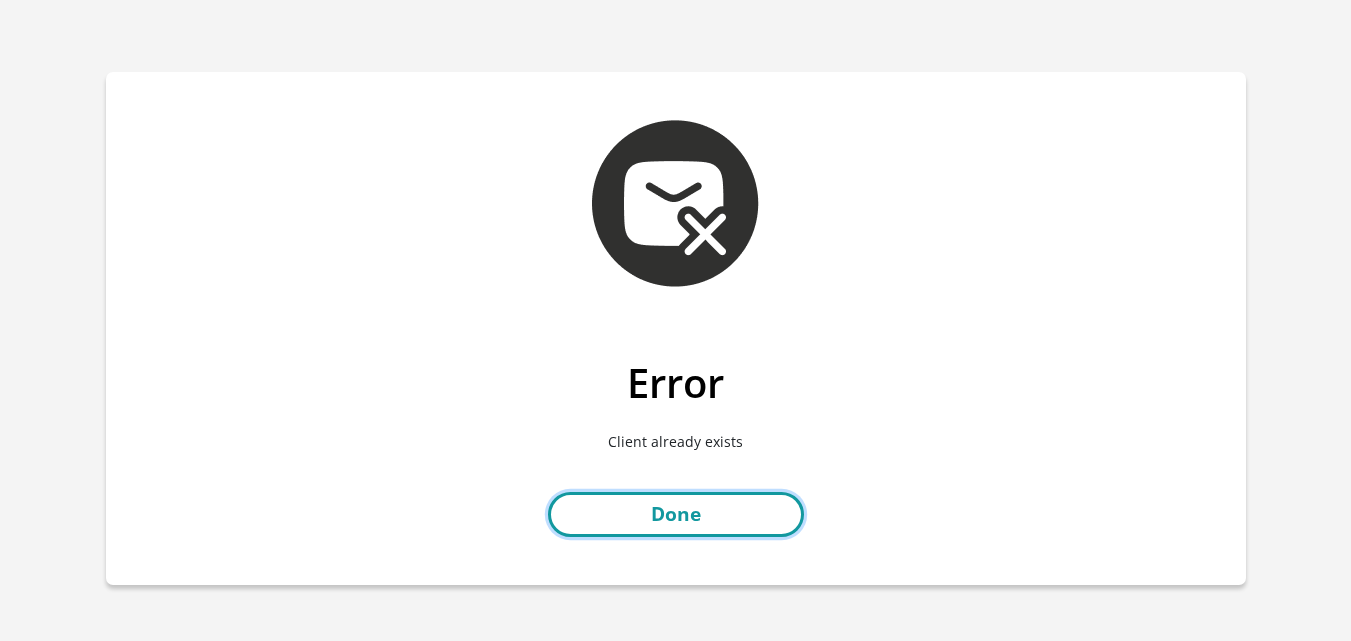click on "Done" at bounding box center [676, 514] 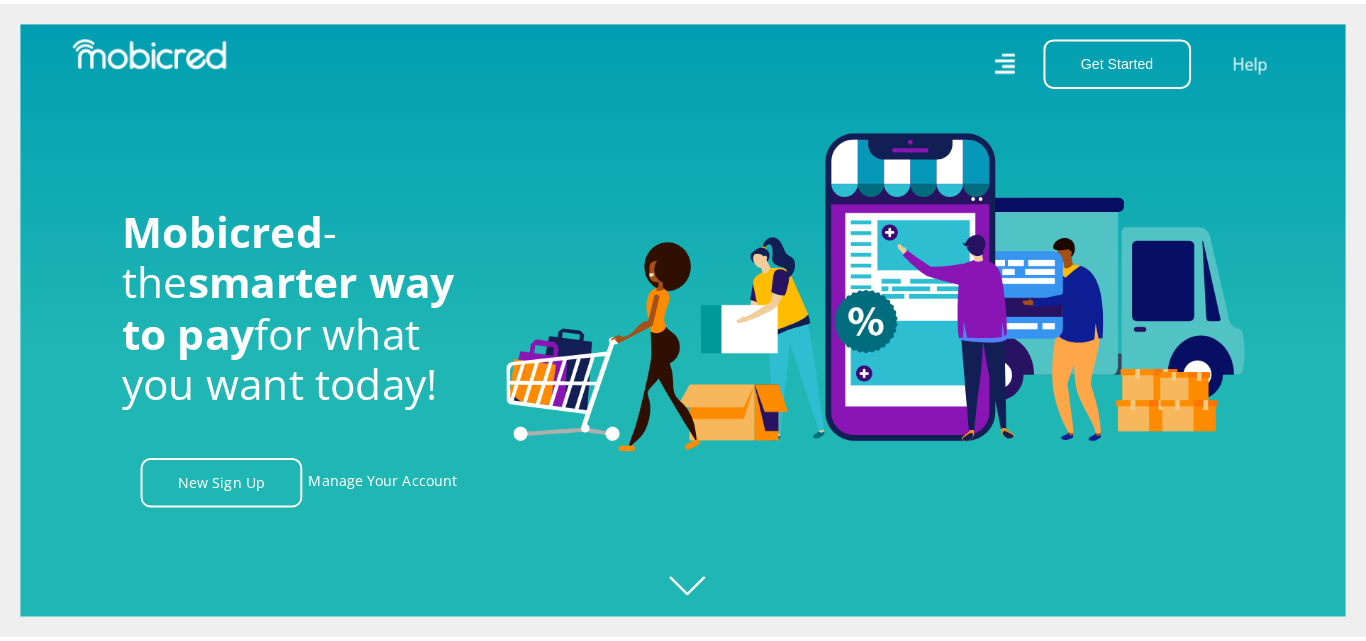 scroll, scrollTop: 0, scrollLeft: 0, axis: both 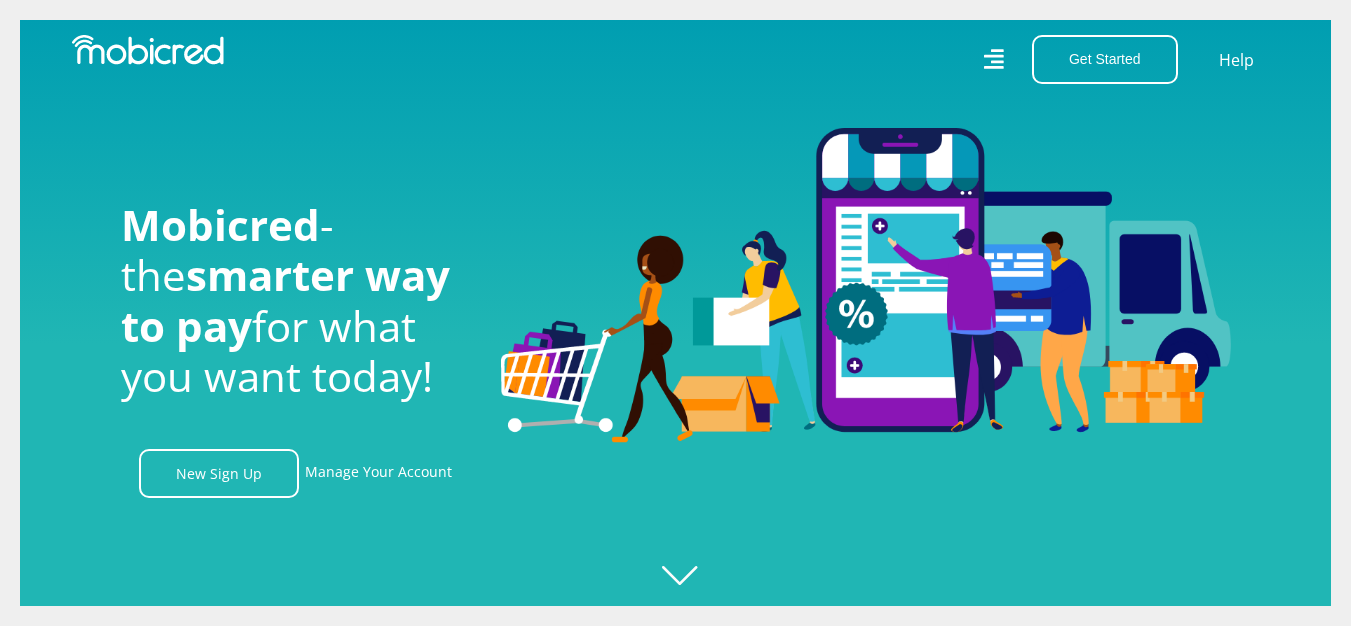 click 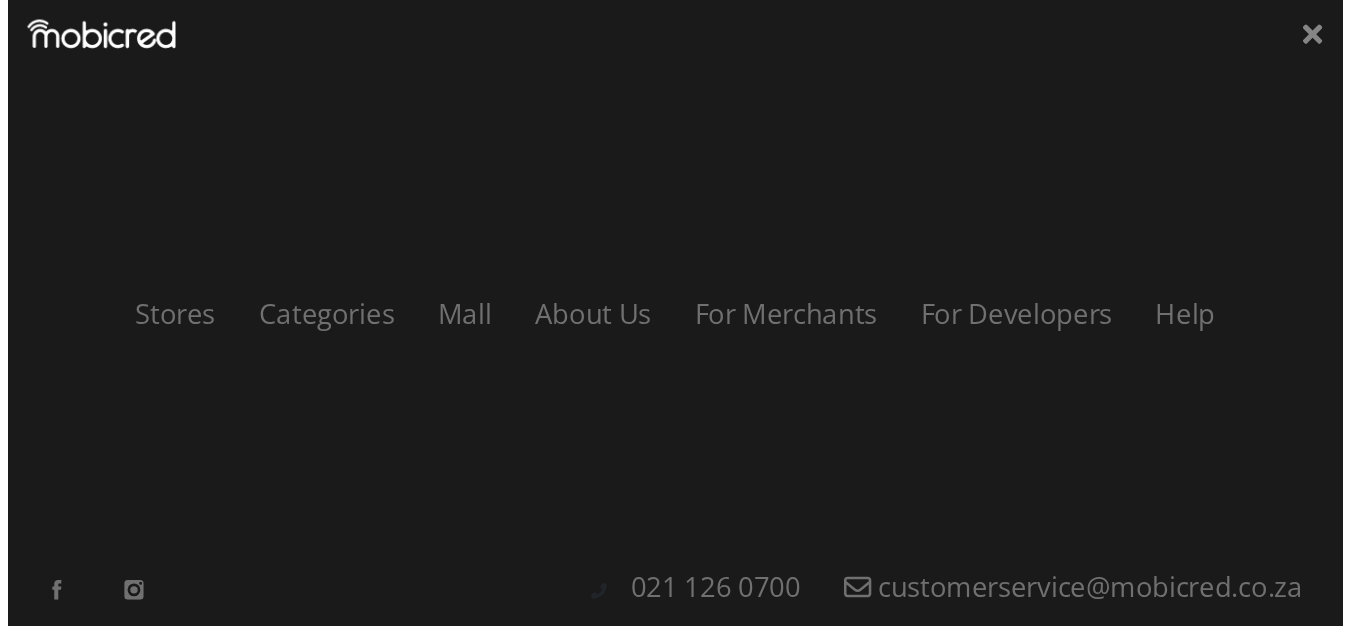 scroll, scrollTop: 0, scrollLeft: 1425, axis: horizontal 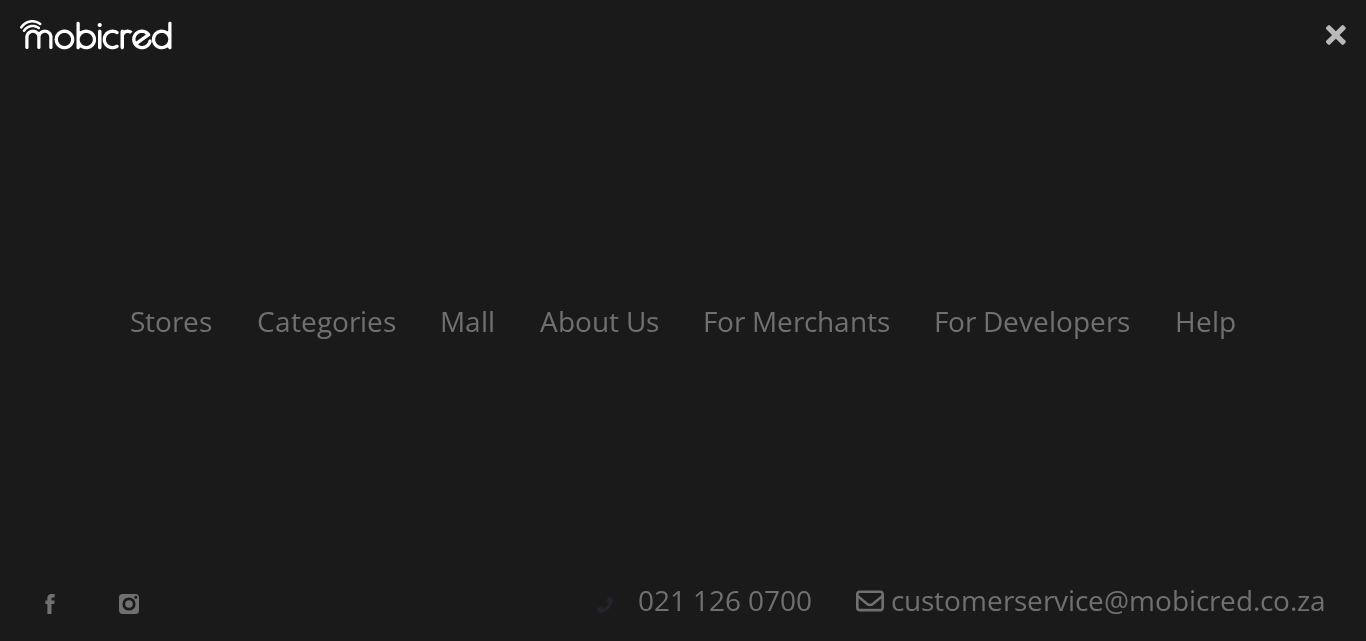 click 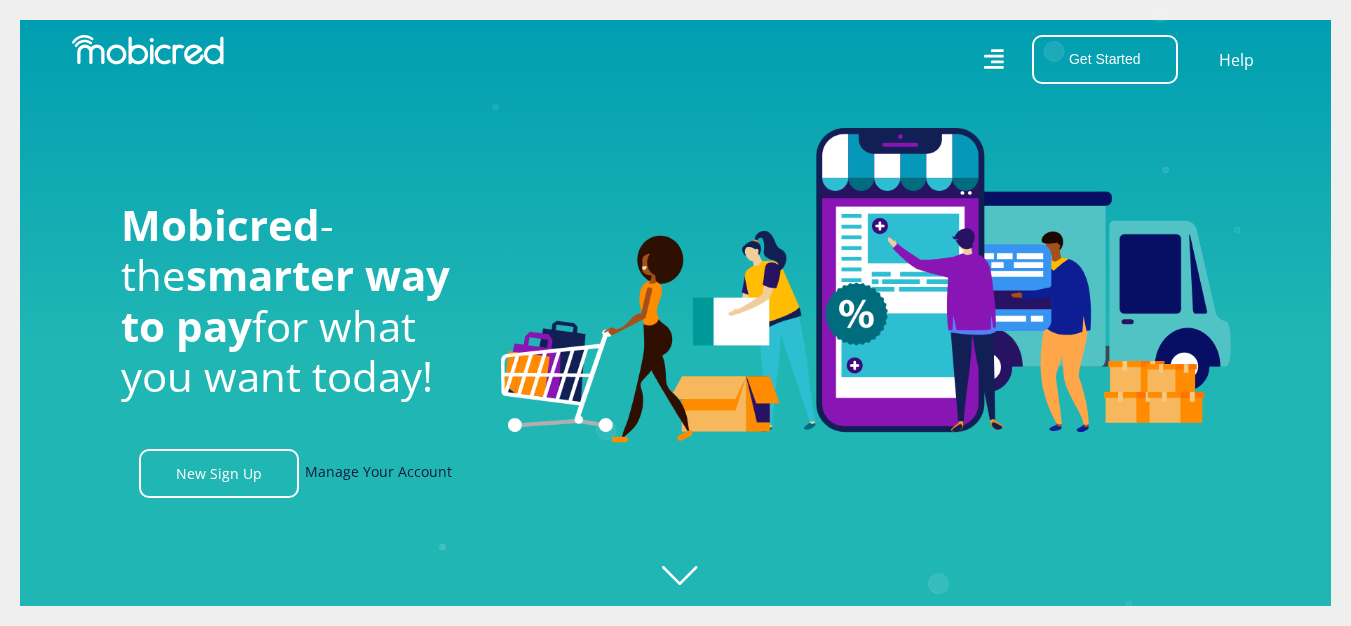 scroll, scrollTop: 0, scrollLeft: 2565, axis: horizontal 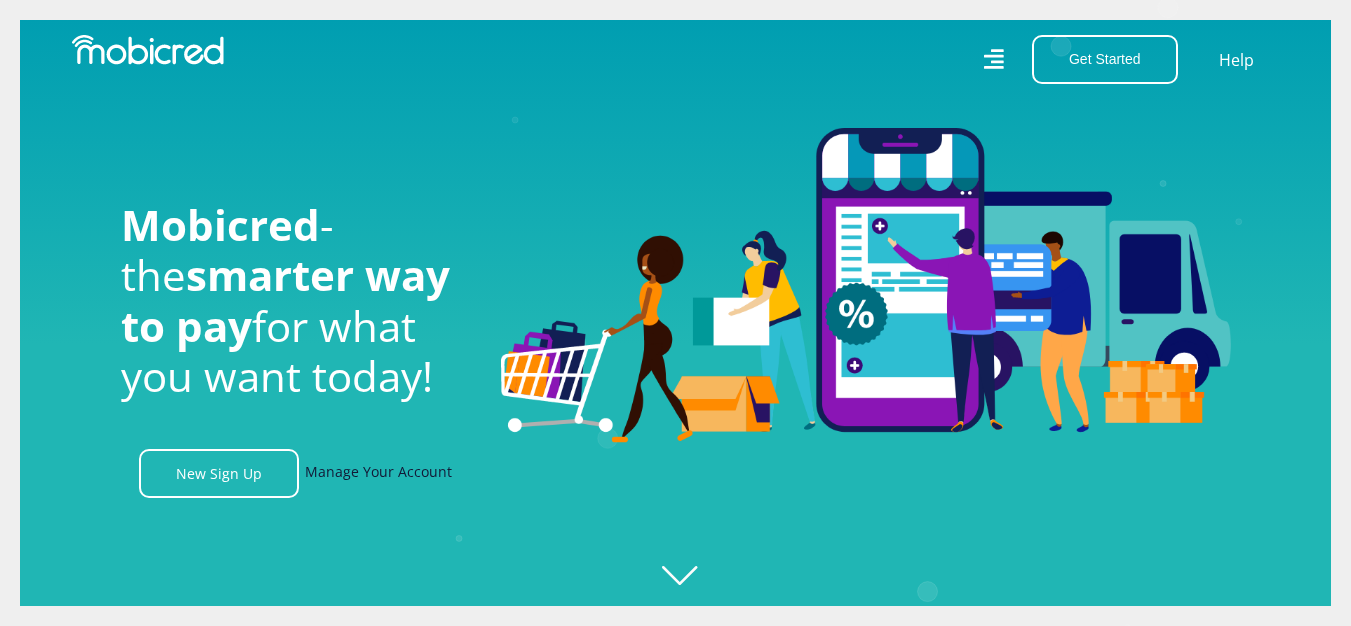 click on "Manage Your Account" at bounding box center (378, 473) 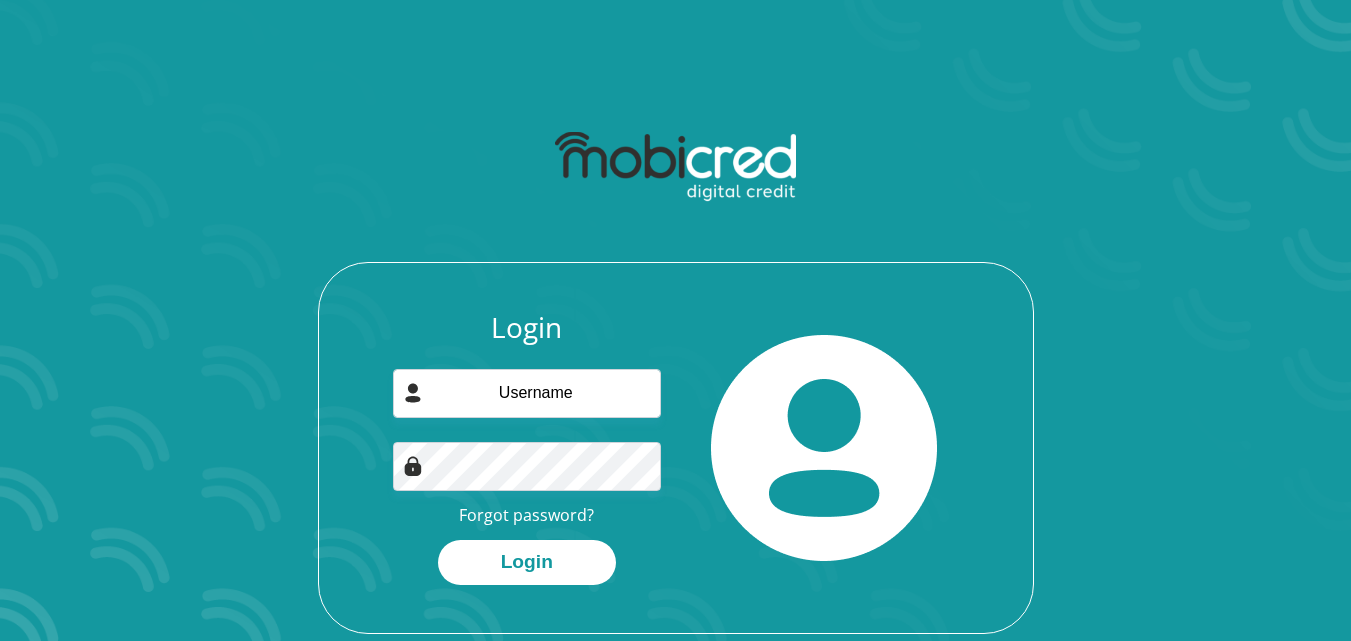 scroll, scrollTop: 0, scrollLeft: 0, axis: both 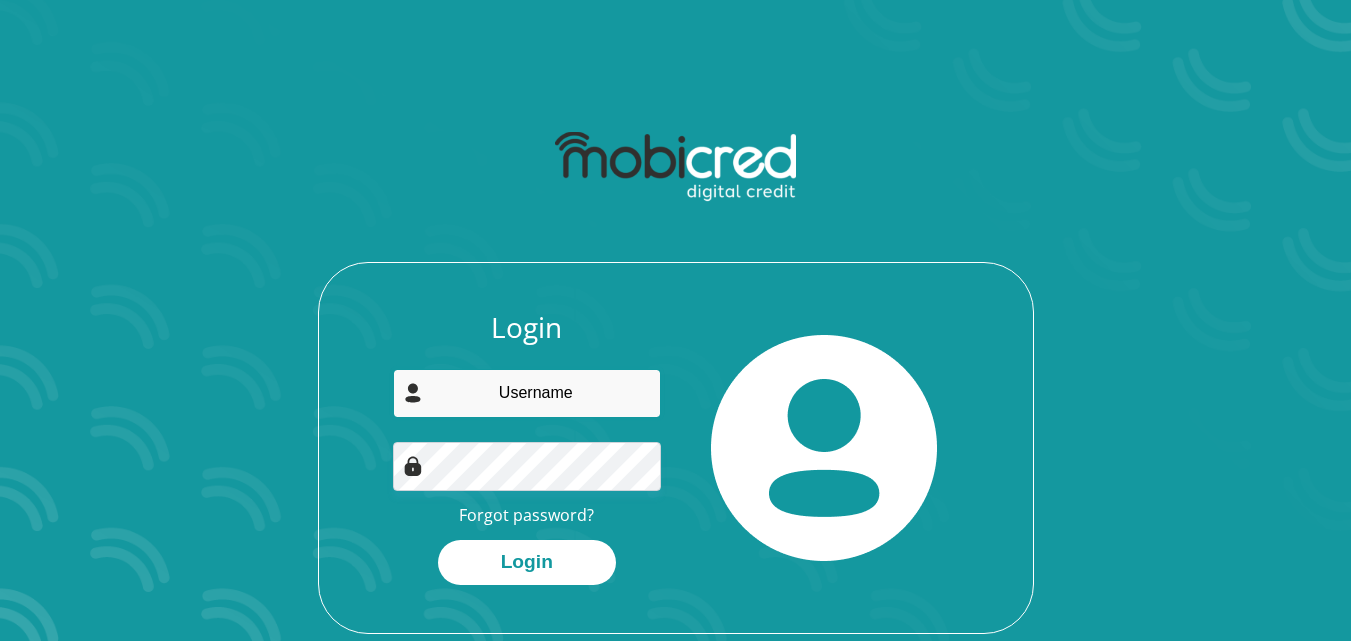 click at bounding box center [527, 393] 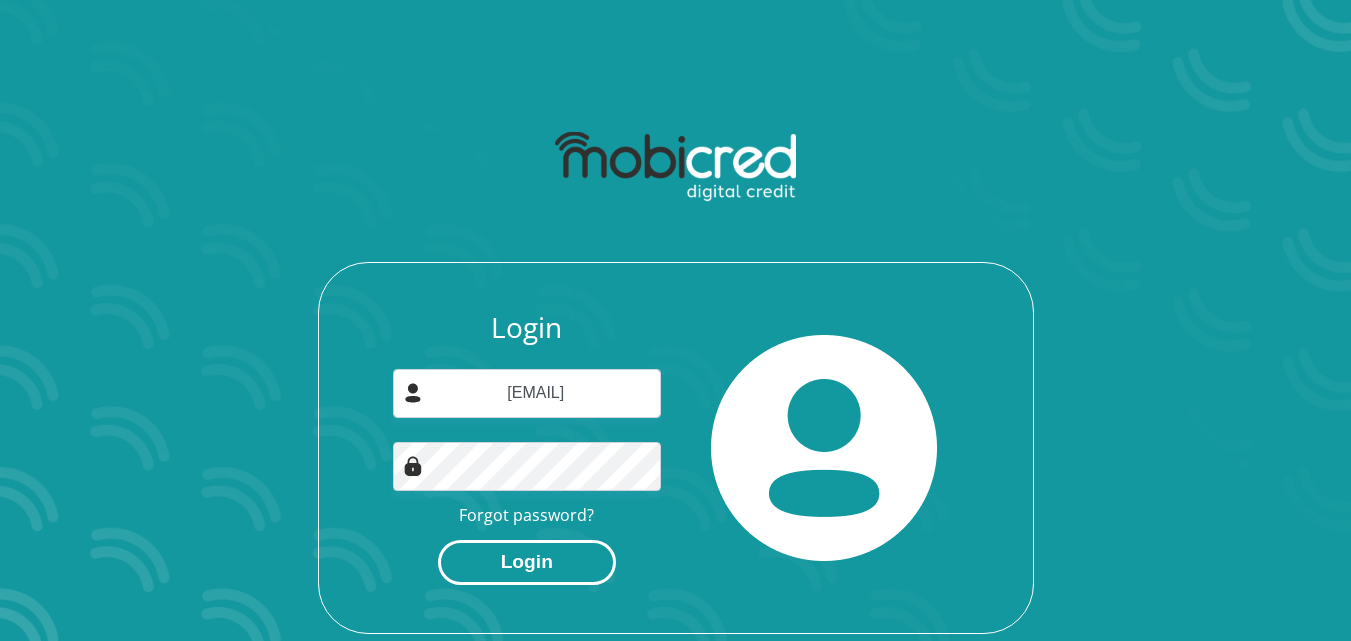 click on "Login" at bounding box center (527, 562) 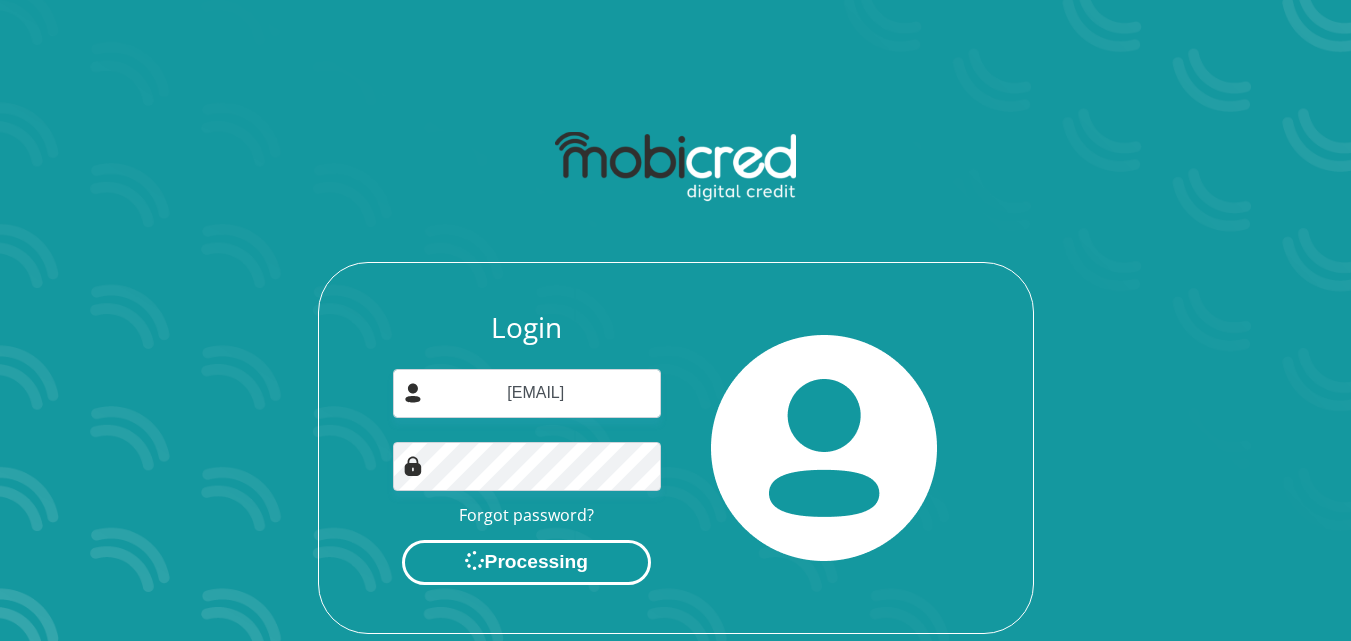 scroll, scrollTop: 0, scrollLeft: 0, axis: both 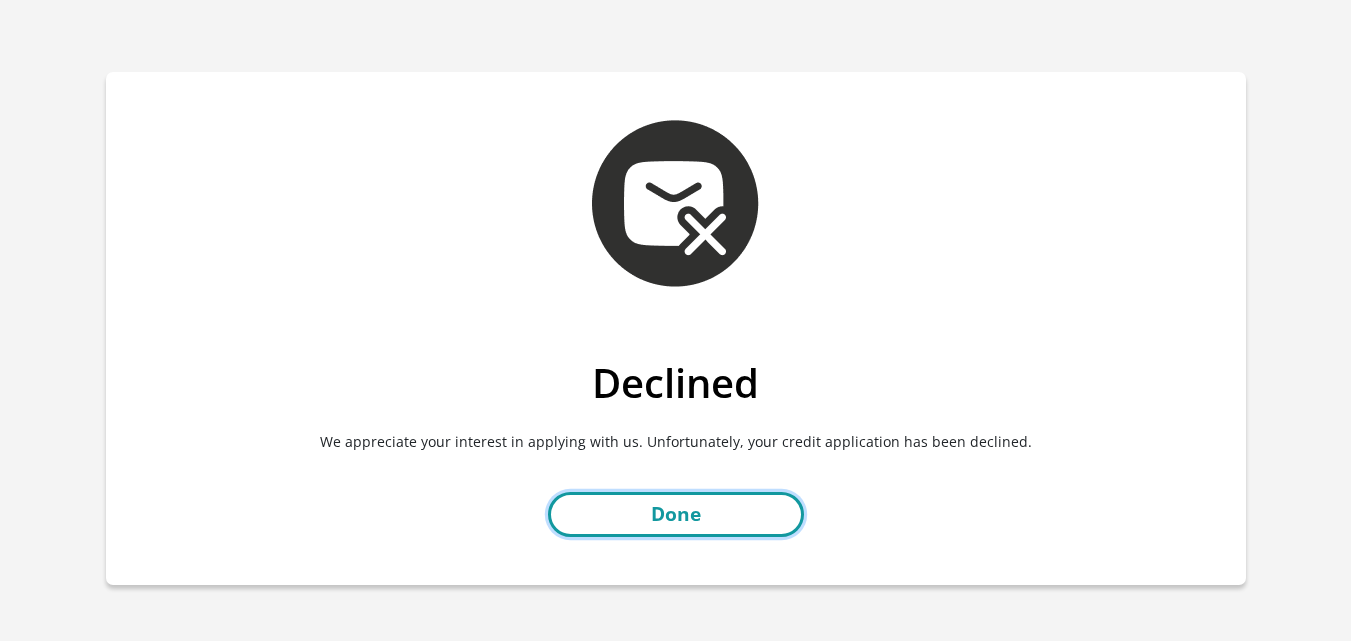 click on "Done" at bounding box center (676, 514) 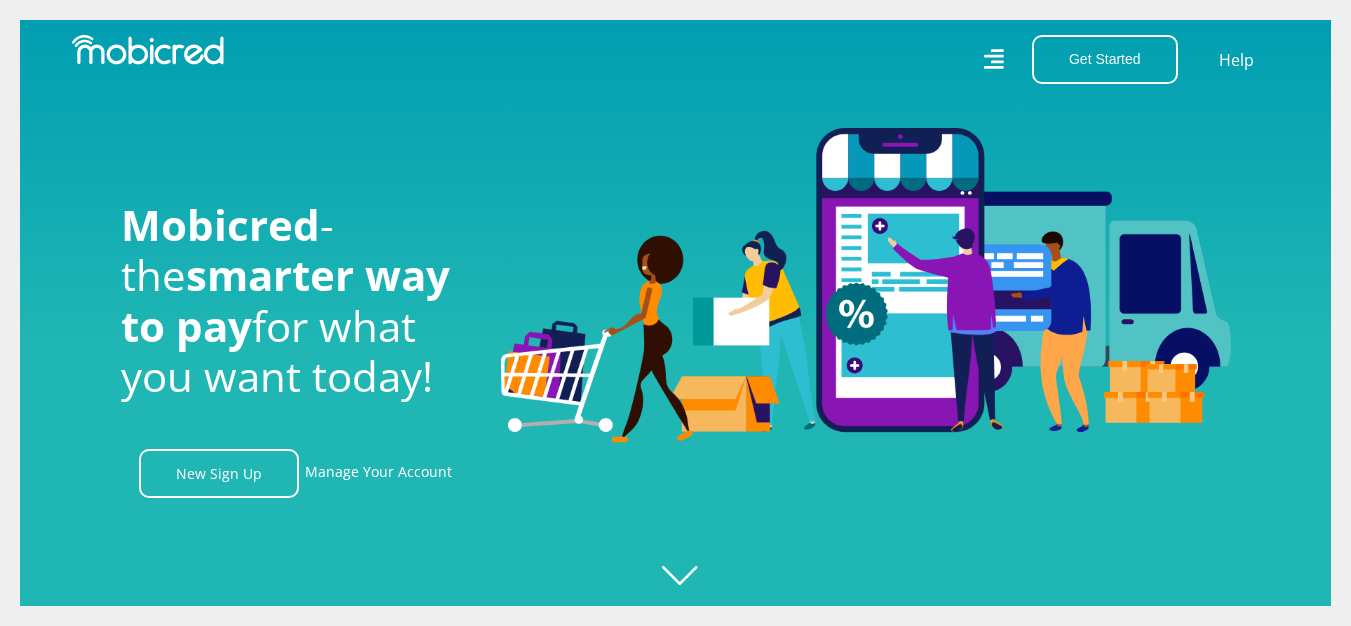 scroll, scrollTop: 0, scrollLeft: 0, axis: both 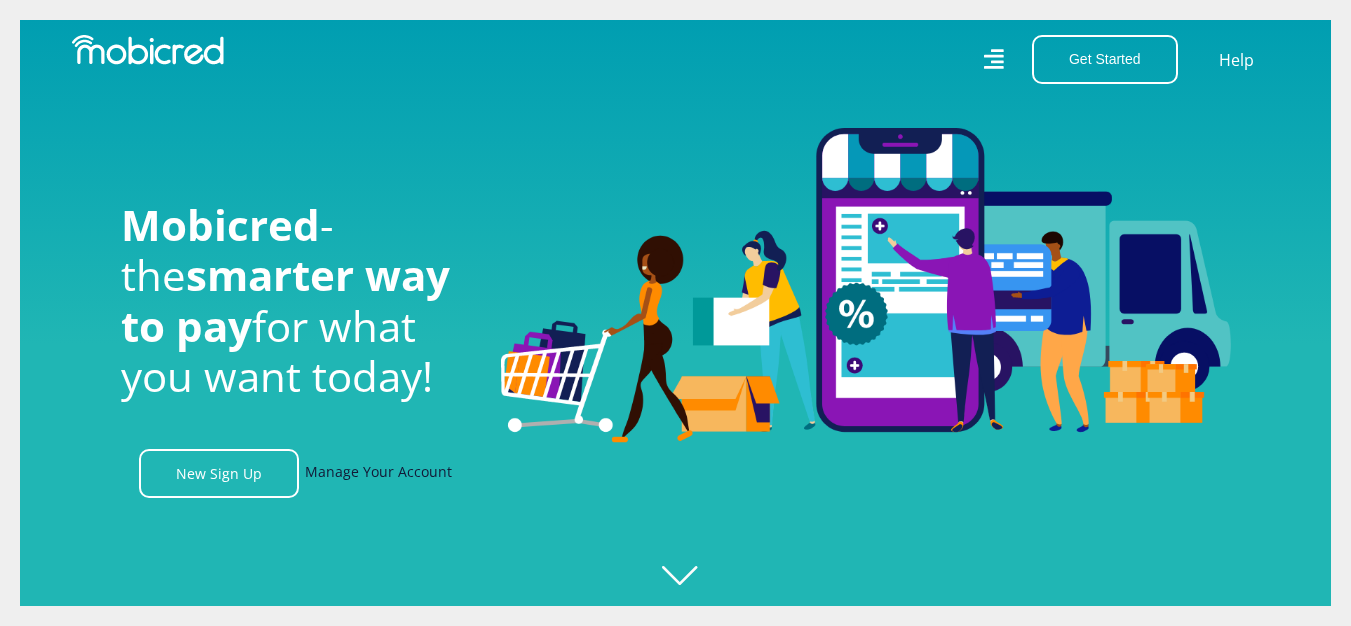 click on "Manage Your Account" at bounding box center (378, 473) 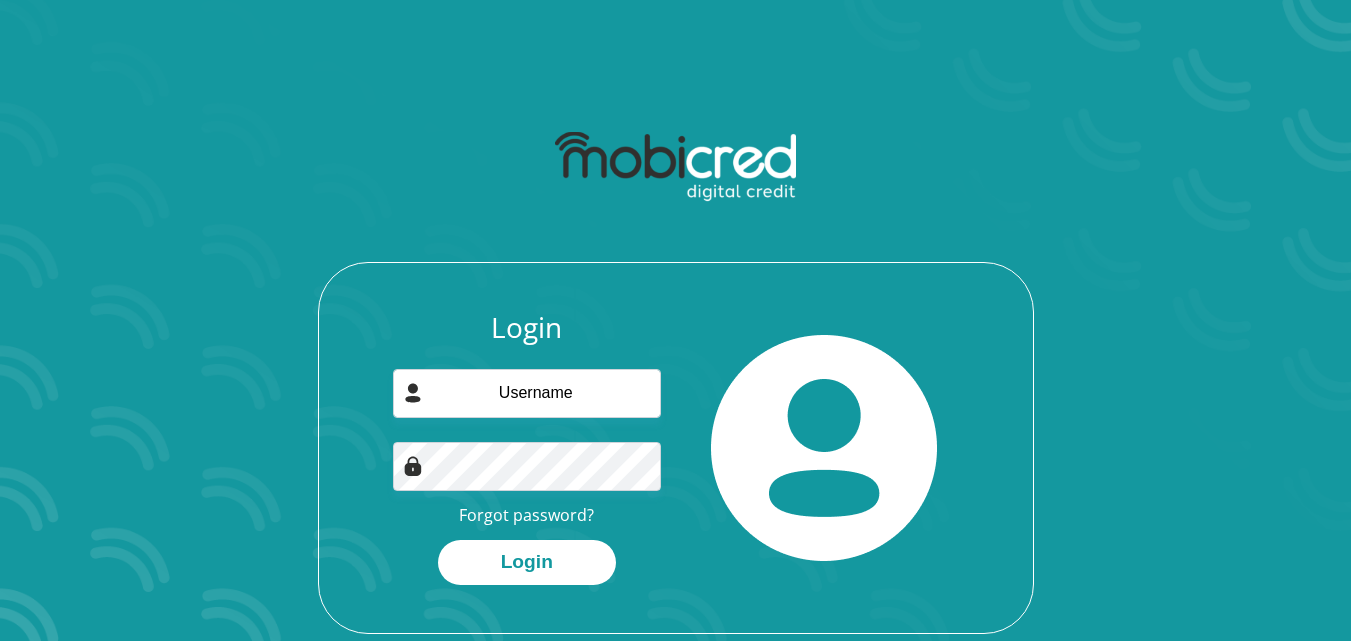 scroll, scrollTop: 0, scrollLeft: 0, axis: both 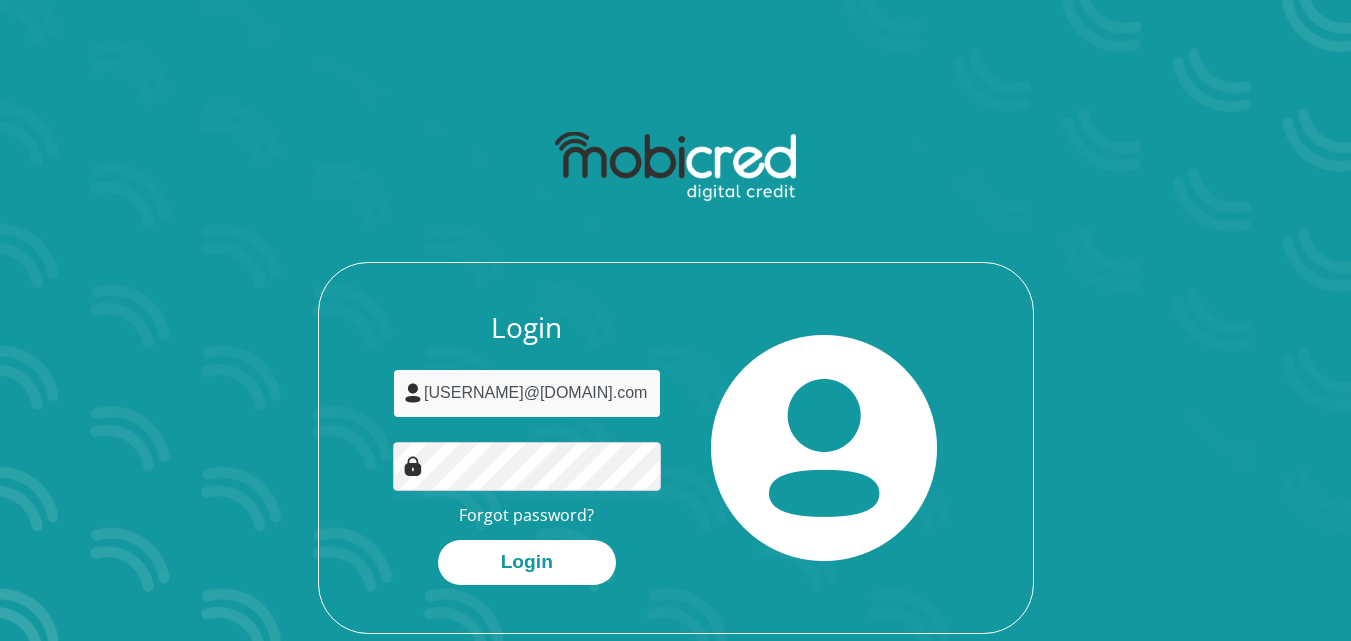 click on "nkosazanak4@gmail.com" at bounding box center [527, 393] 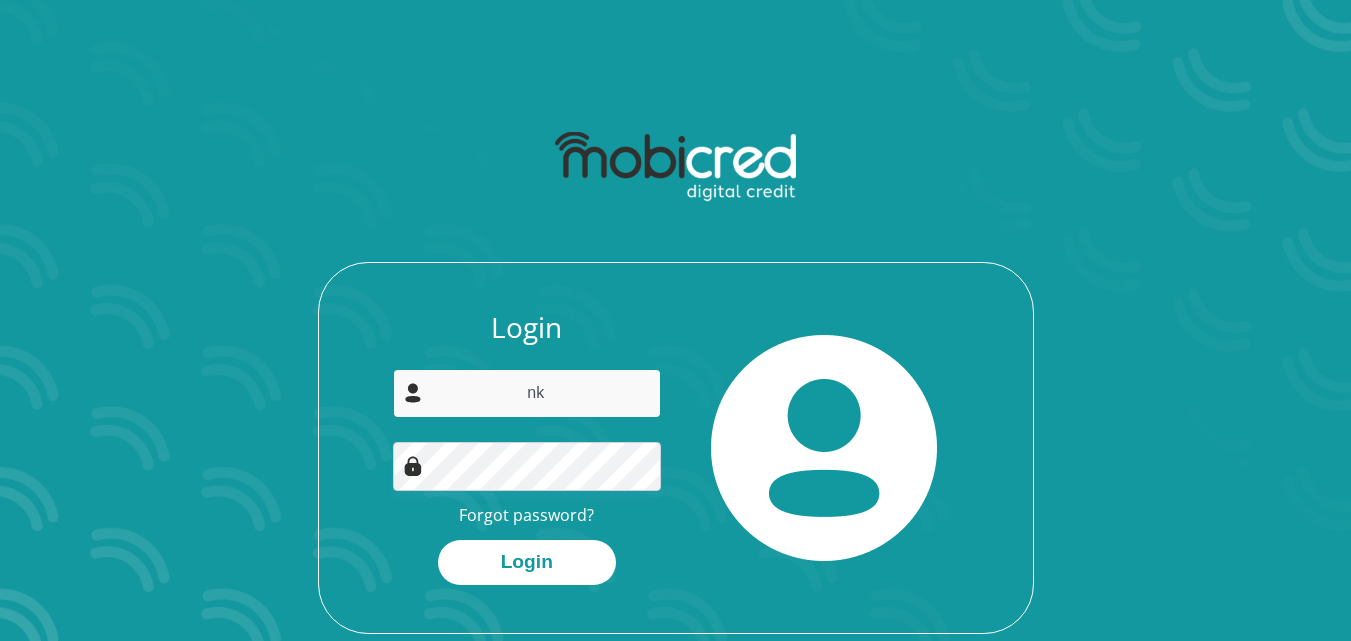 type on "n" 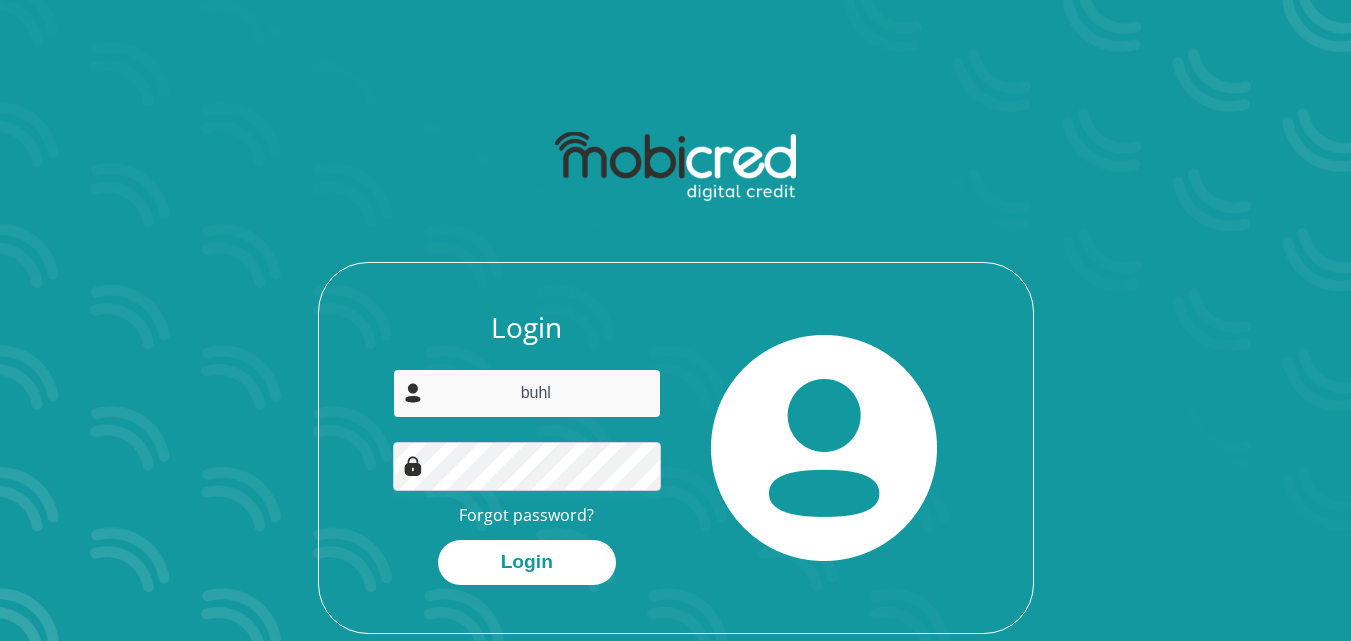 type on "buhlesixam@gmail.com" 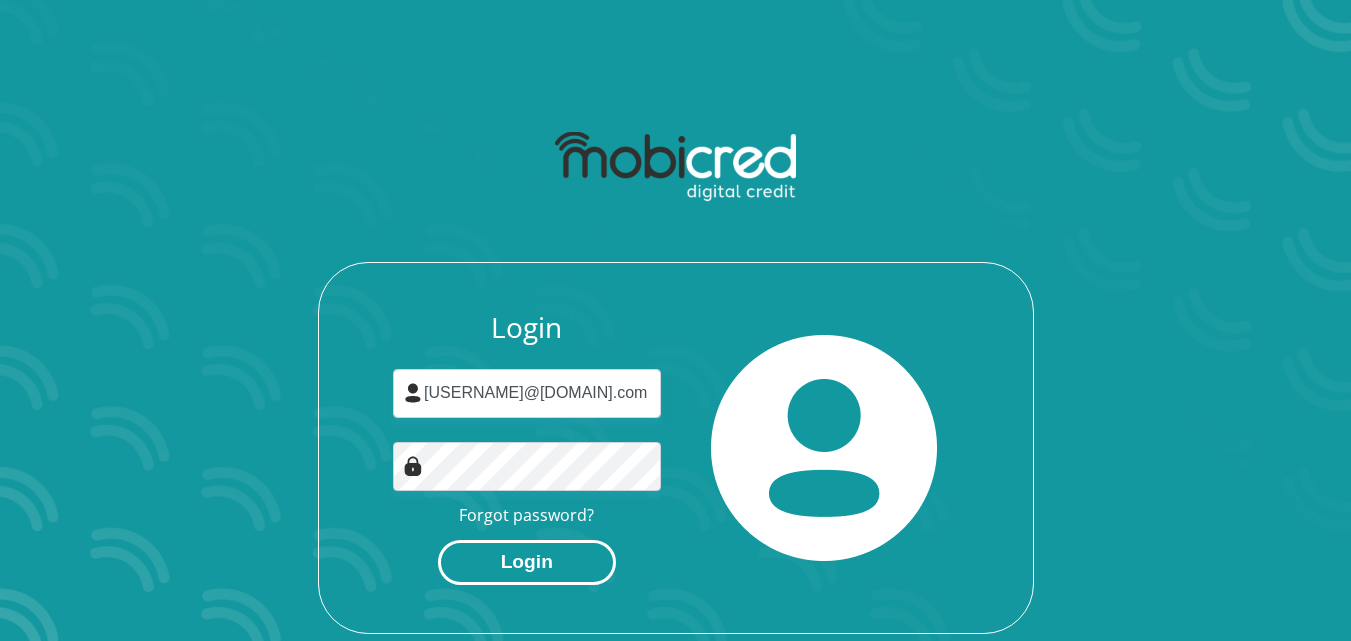 click on "Login" at bounding box center (527, 562) 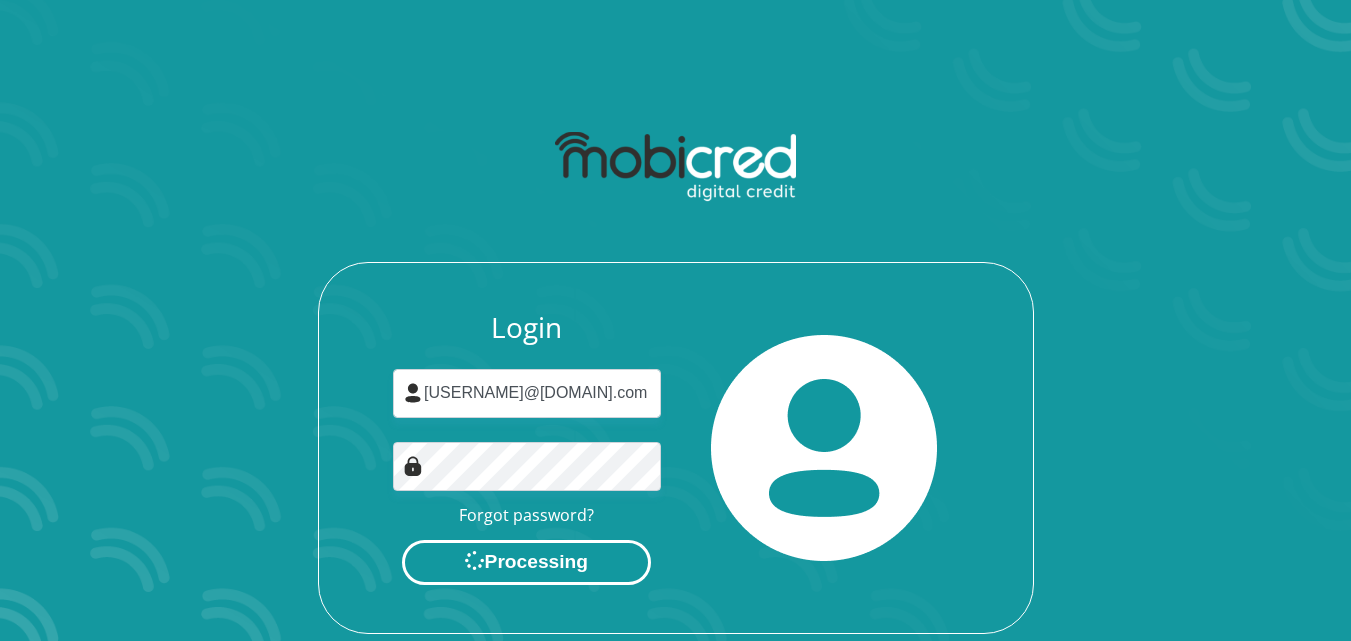 scroll, scrollTop: 0, scrollLeft: 0, axis: both 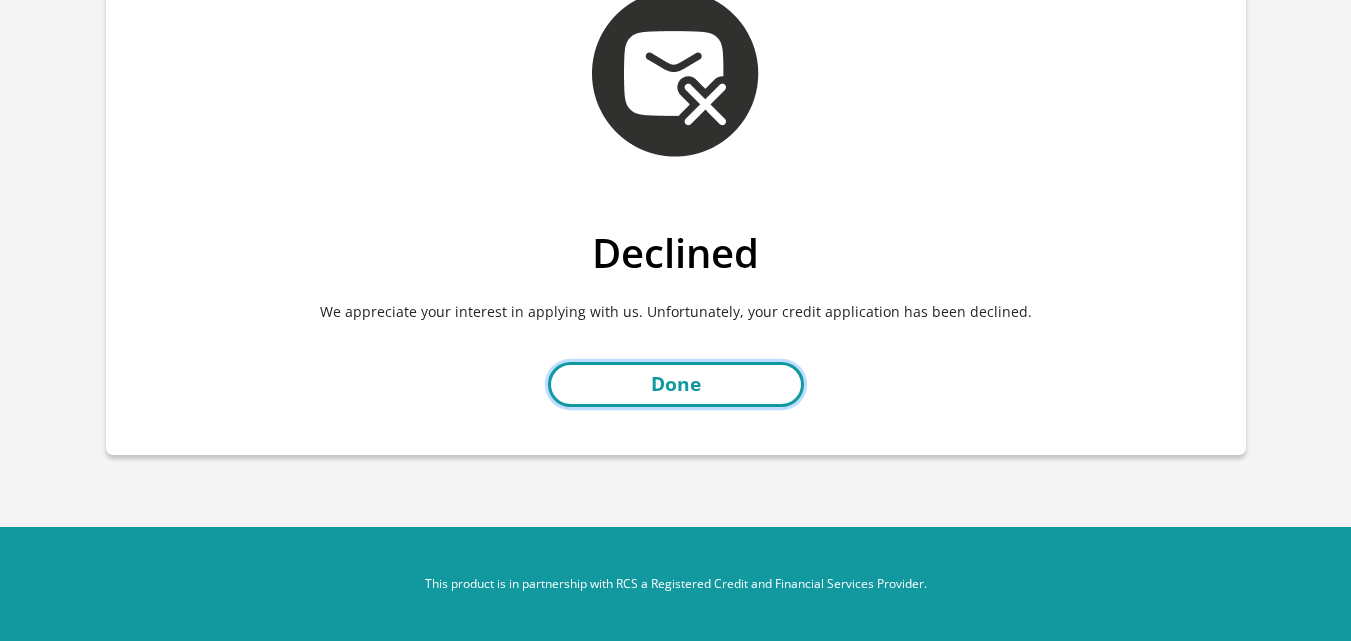 click on "Done" at bounding box center (676, 384) 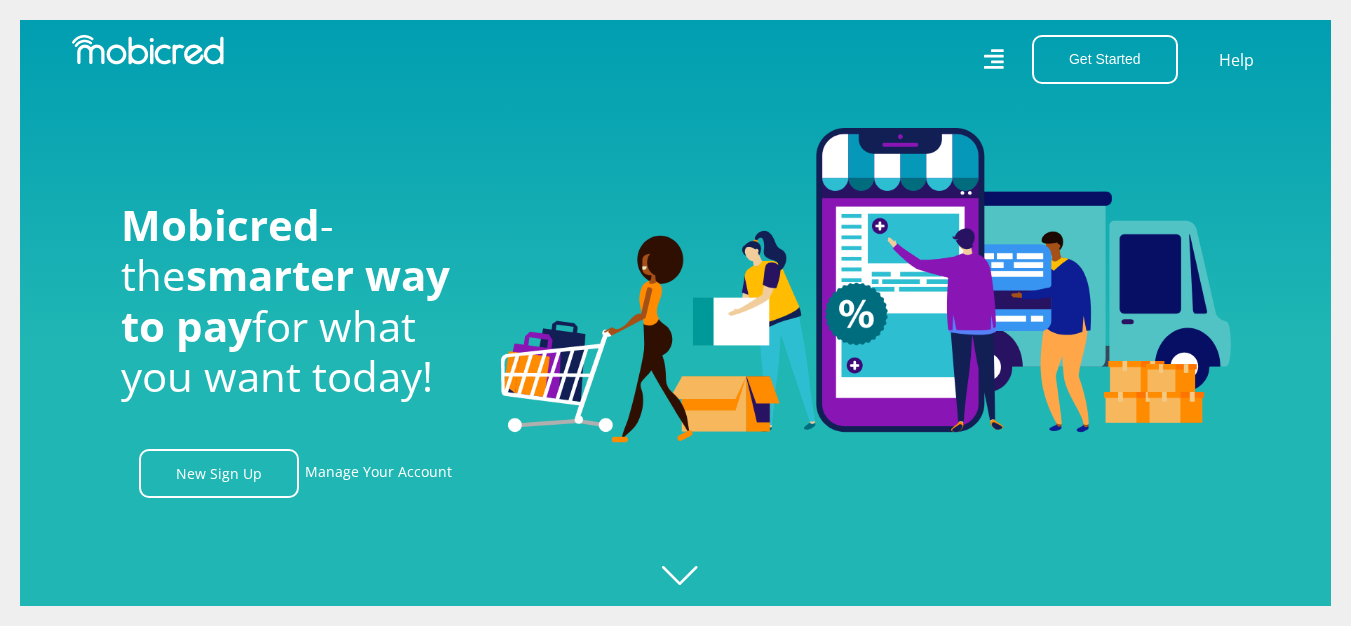 scroll, scrollTop: 0, scrollLeft: 0, axis: both 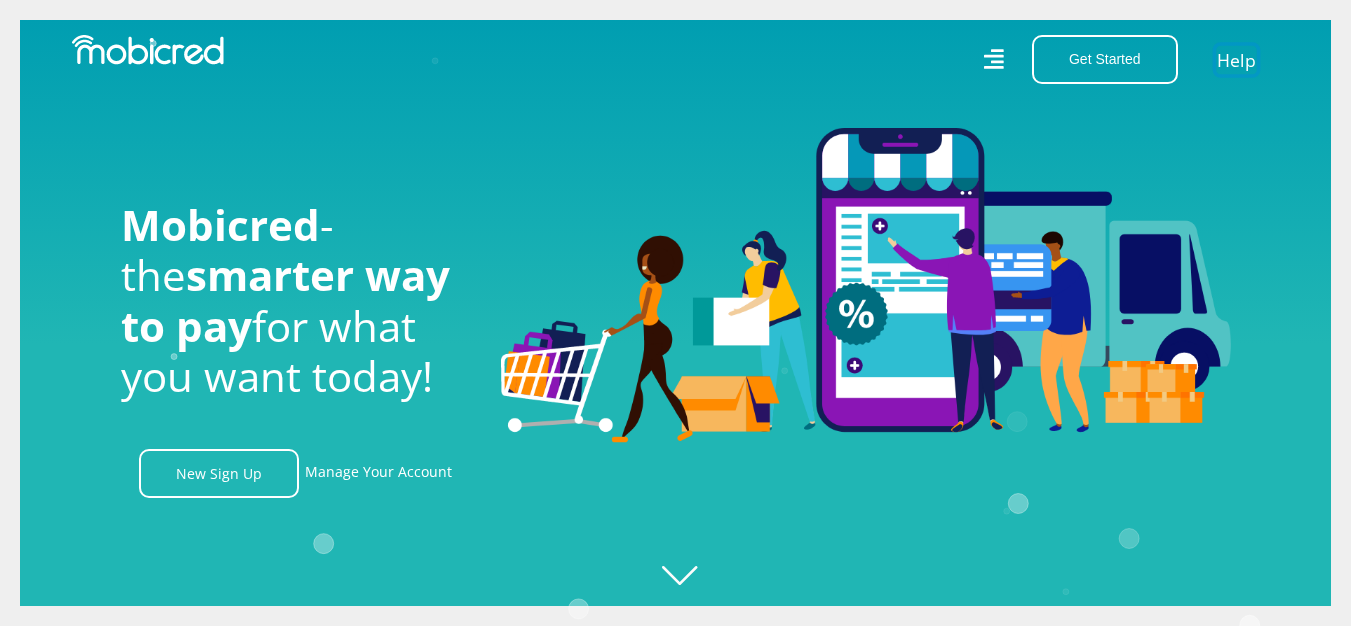 click on "Help" at bounding box center (1236, 59) 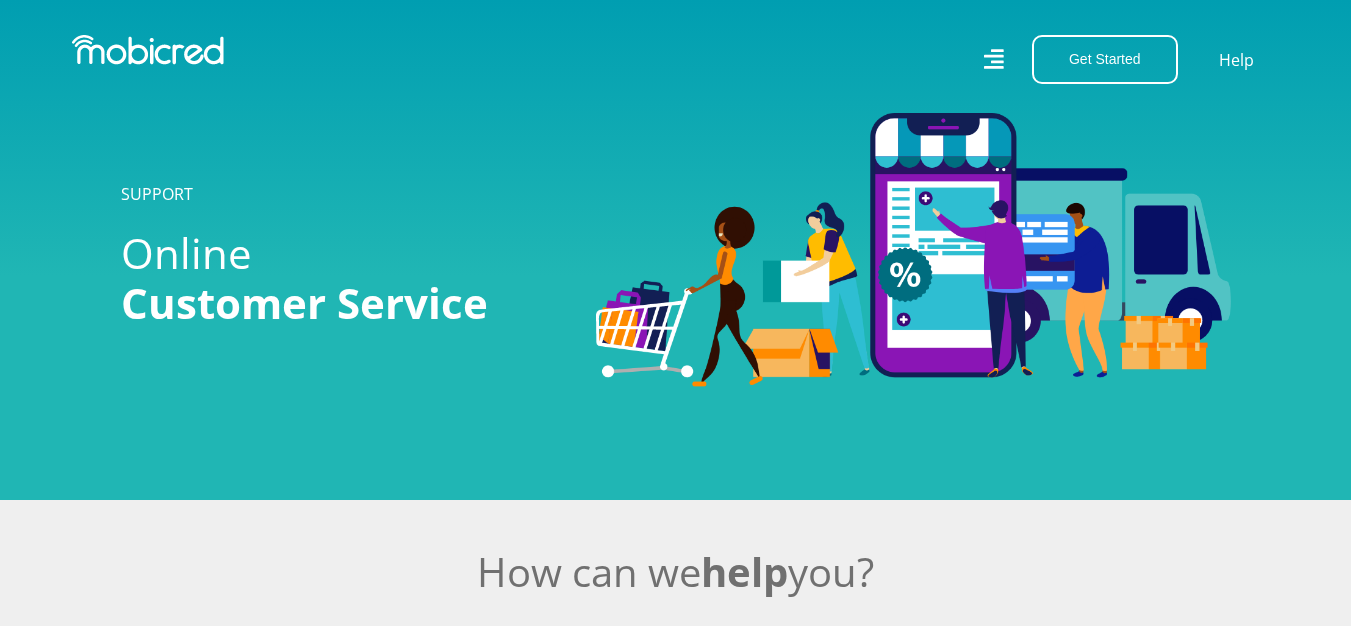 scroll, scrollTop: 0, scrollLeft: 0, axis: both 